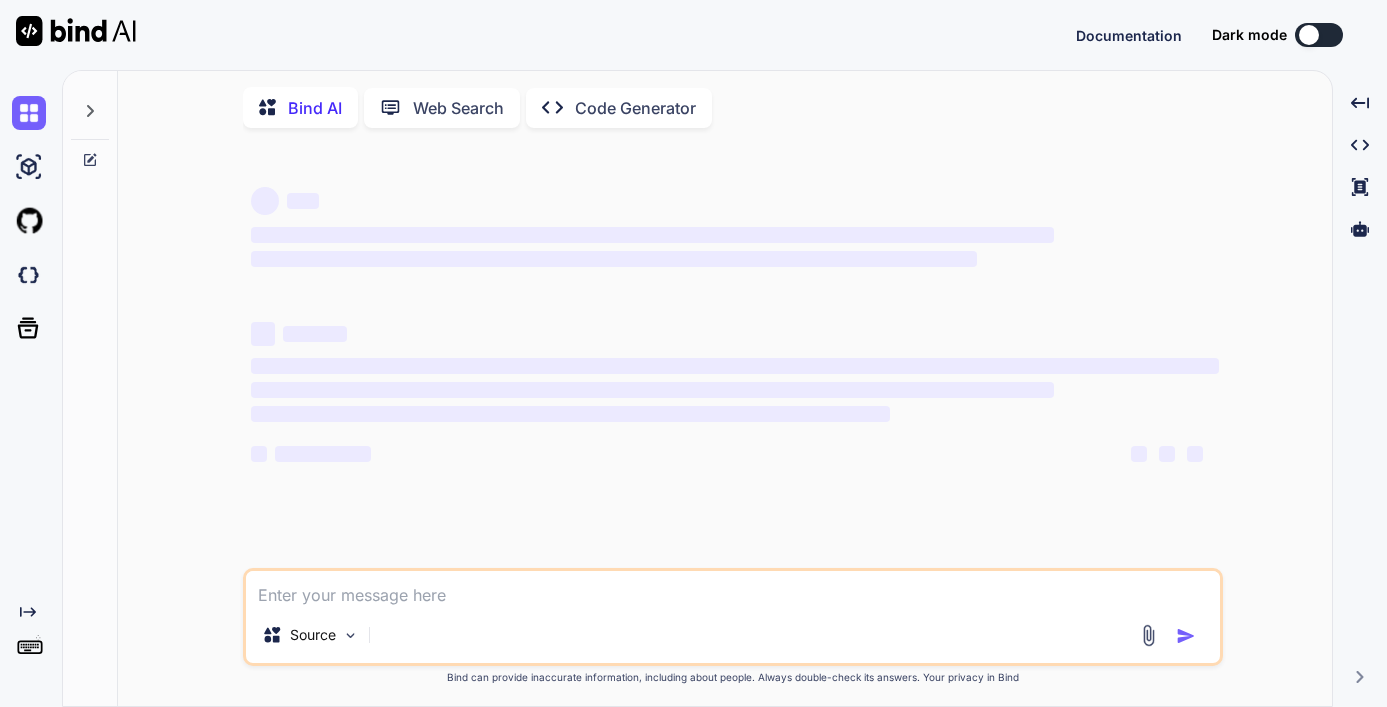 scroll, scrollTop: 0, scrollLeft: 0, axis: both 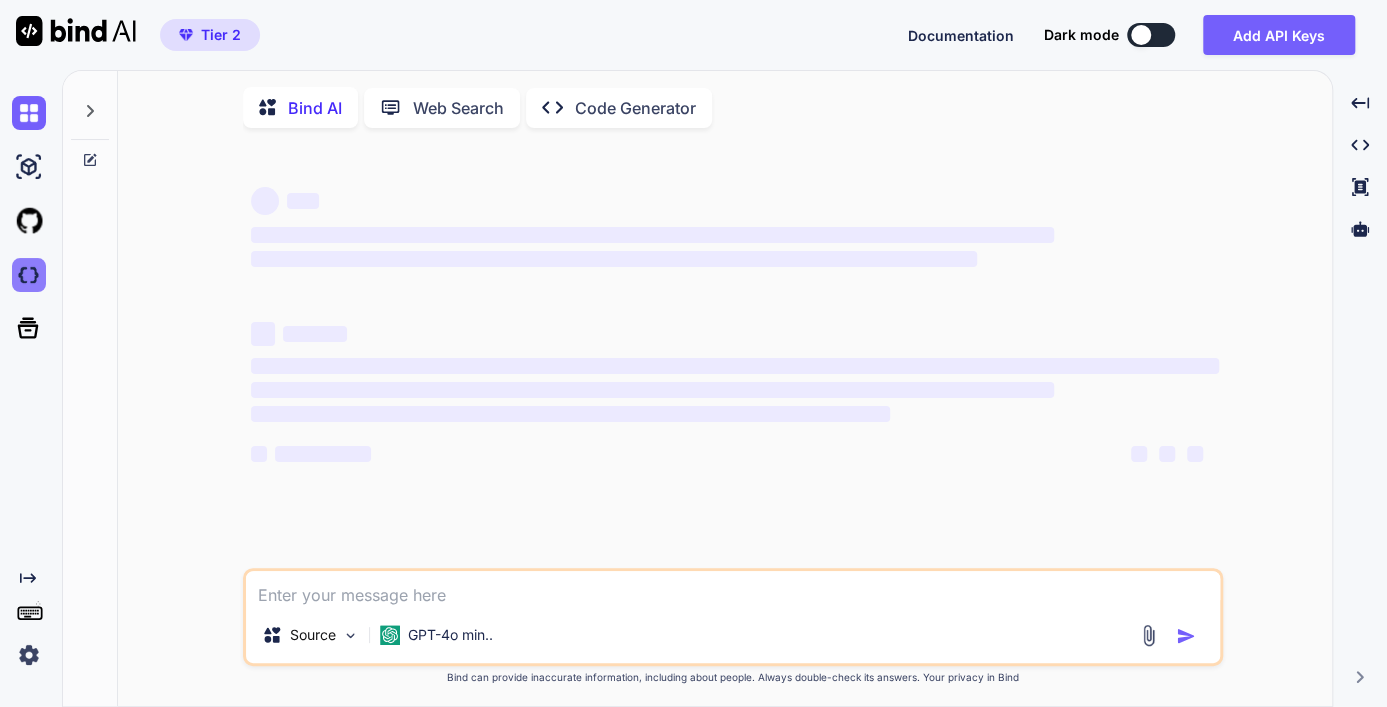 type on "x" 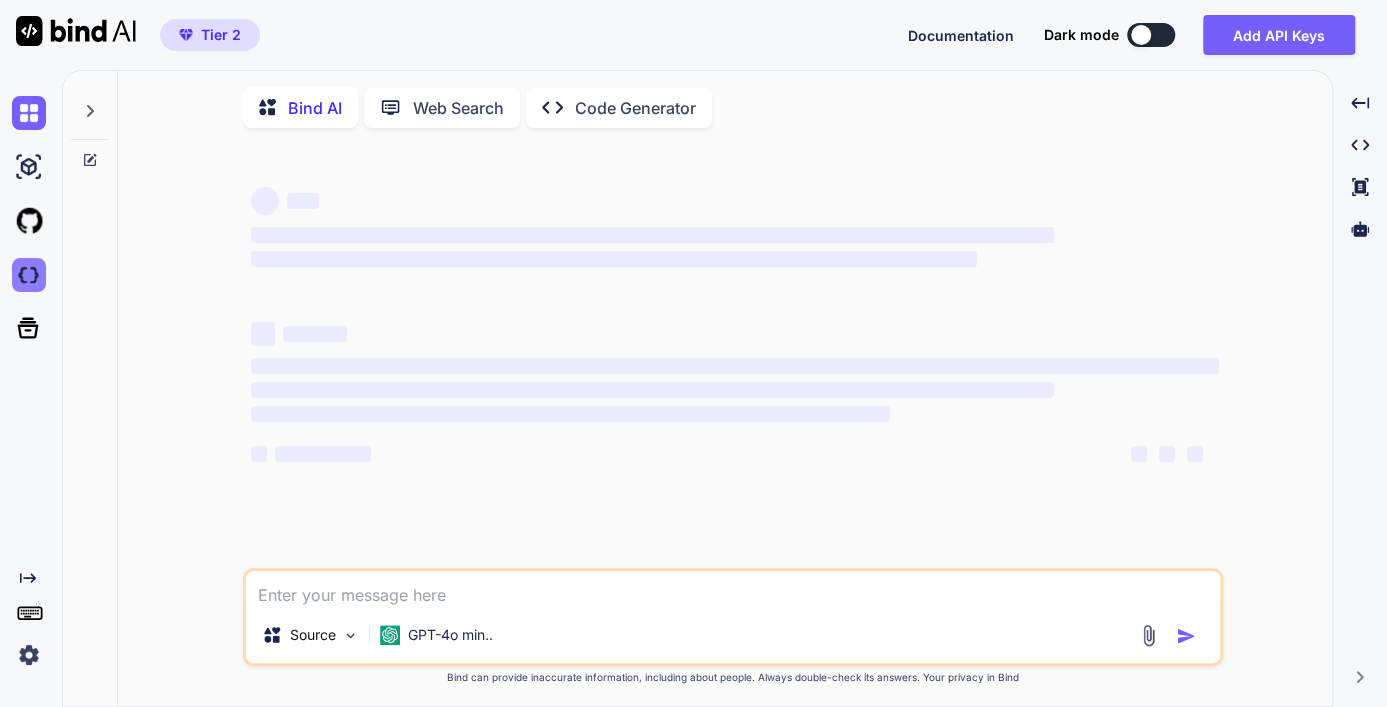 click at bounding box center [29, 275] 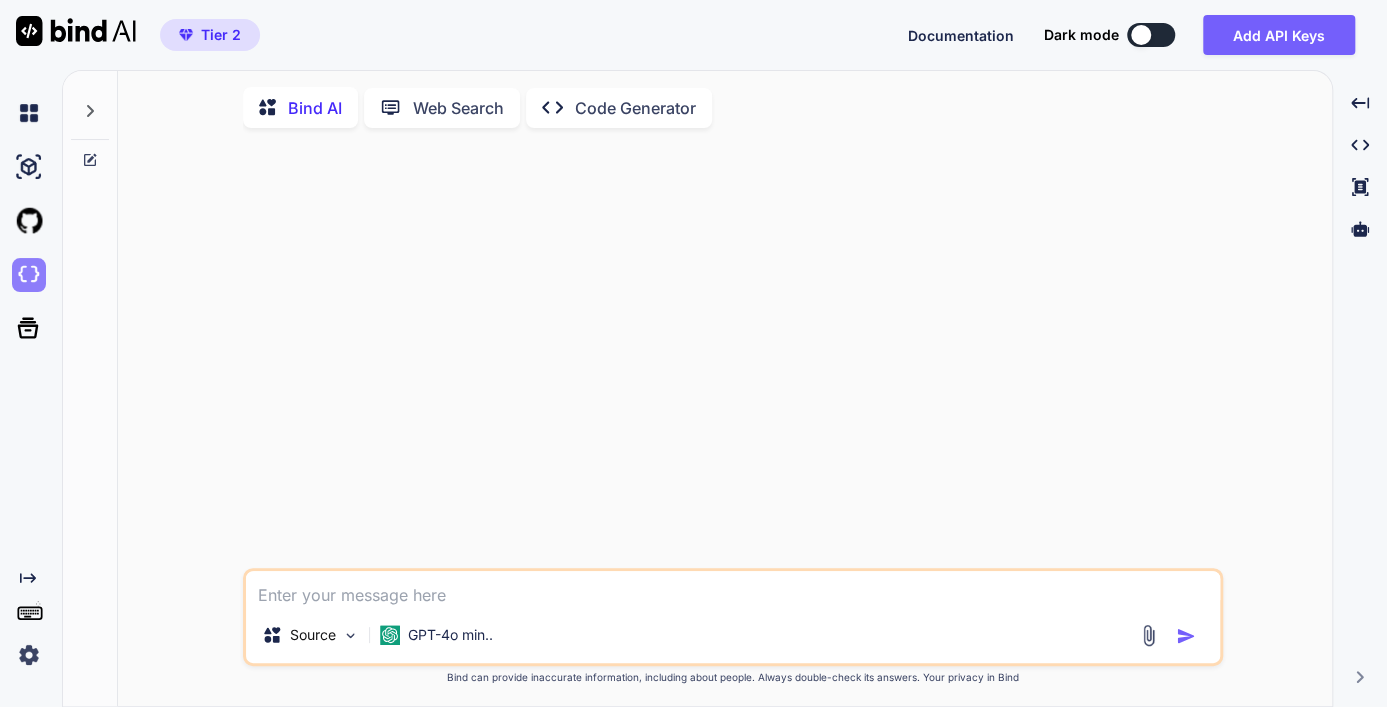 click at bounding box center (29, 275) 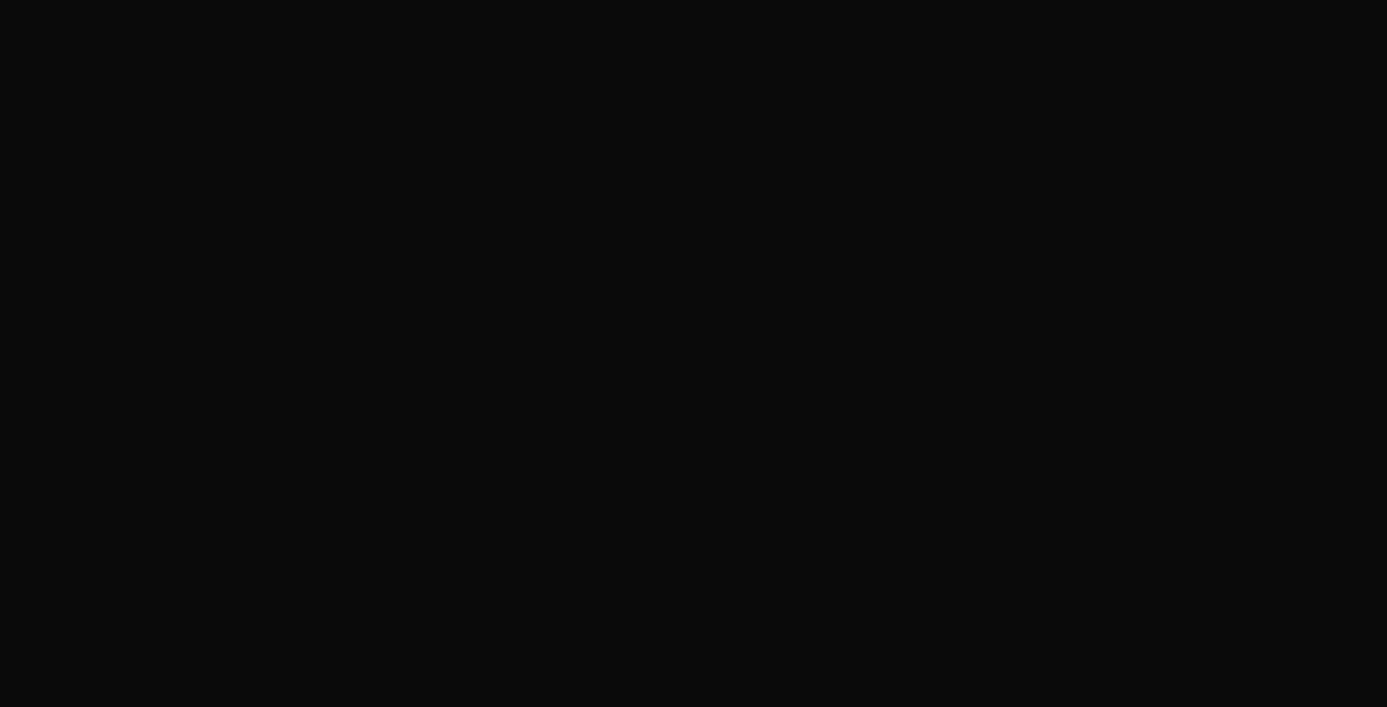 scroll, scrollTop: 0, scrollLeft: 0, axis: both 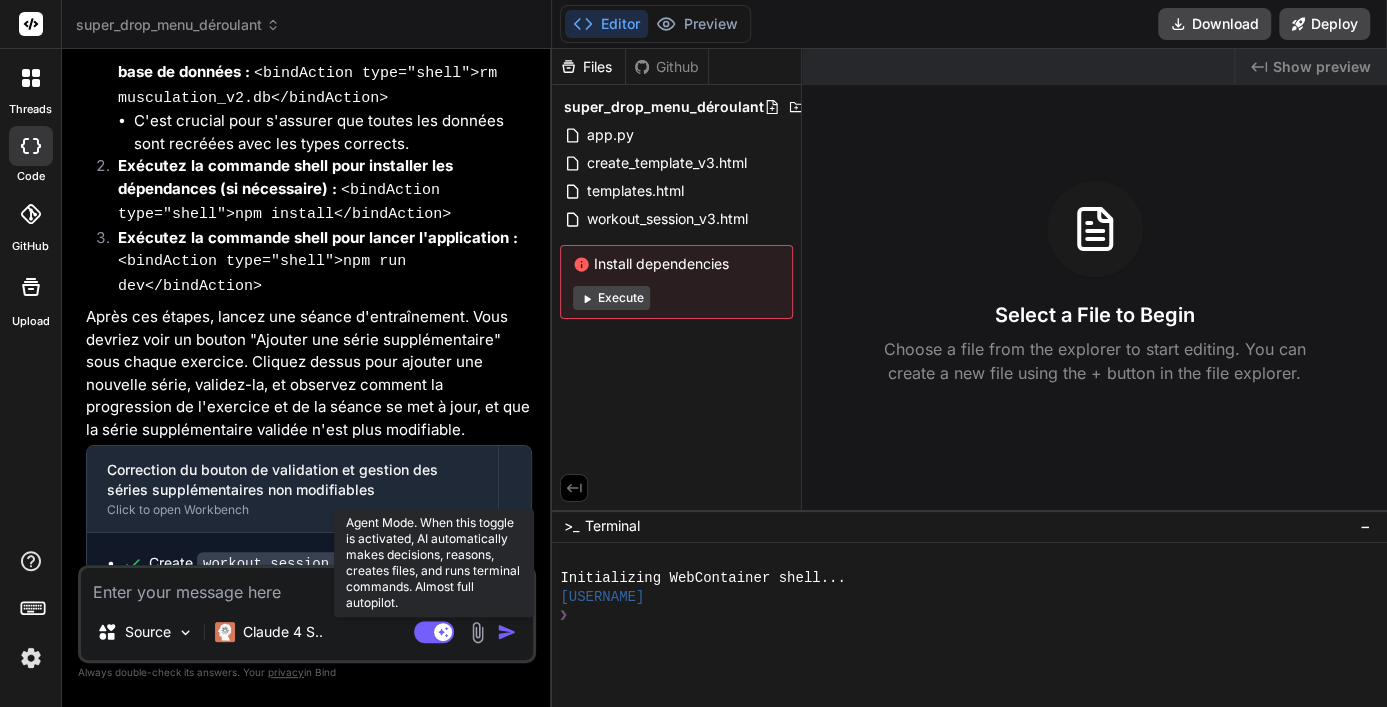 click 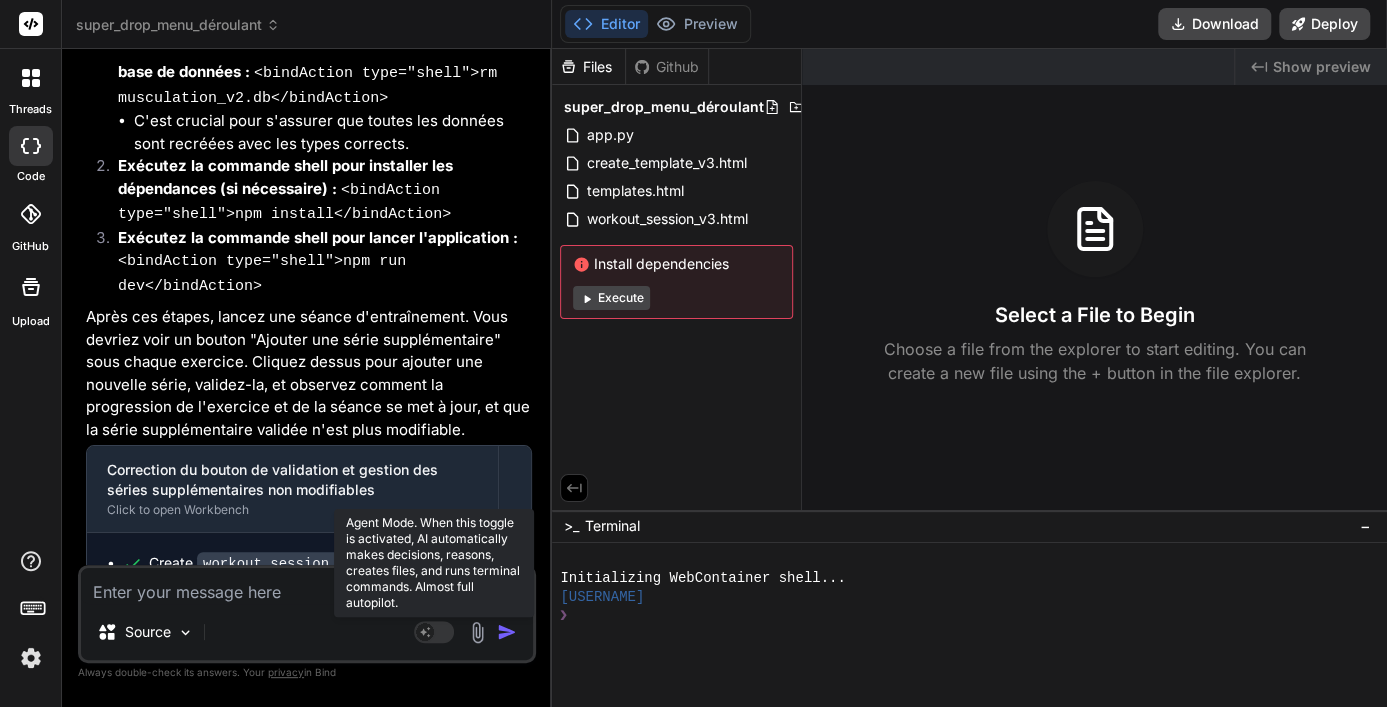 click 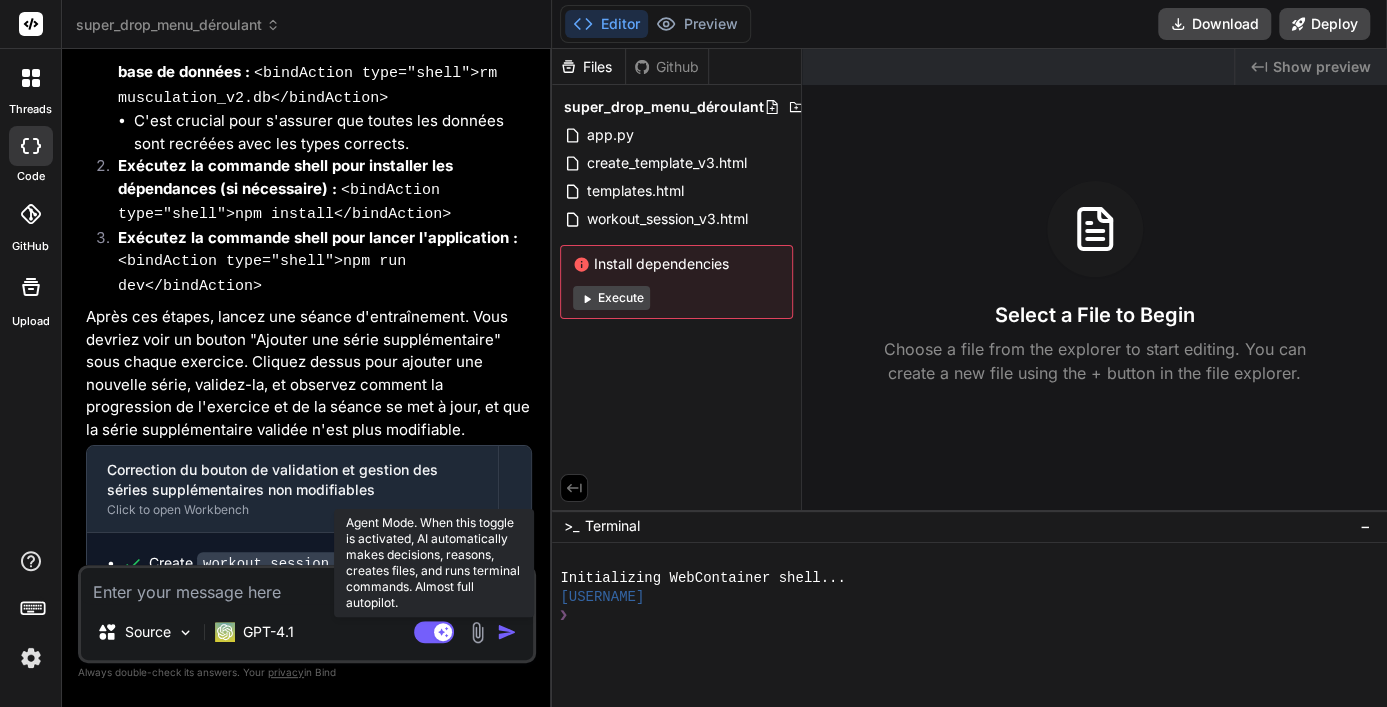 click 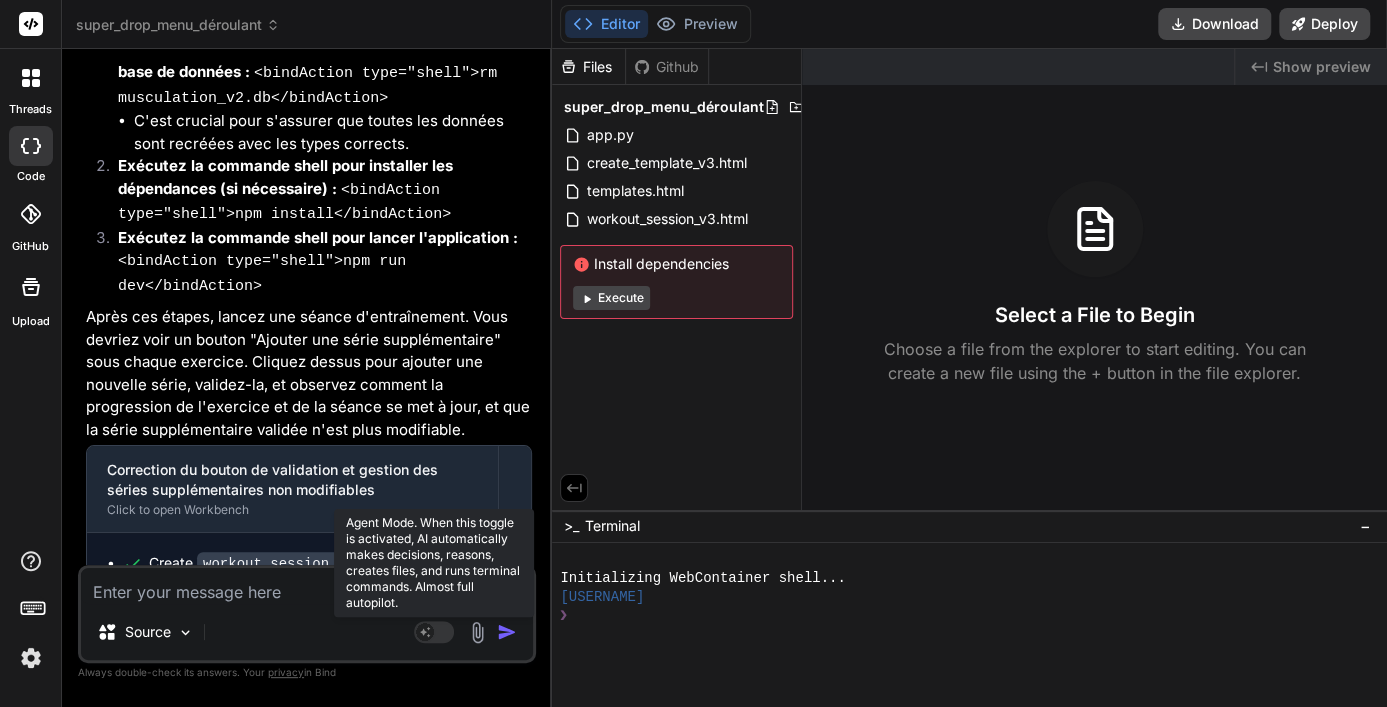 click 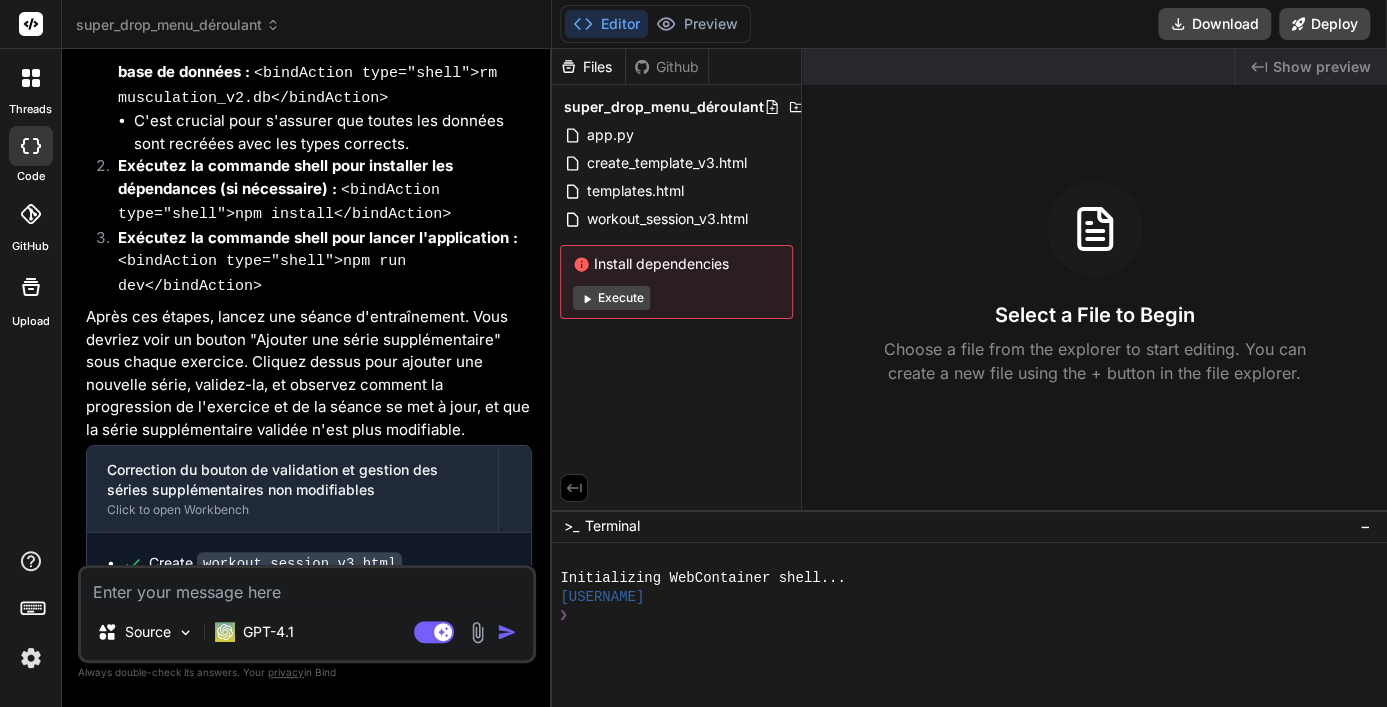 click at bounding box center (307, 586) 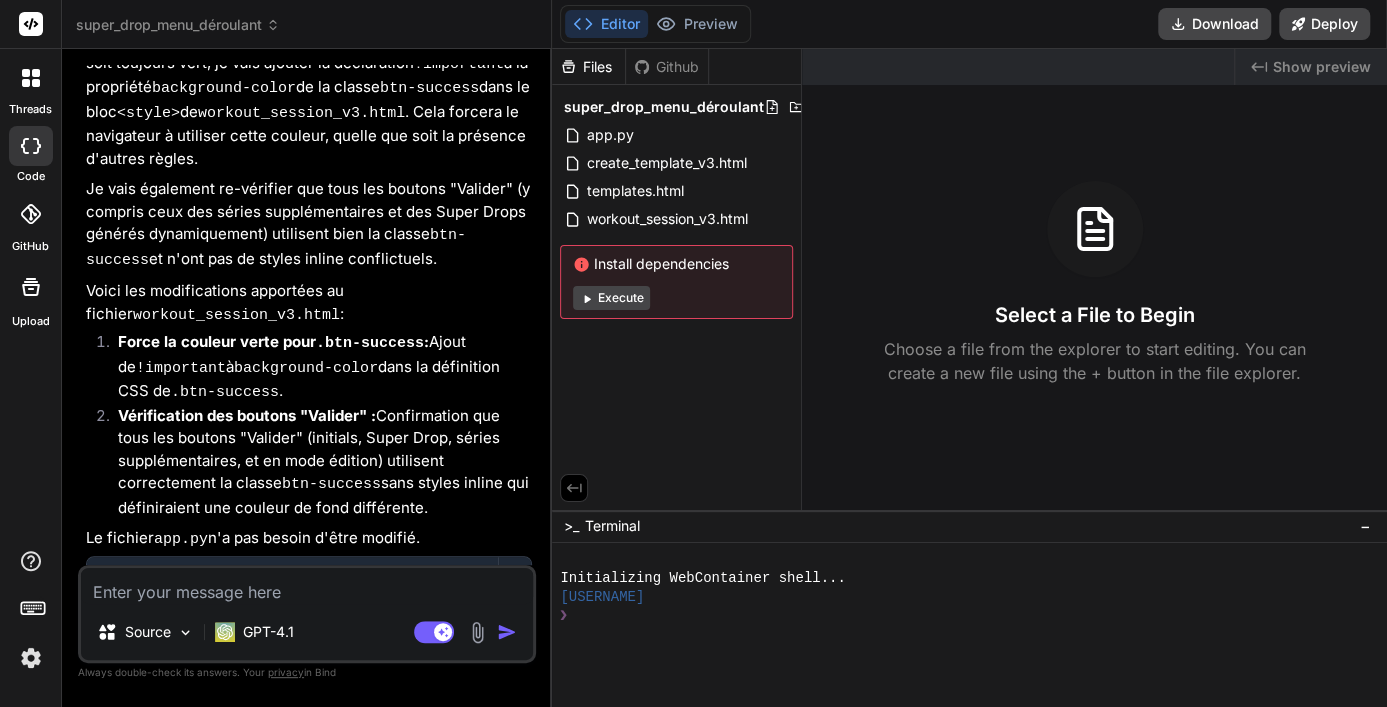 scroll, scrollTop: 7338, scrollLeft: 0, axis: vertical 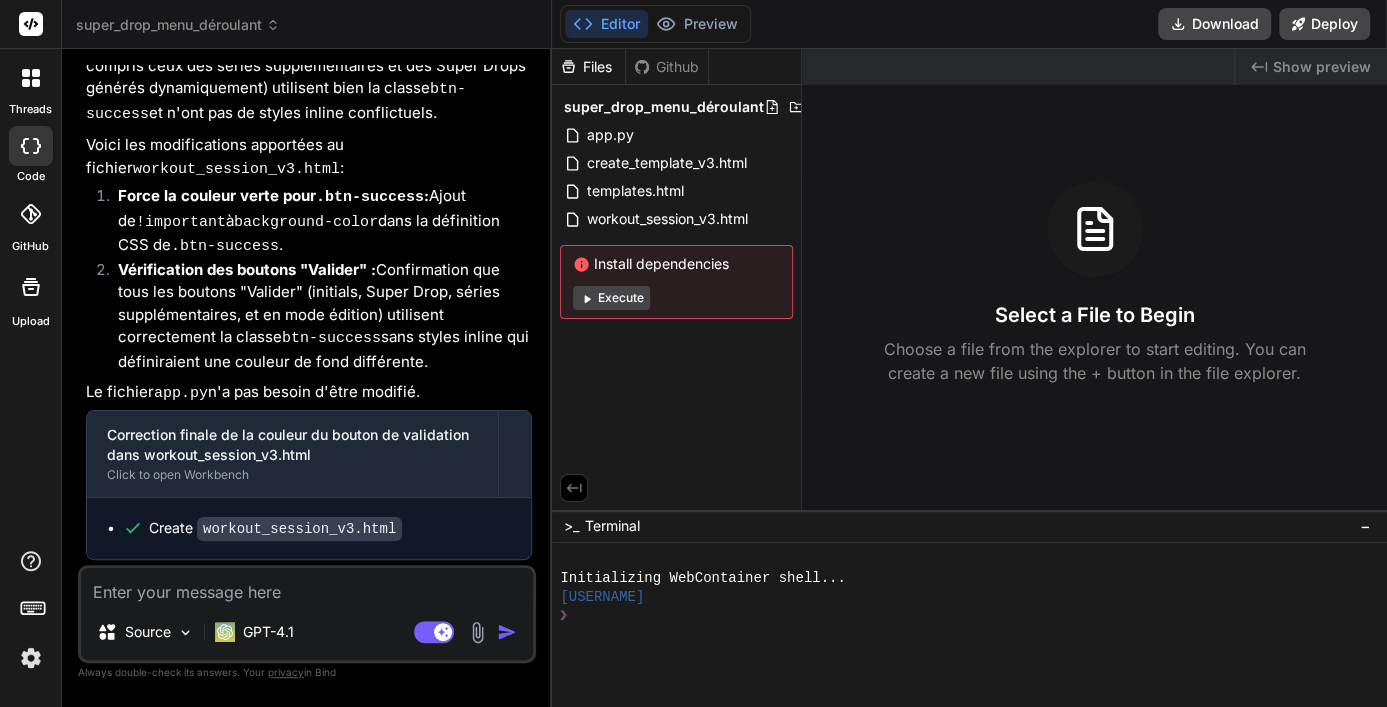click at bounding box center [307, 586] 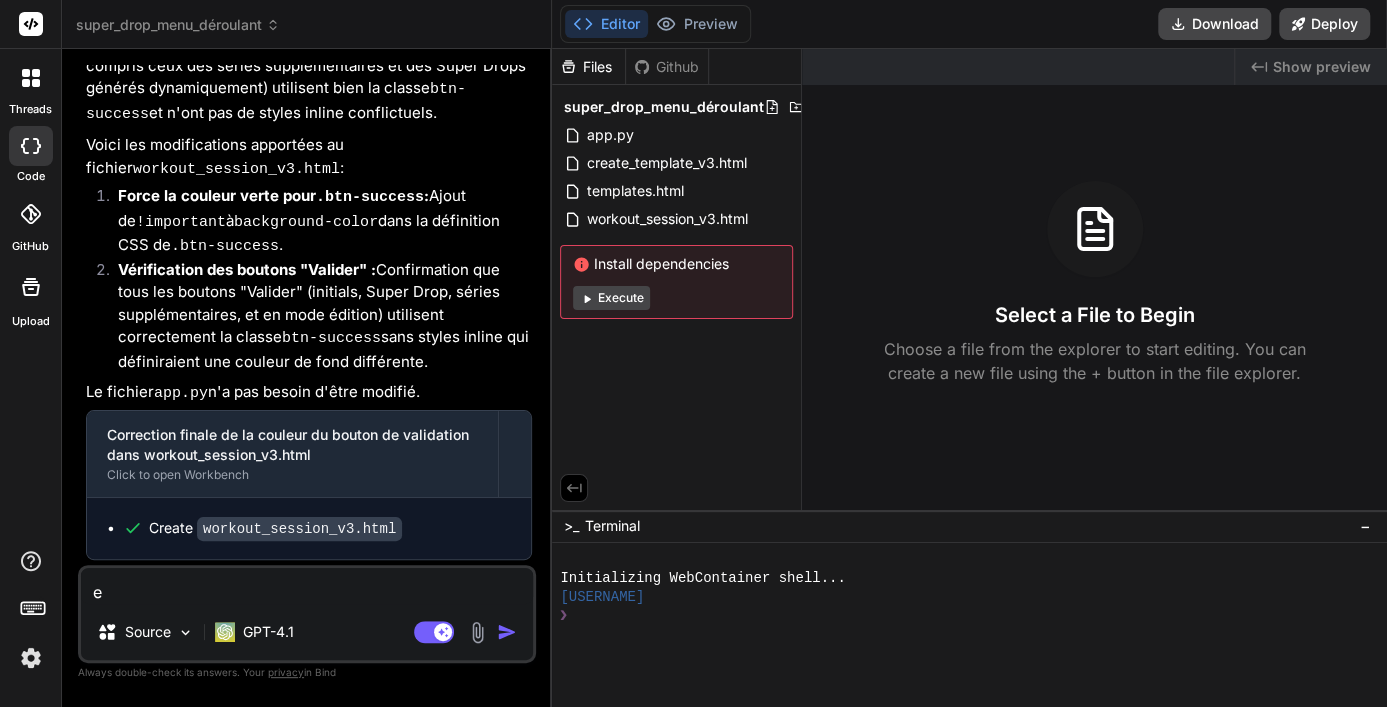 type on "en" 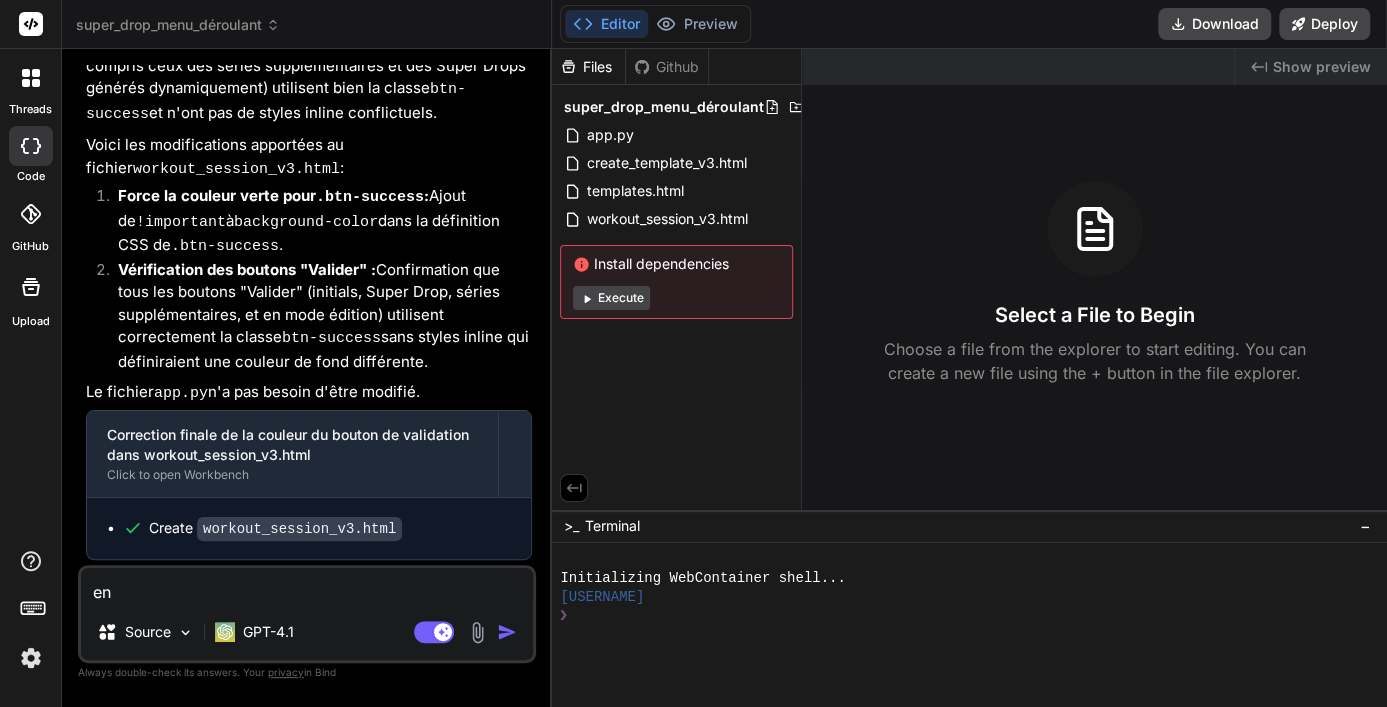 type on "enc" 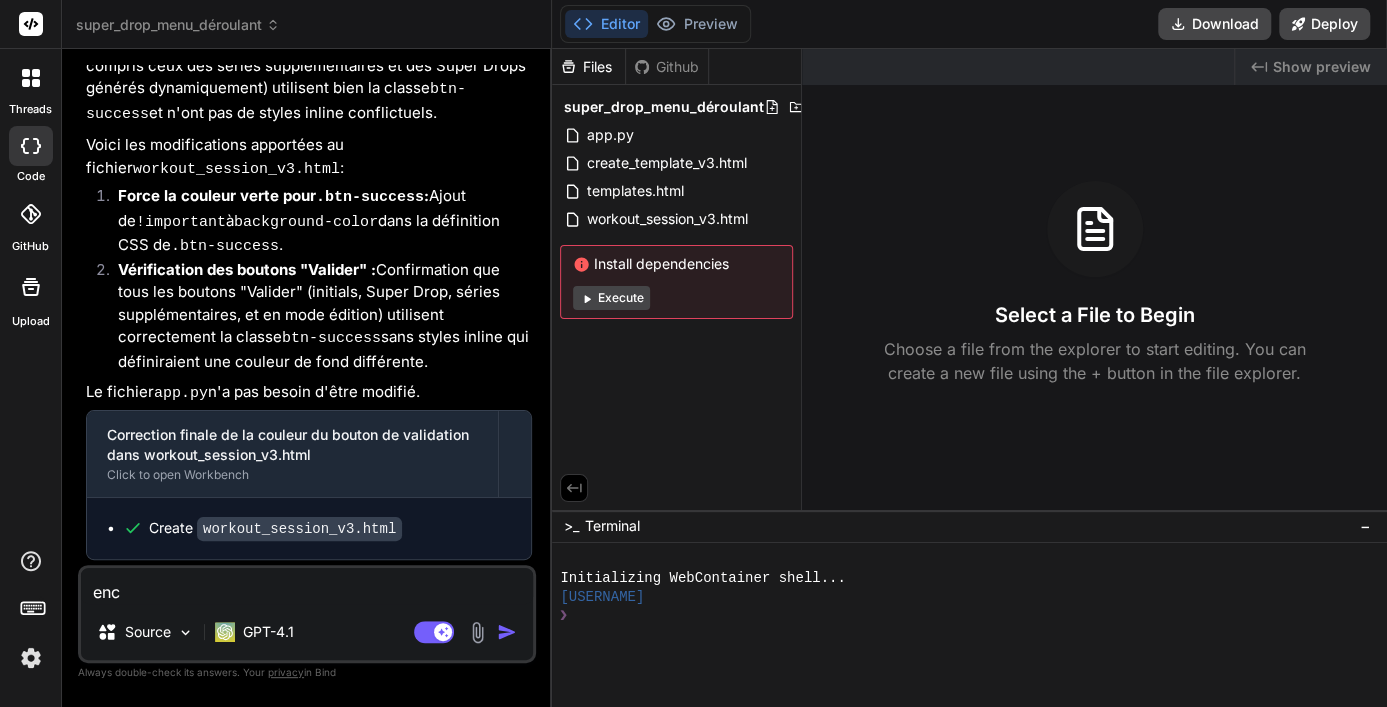 type on "enco" 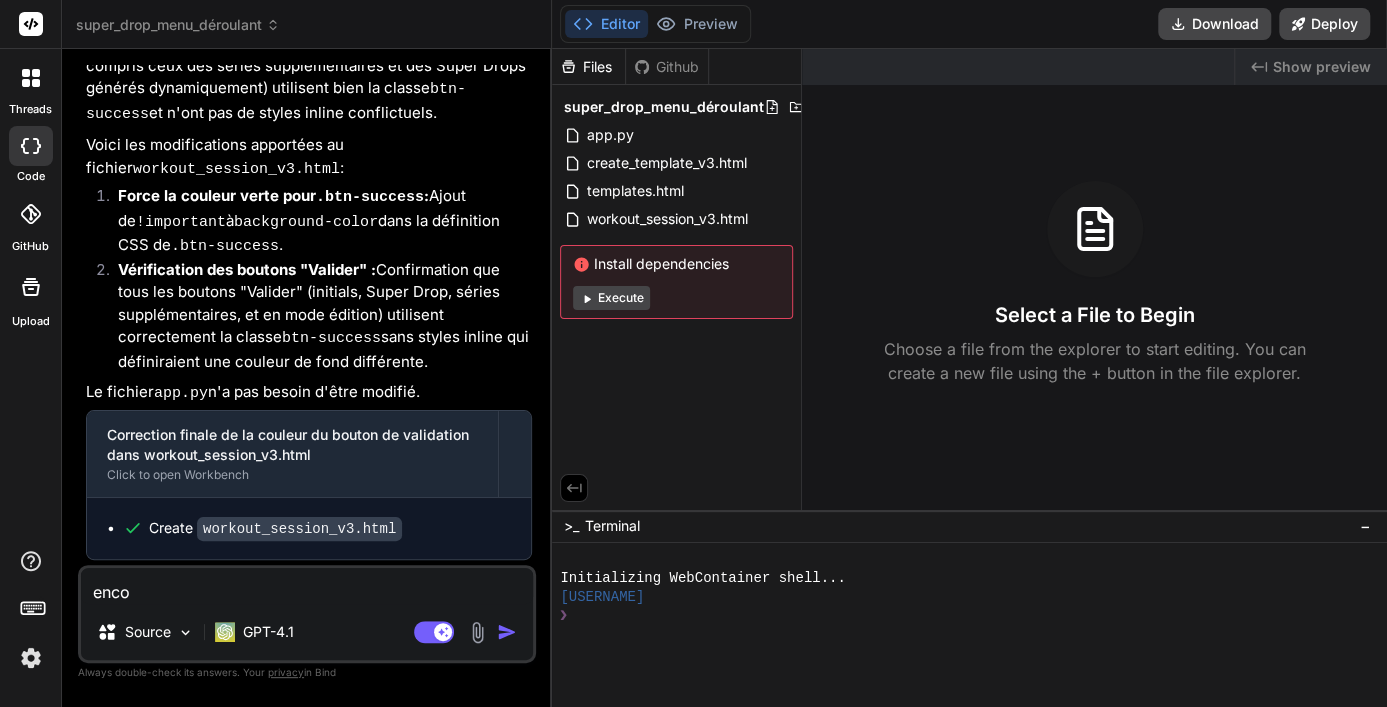 type on "encor" 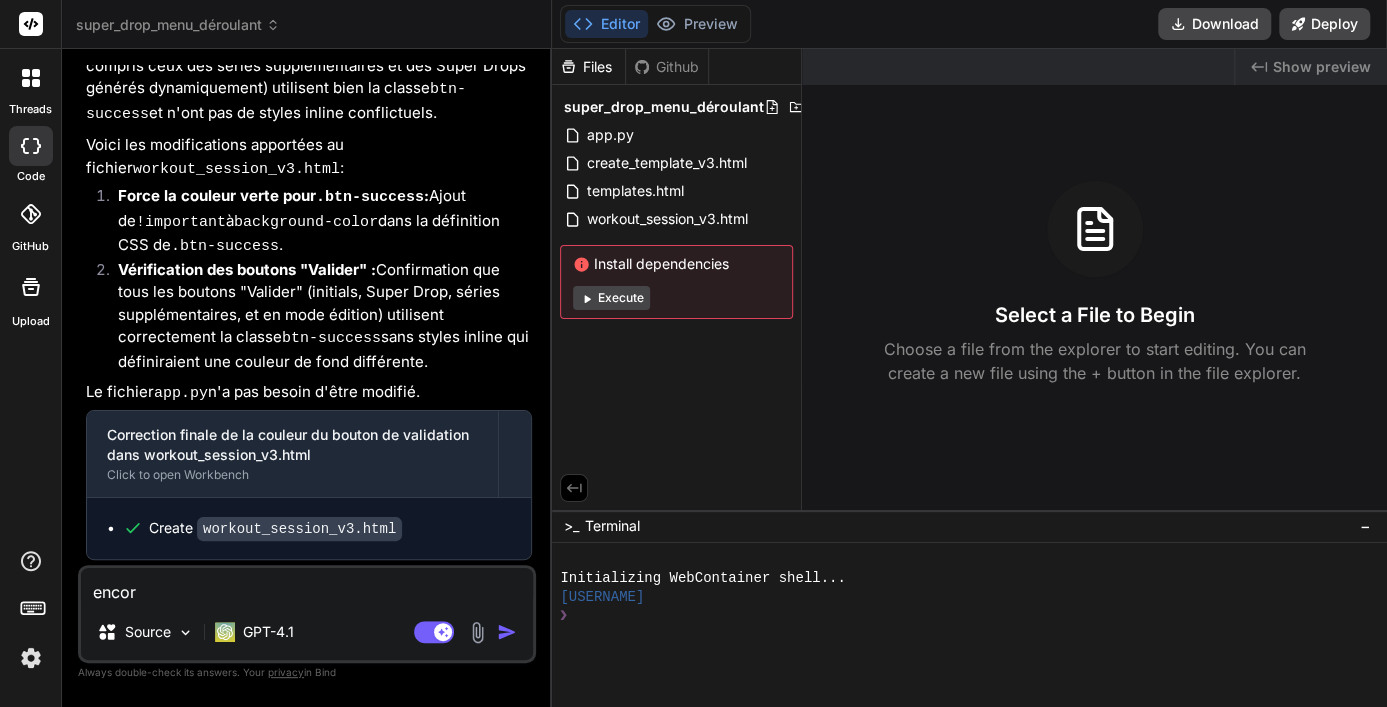 type on "encore" 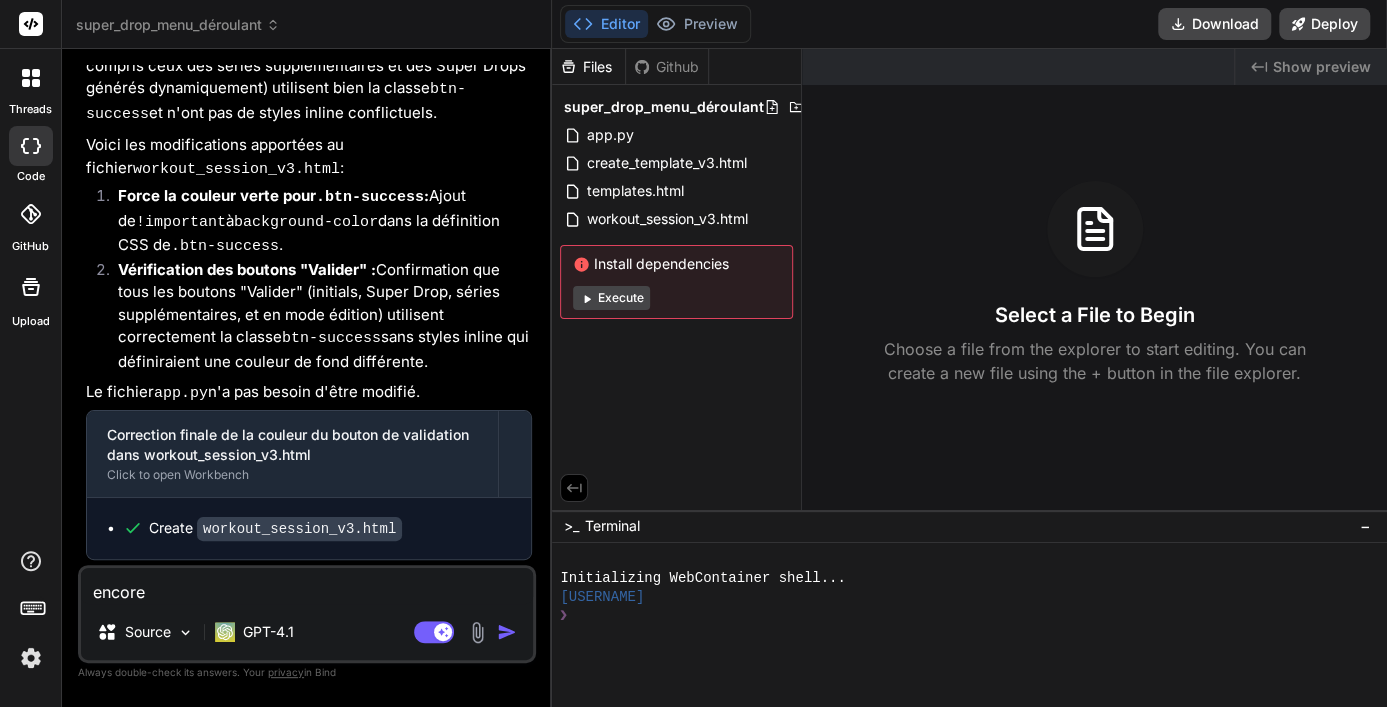 type on "encore" 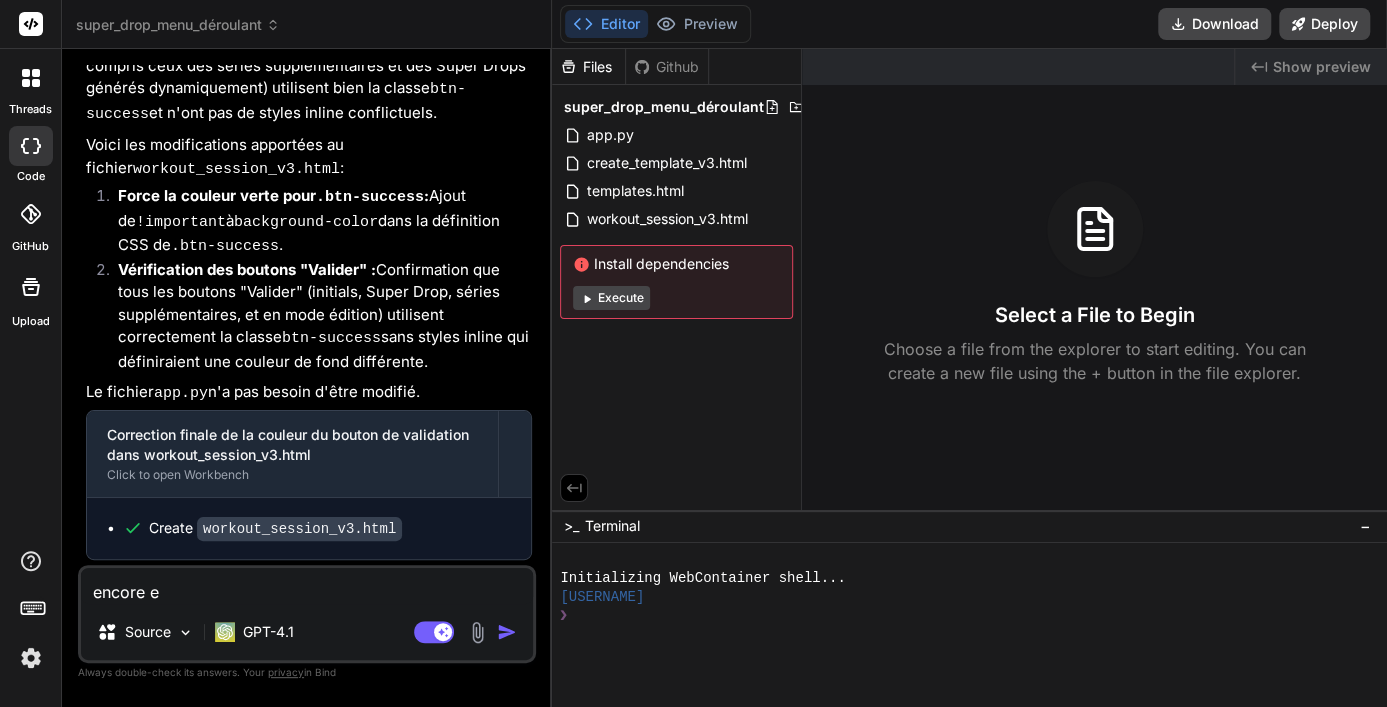 type on "encore er" 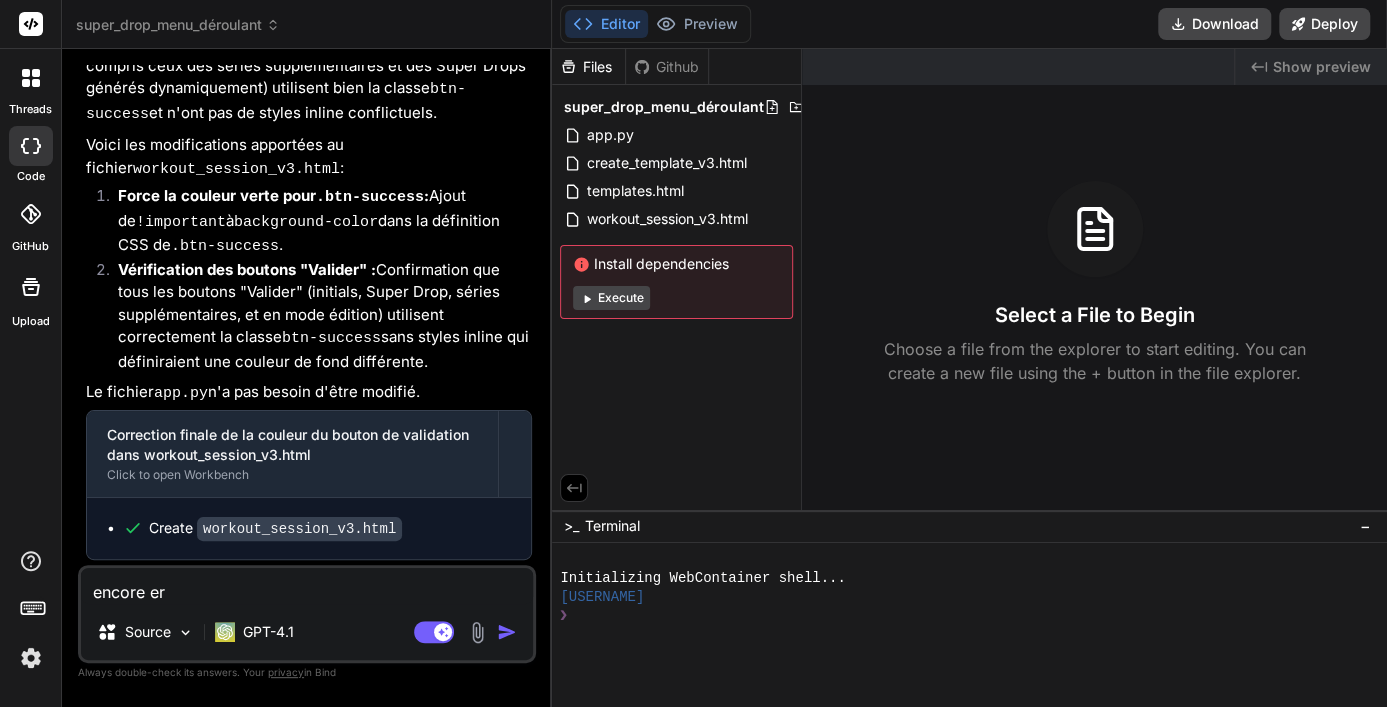 type on "encore err" 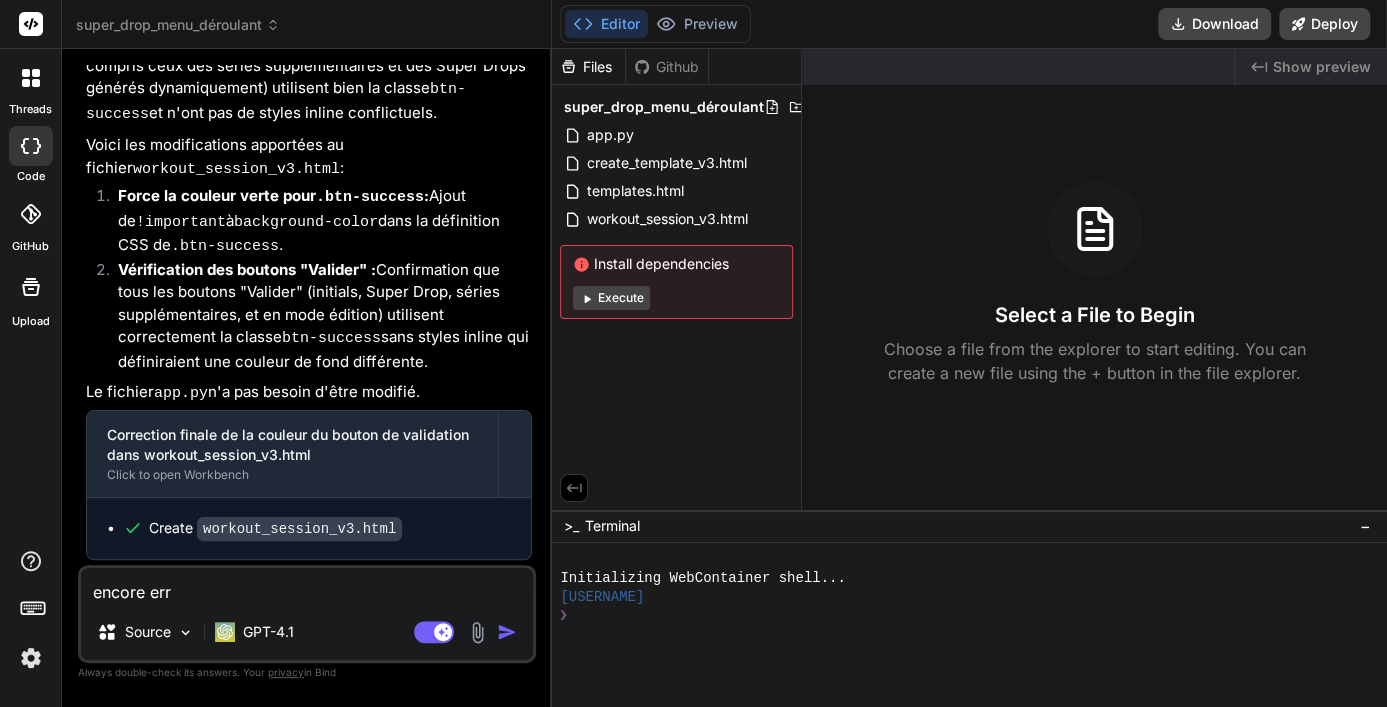 type on "encore erru" 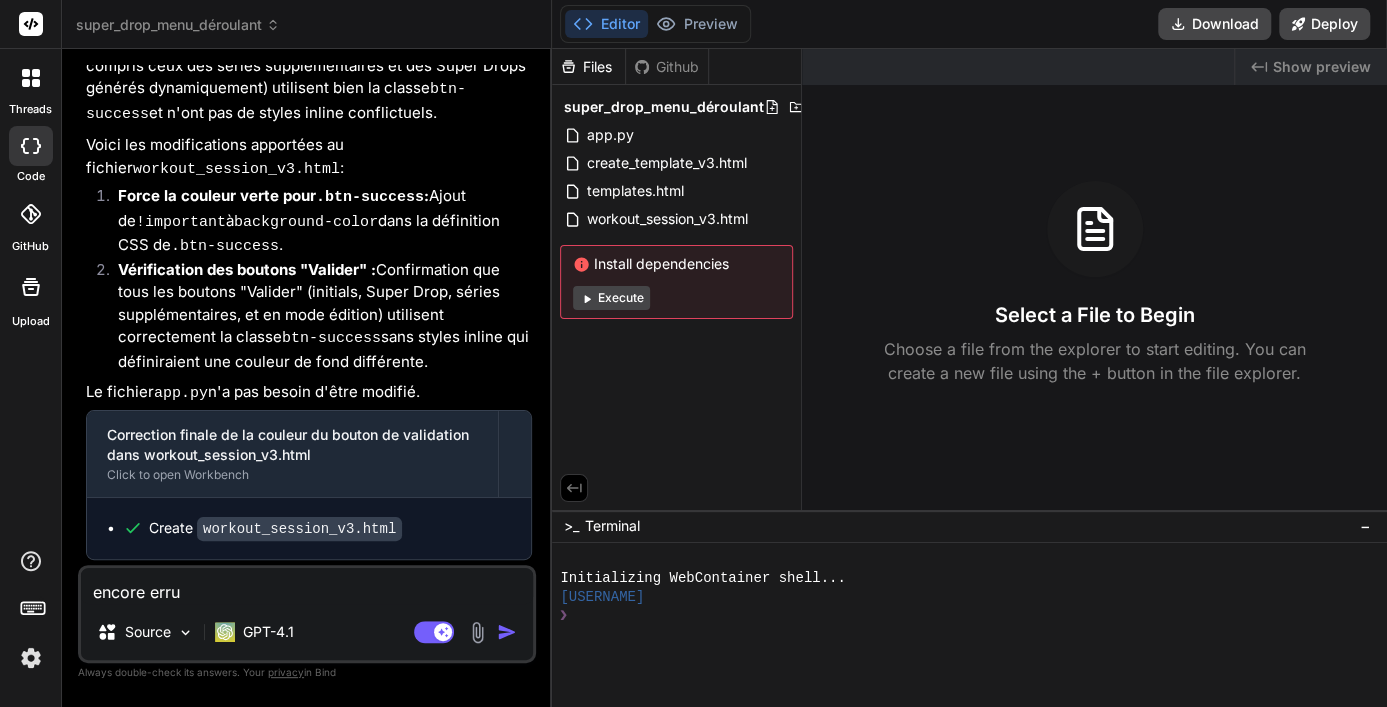 type on "encore err" 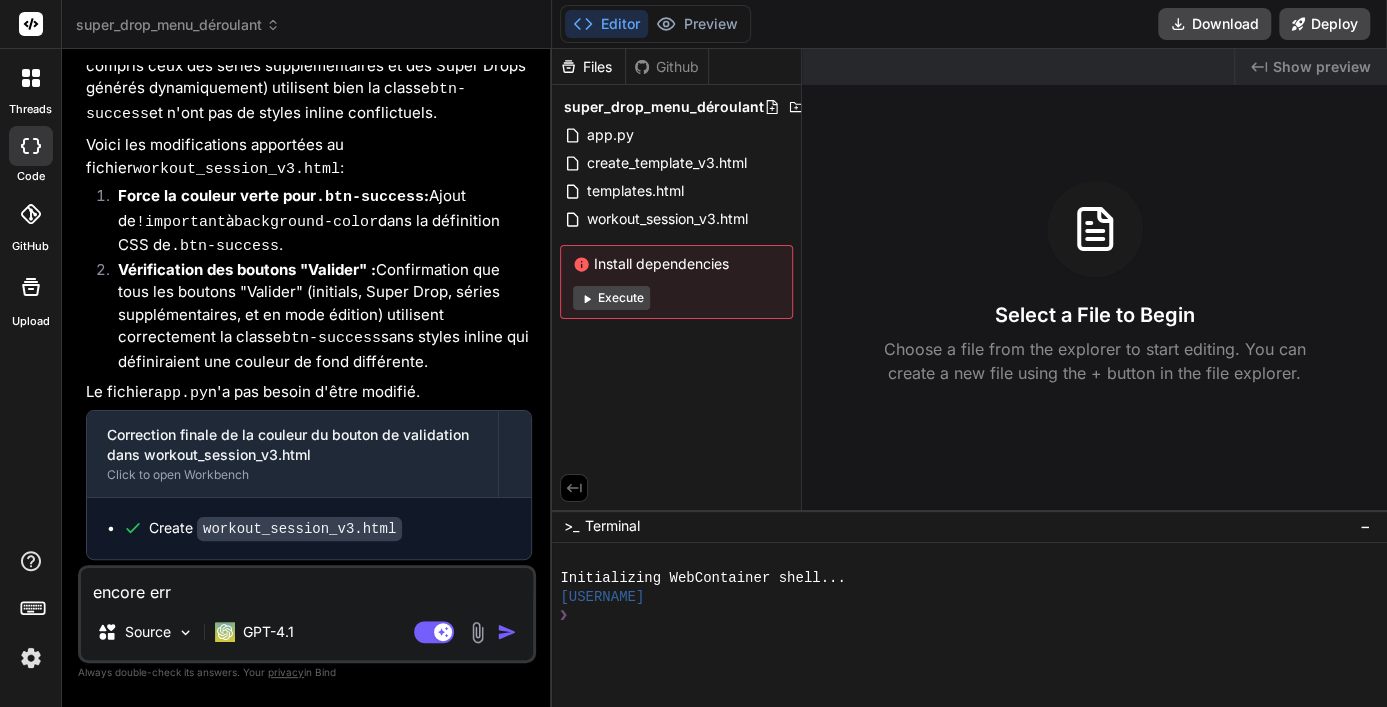 type on "encore erre" 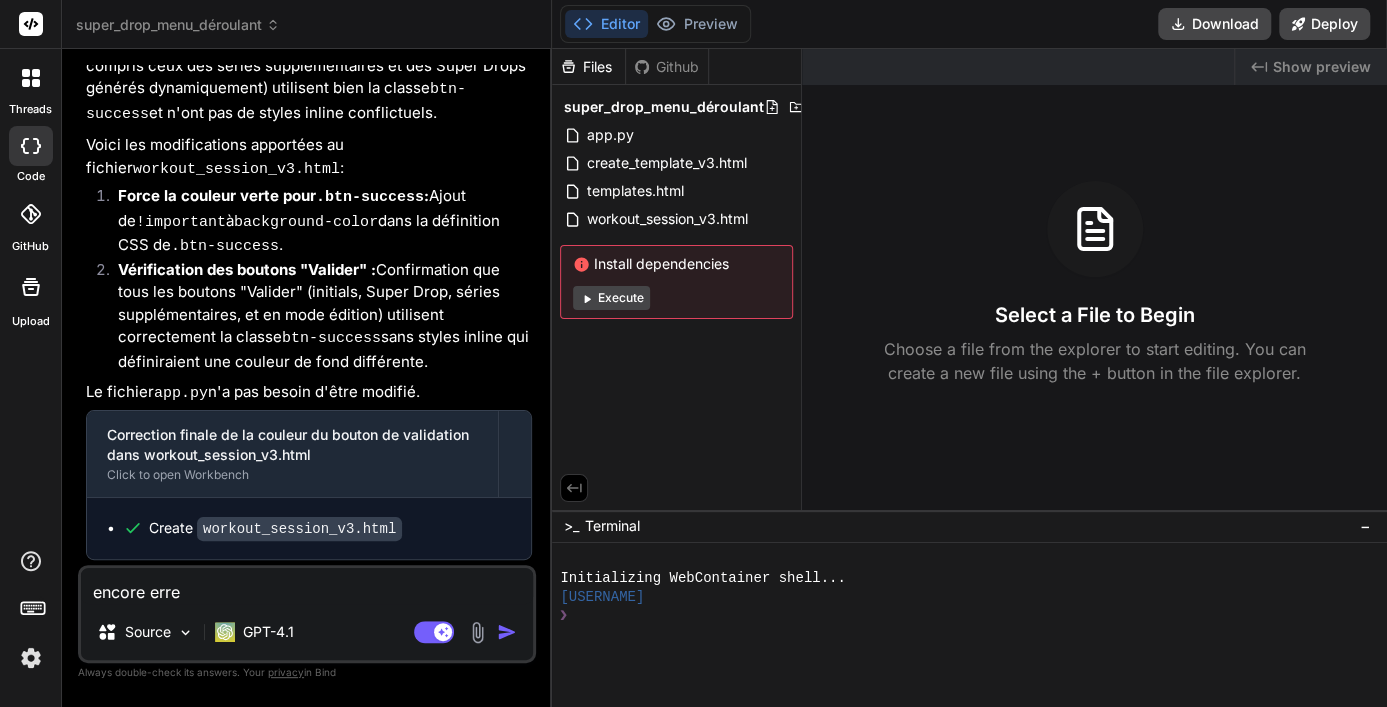 type on "encore errer" 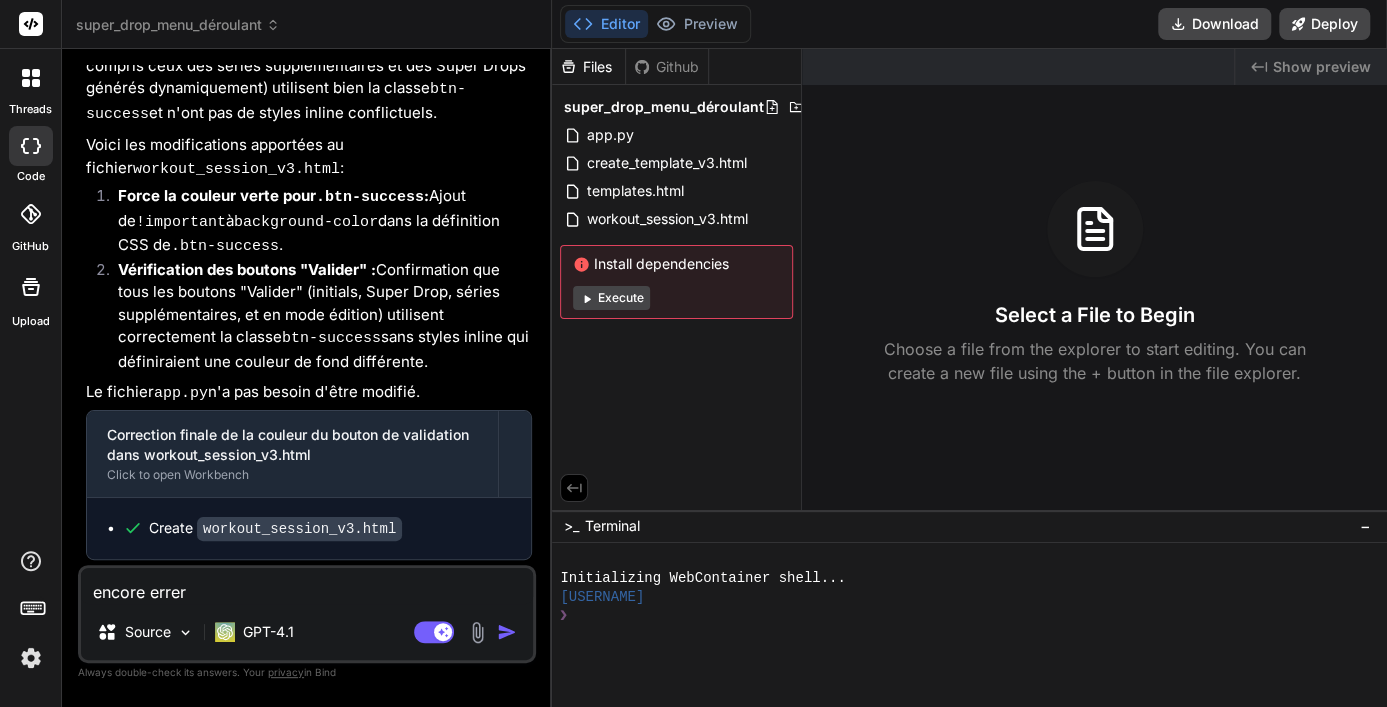 type on "encore erre" 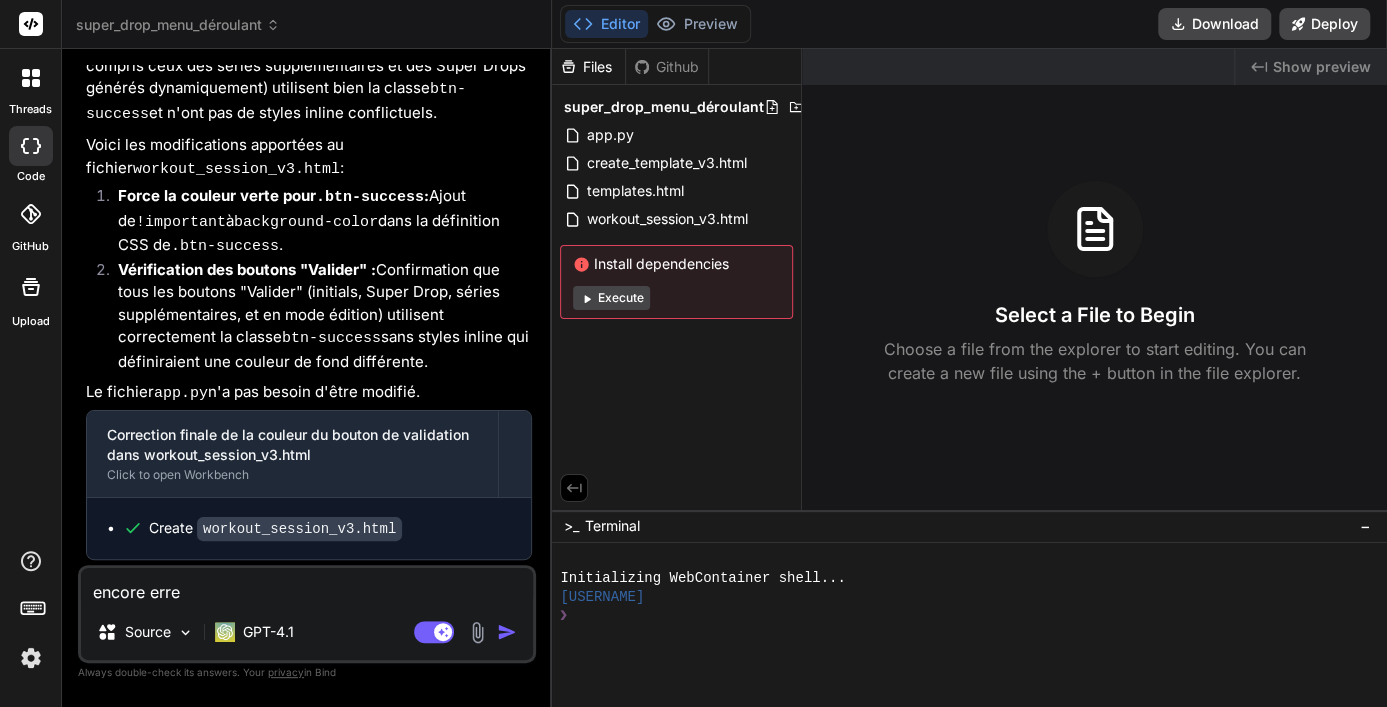 type on "encore erree" 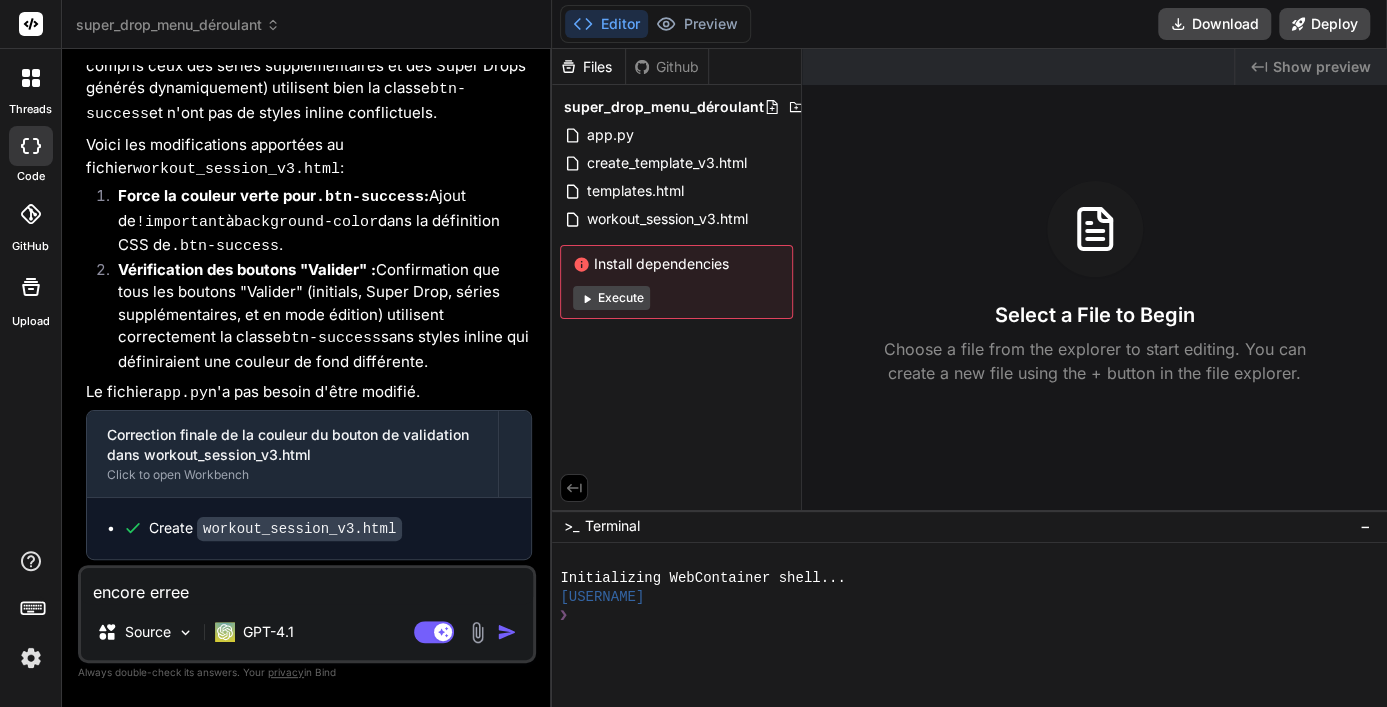 type on "encore erreeu" 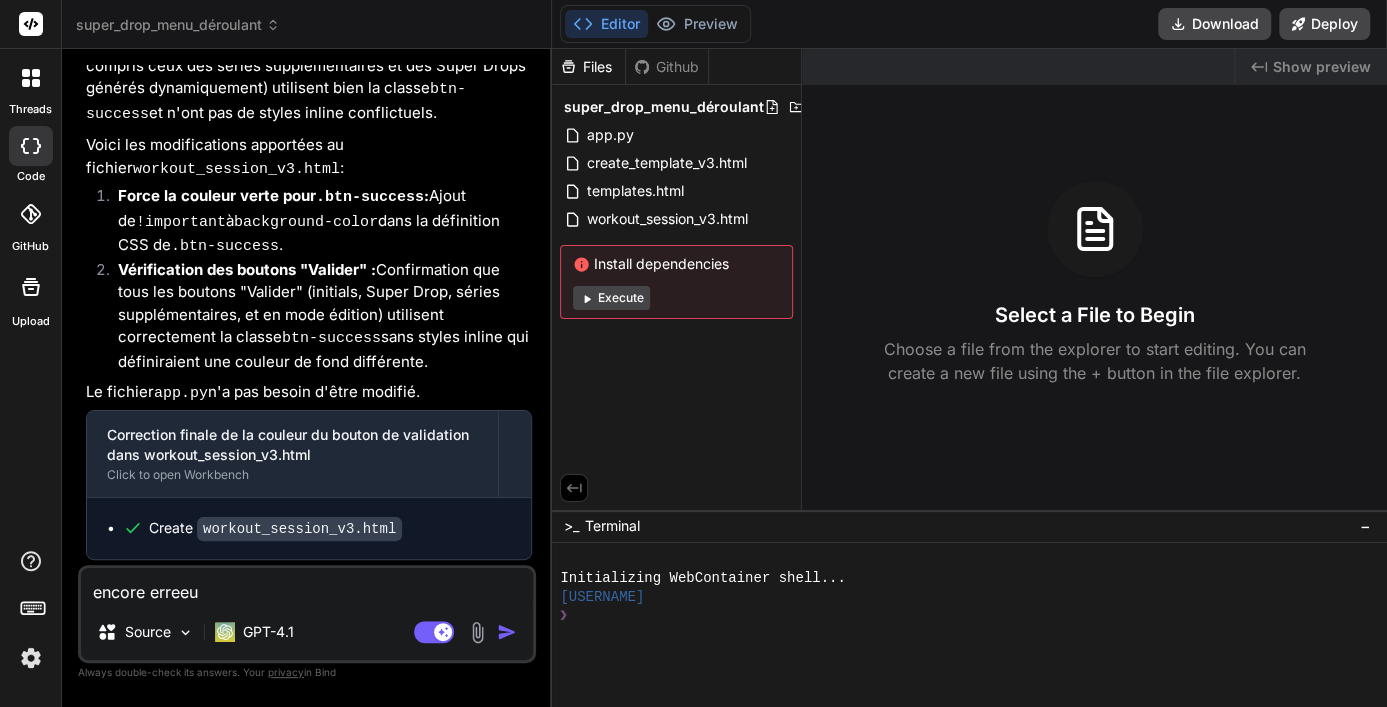 type on "encore erreeur" 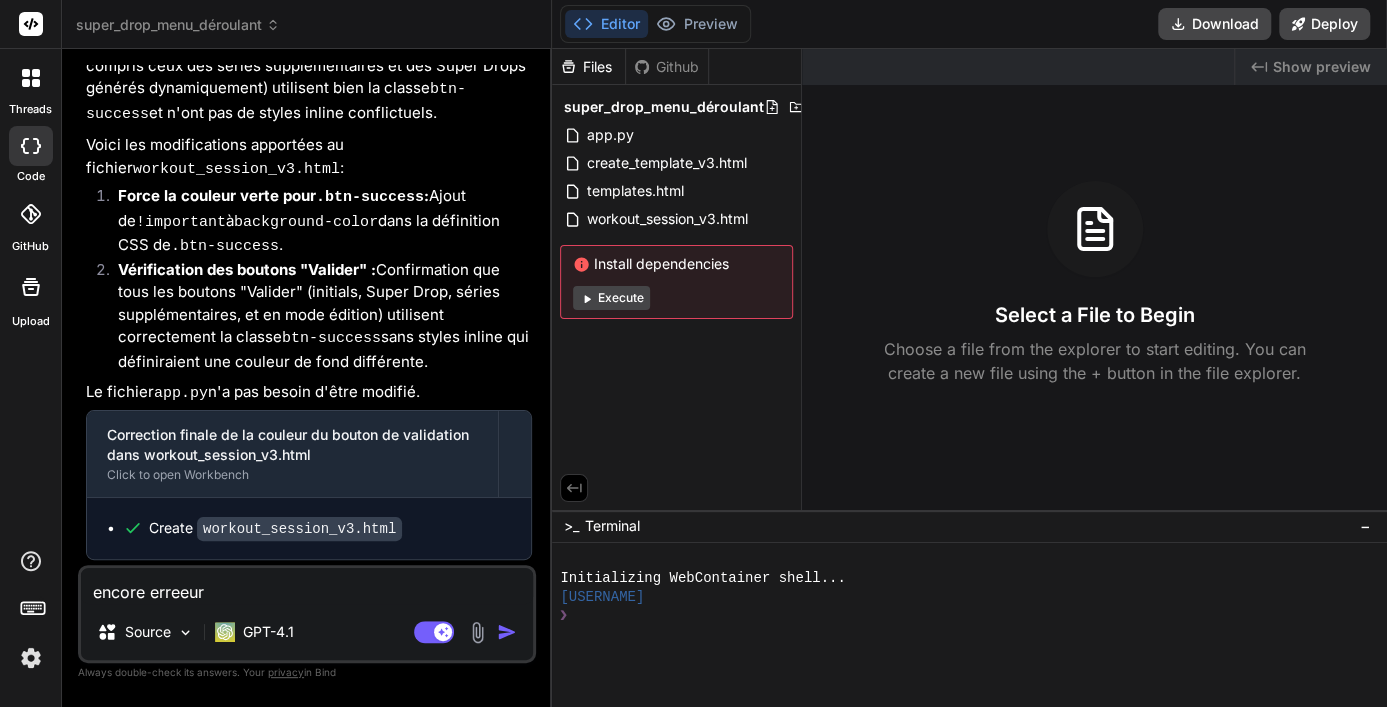 type on "encore erreeur" 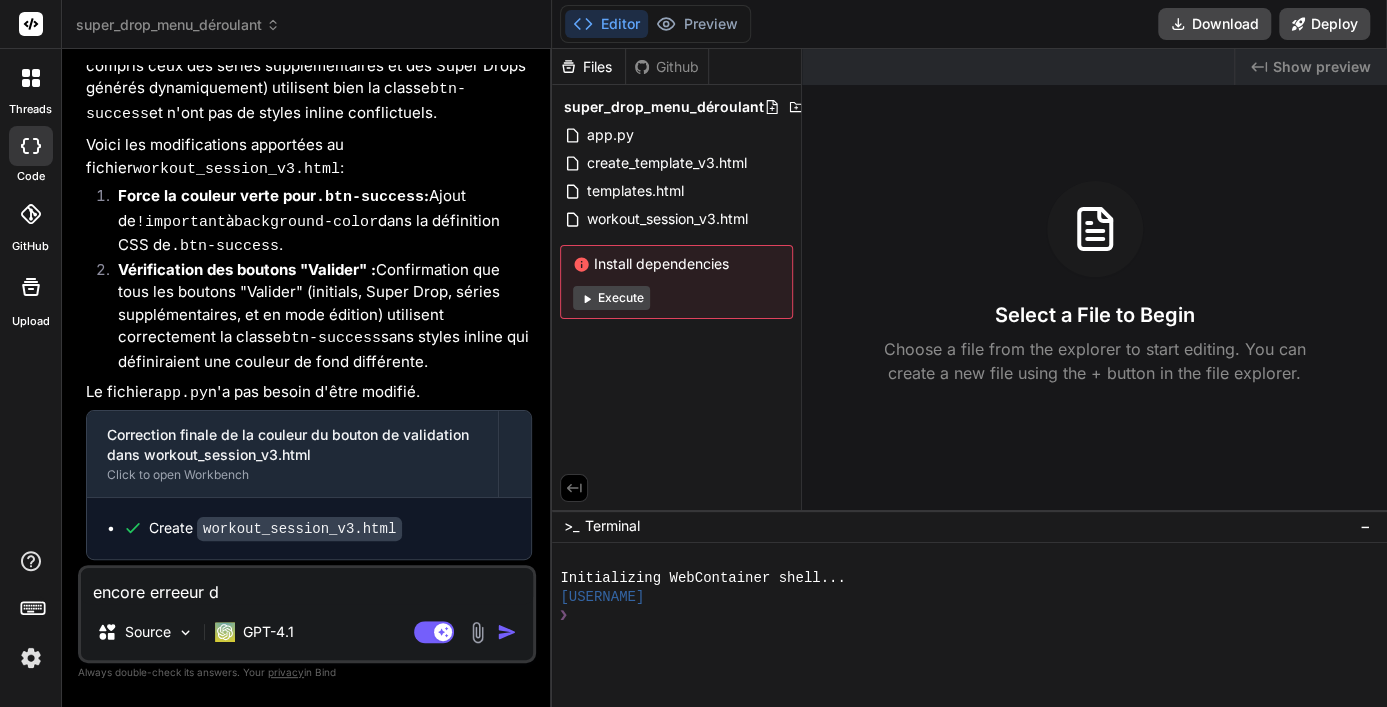 type on "encore erreeur da" 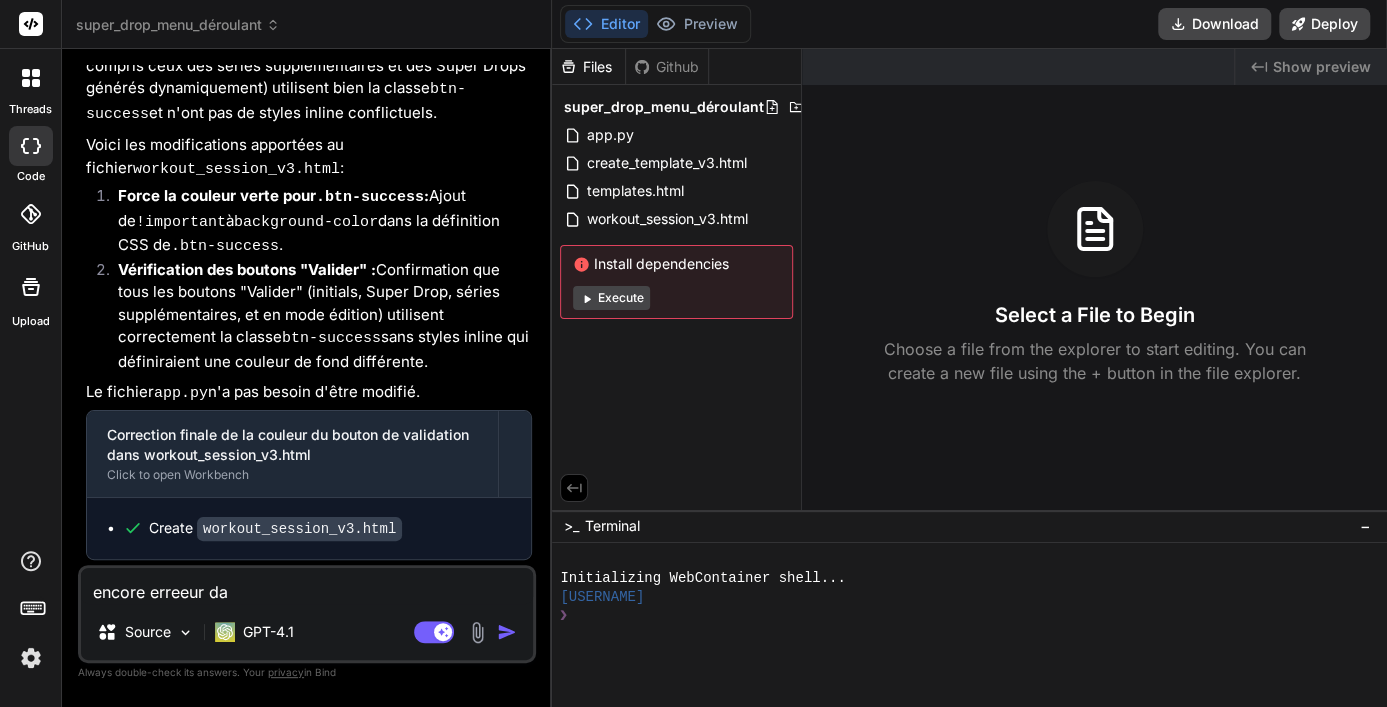 type on "encore erreeur dat" 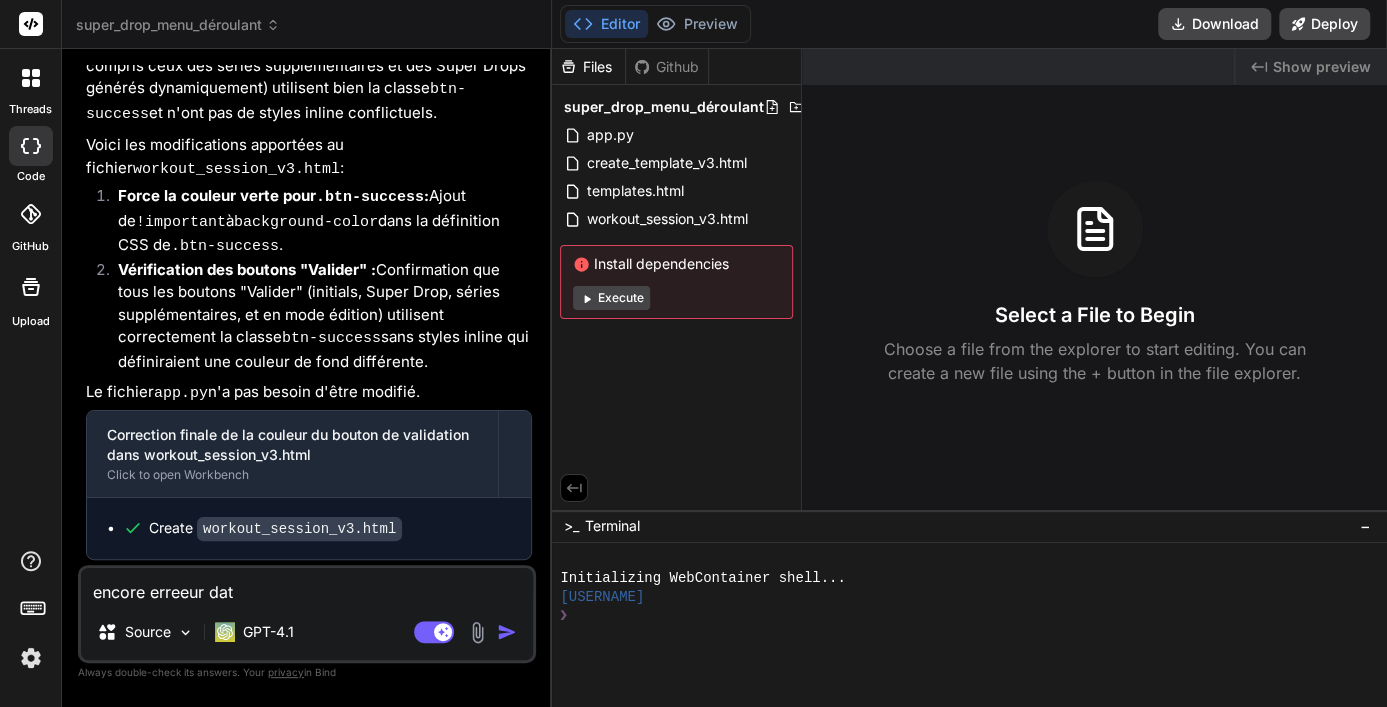 type on "encore erreeur date" 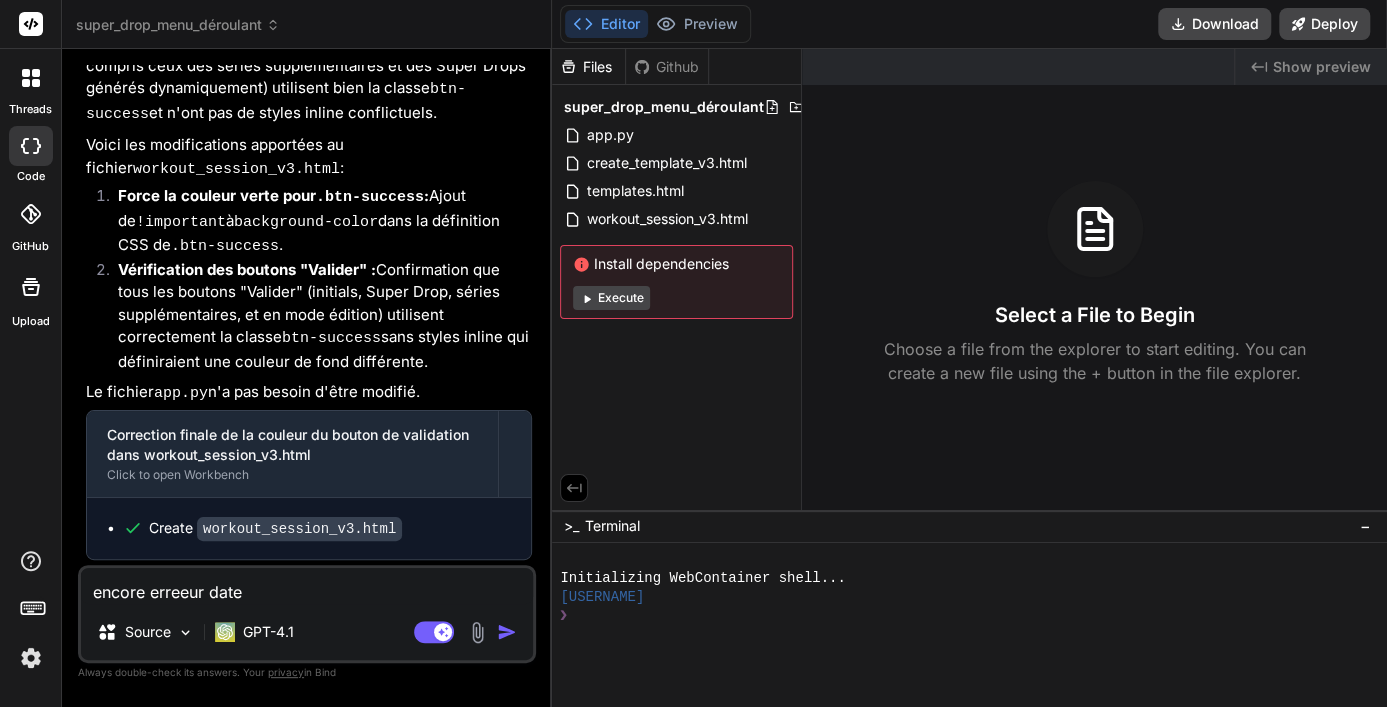 type on "encore erreeur date" 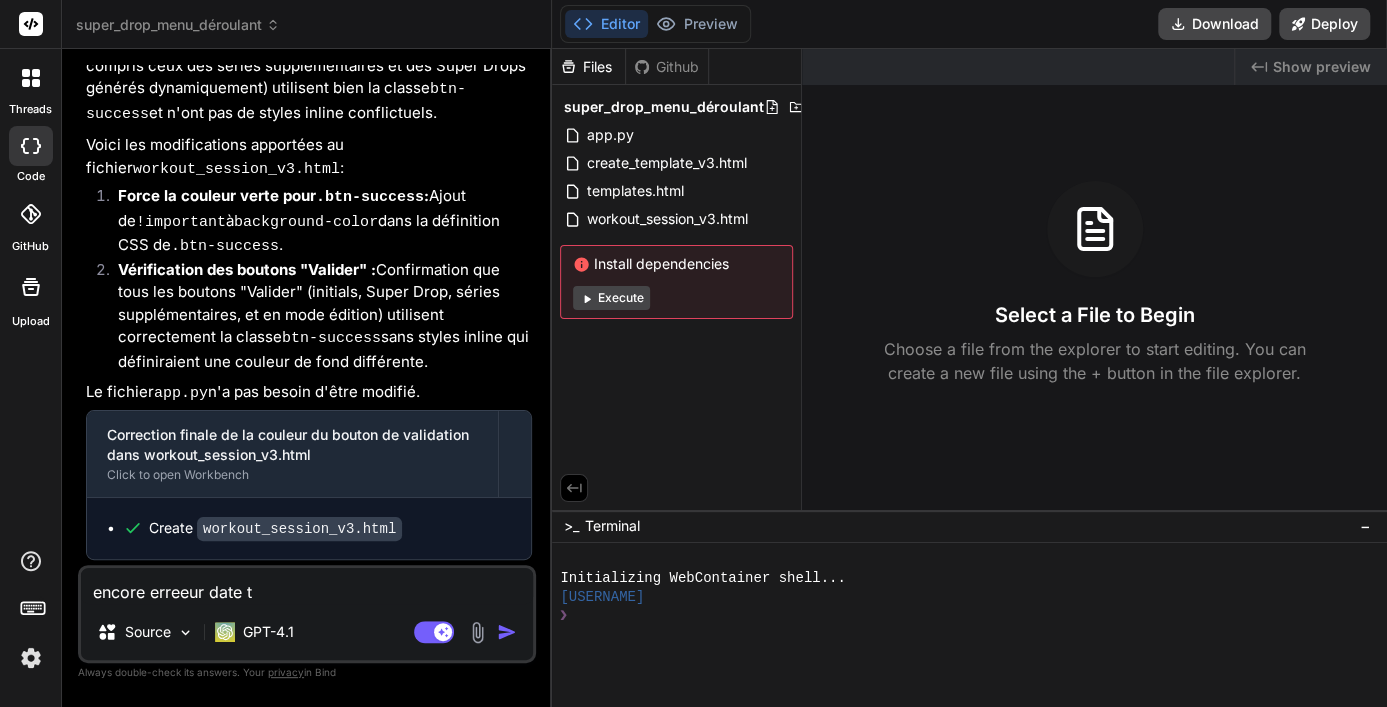 type on "x" 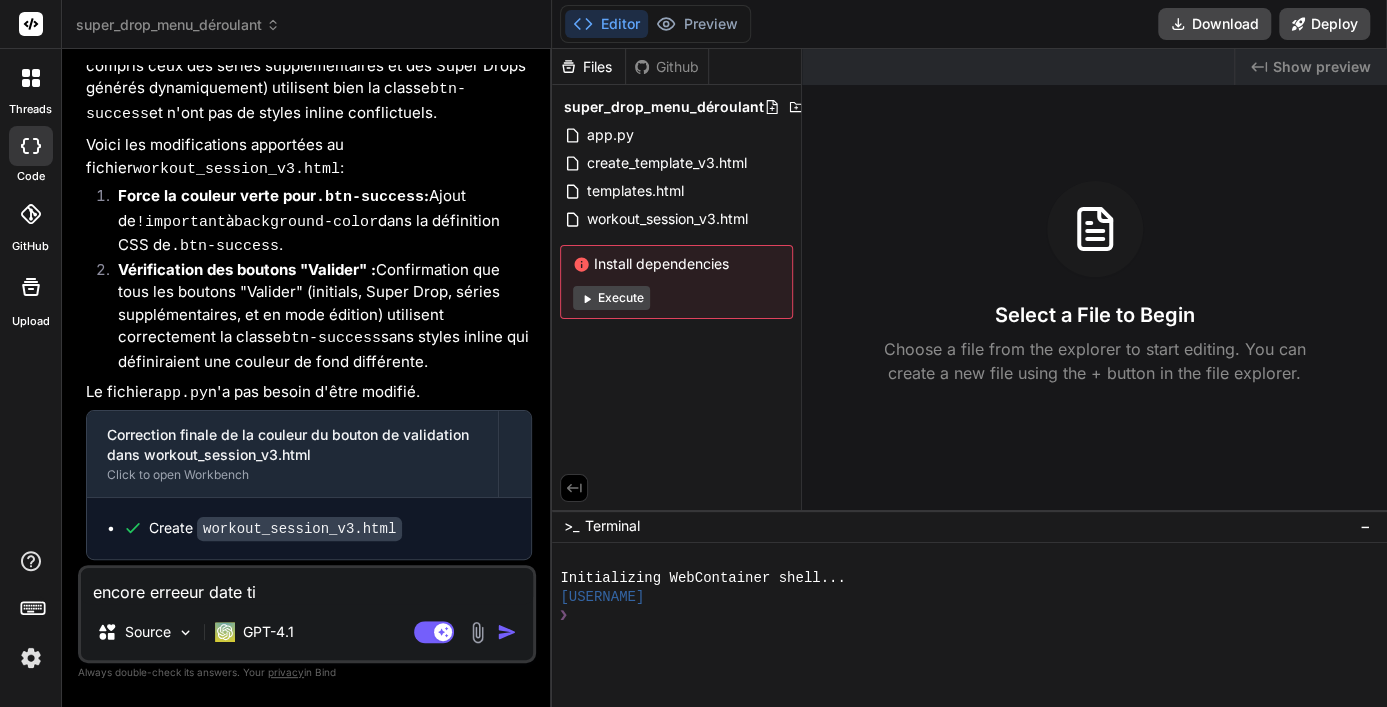 type on "encore erreeur date tim" 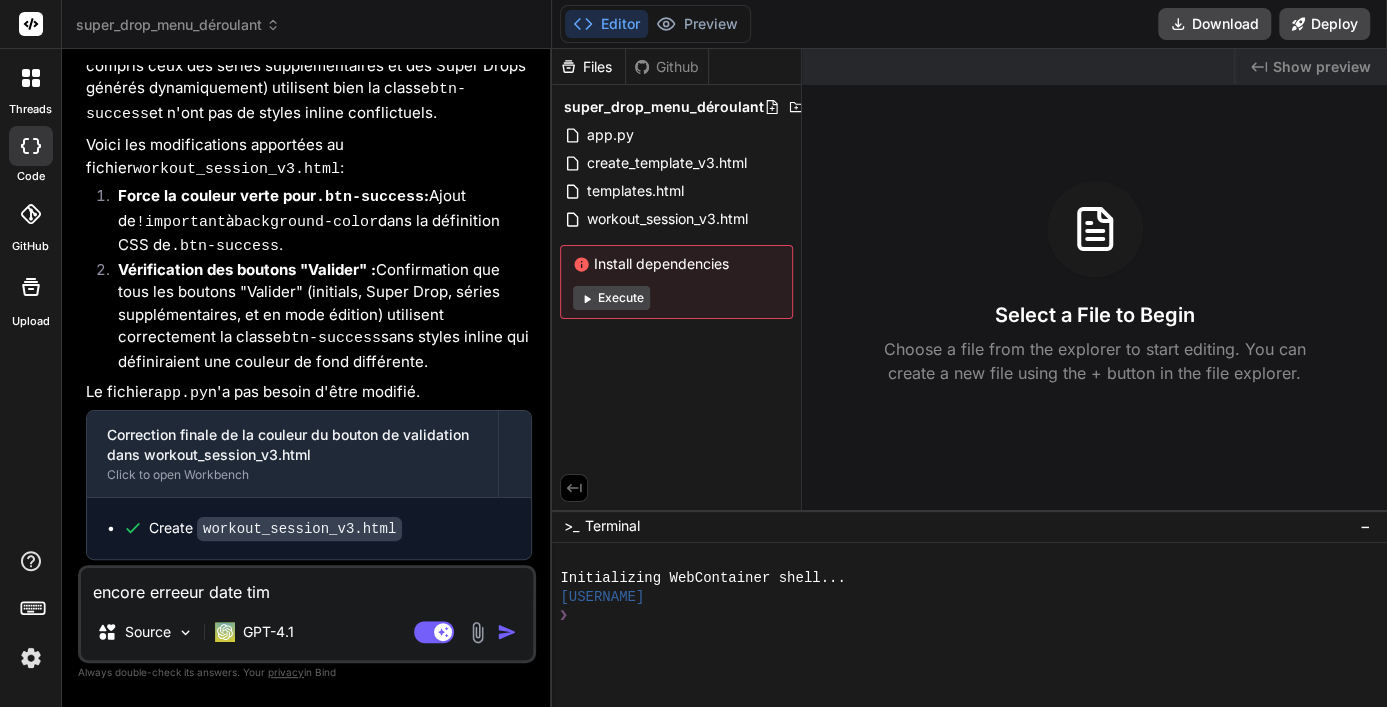 type on "encore erreeur date time" 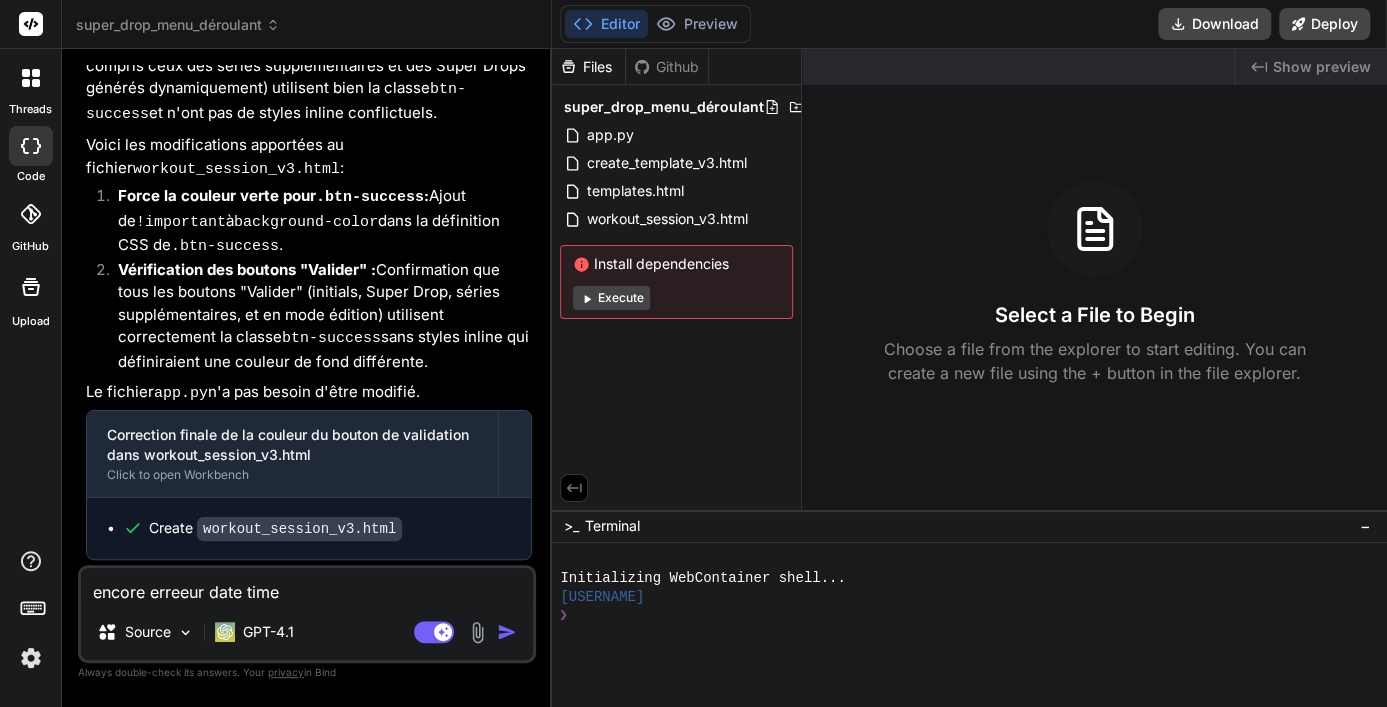 type on "encore erreeur date time" 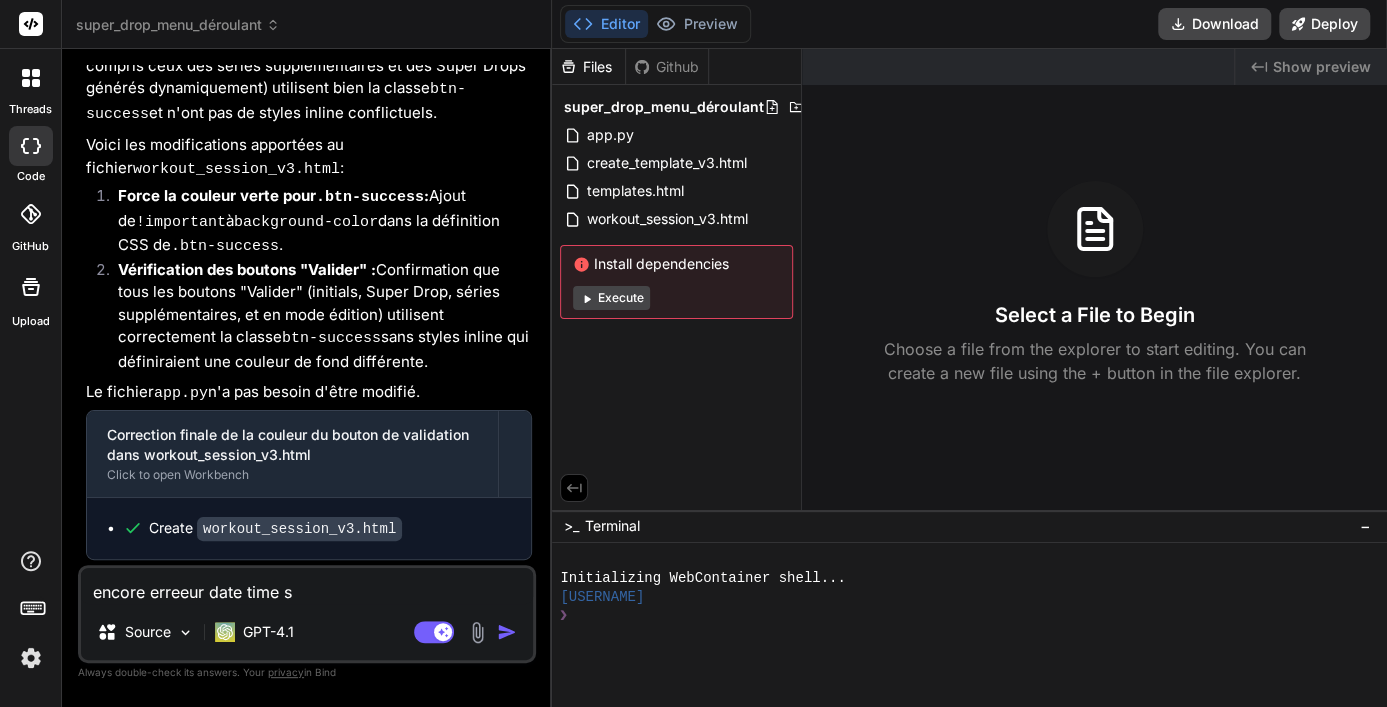 type on "encore erreeur date time su" 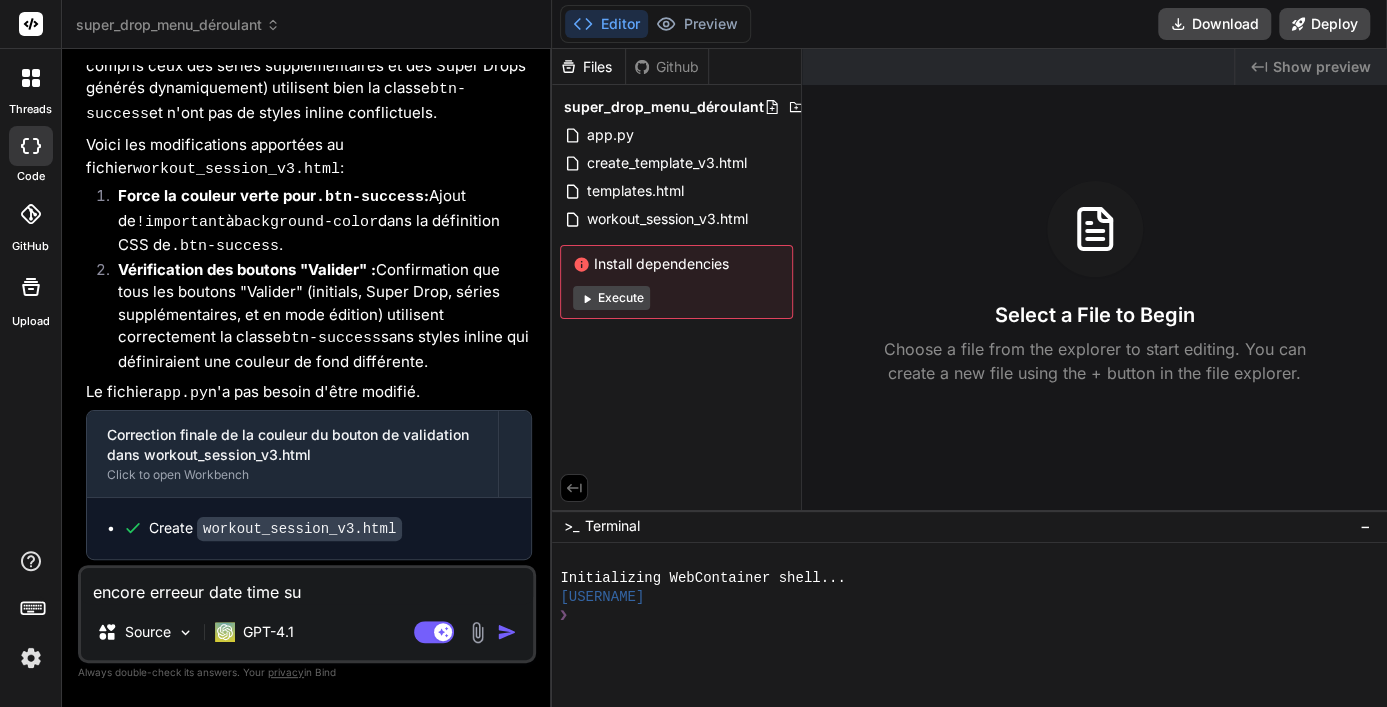 type on "encore erreeur date time sur" 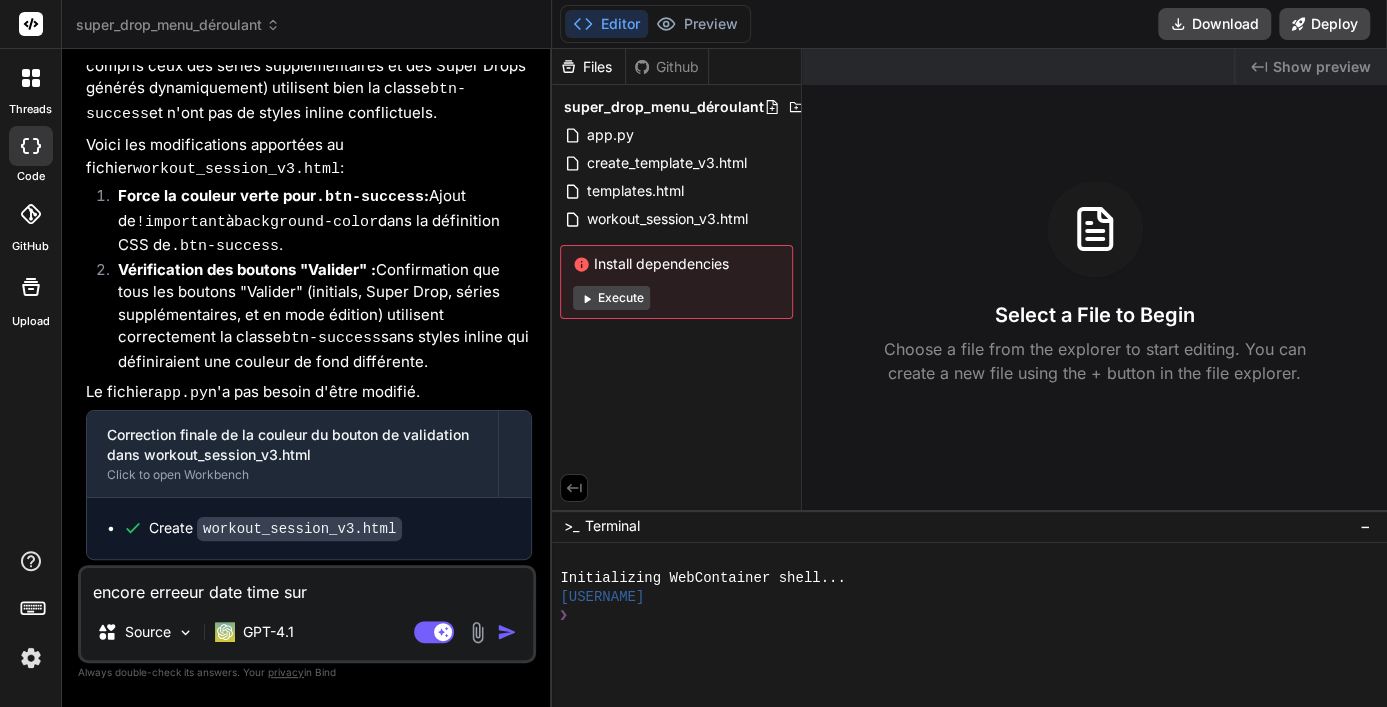 type on "encore erreeur date time sur" 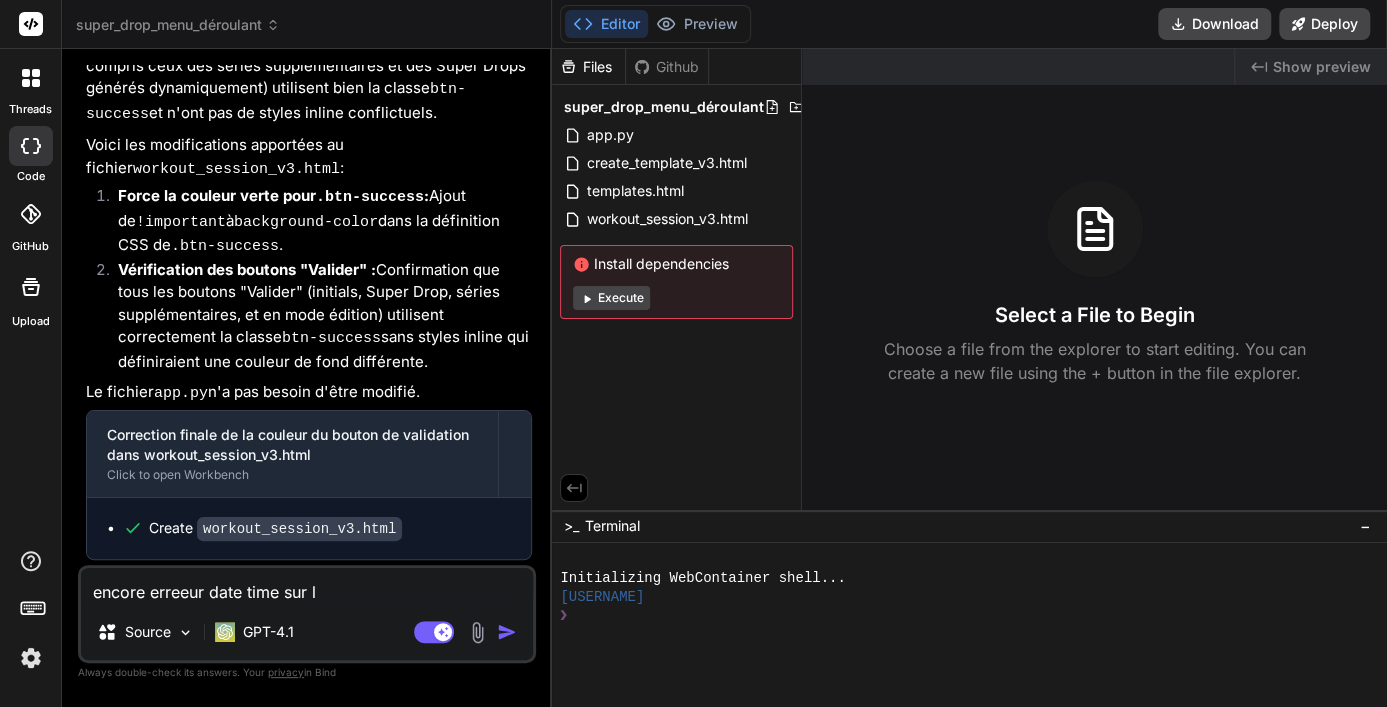 type on "encore erreeur date time sur la" 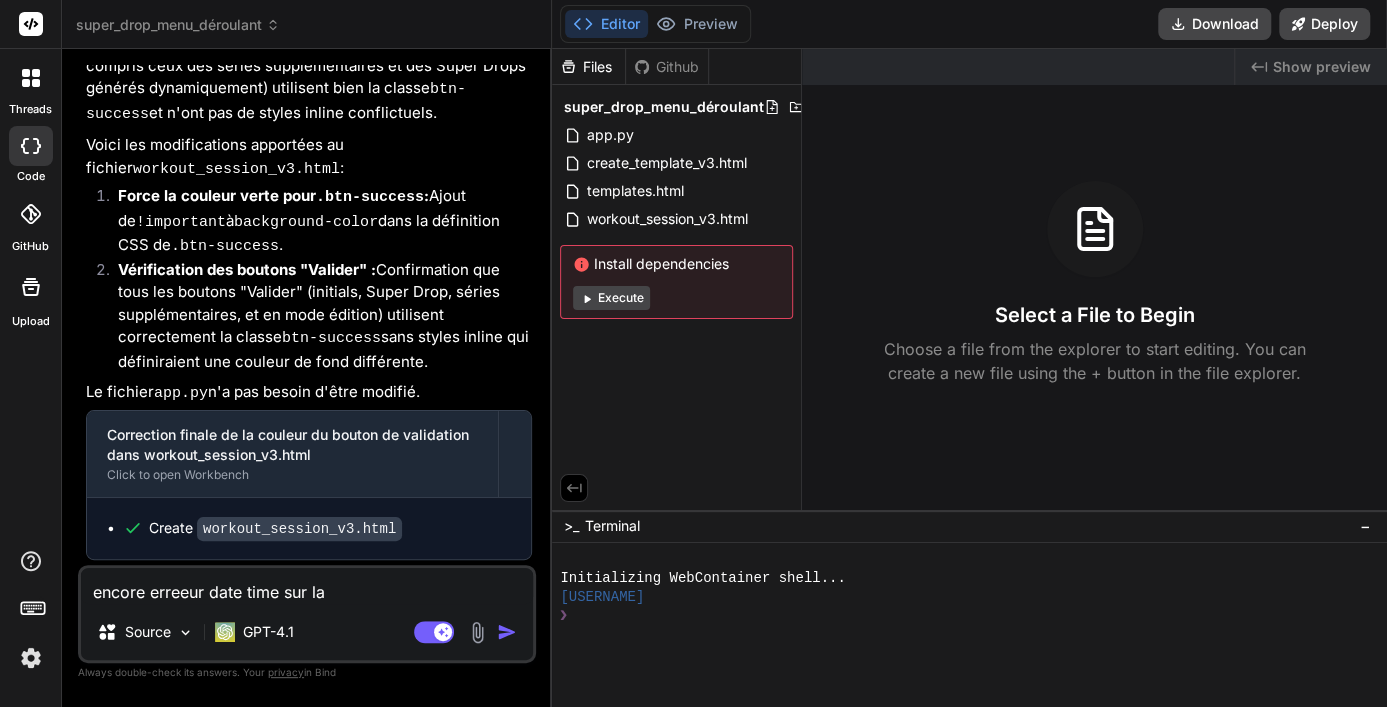 type on "encore erreeur date time sur la" 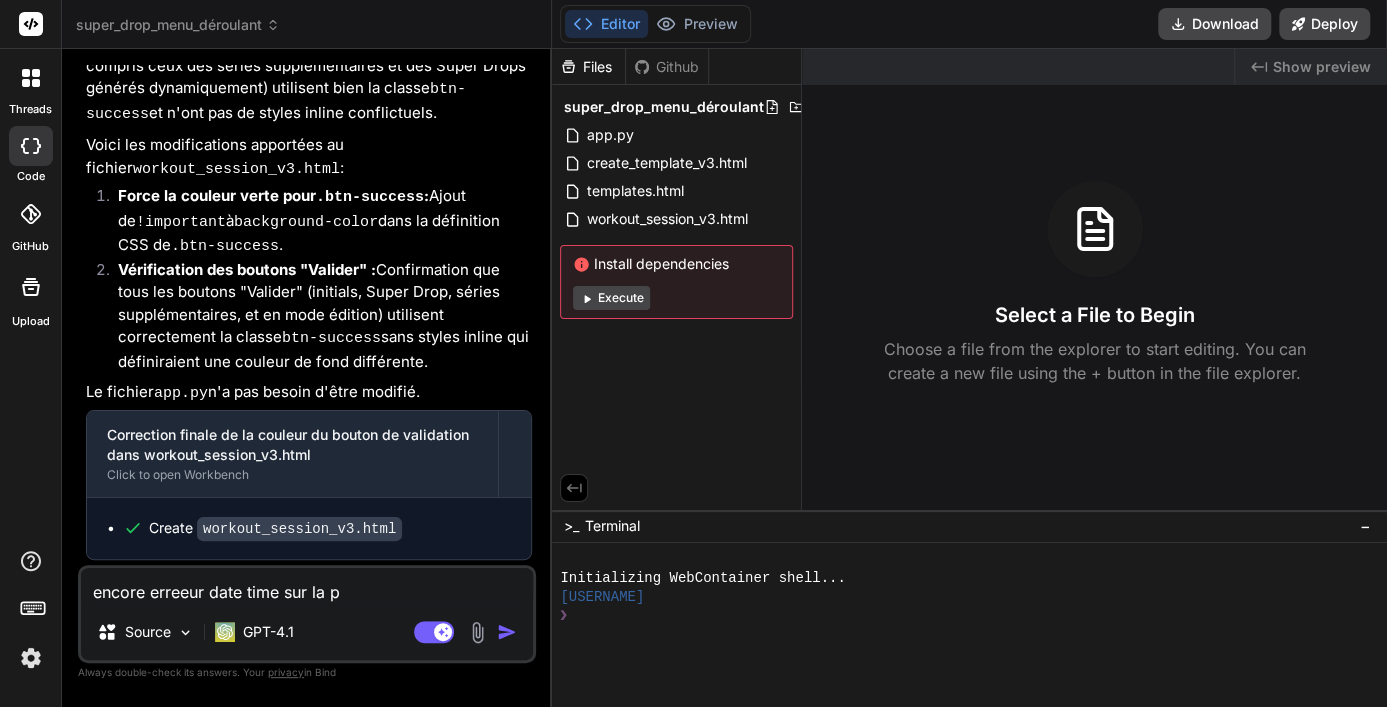 type on "encore erreeur date time sur la pa" 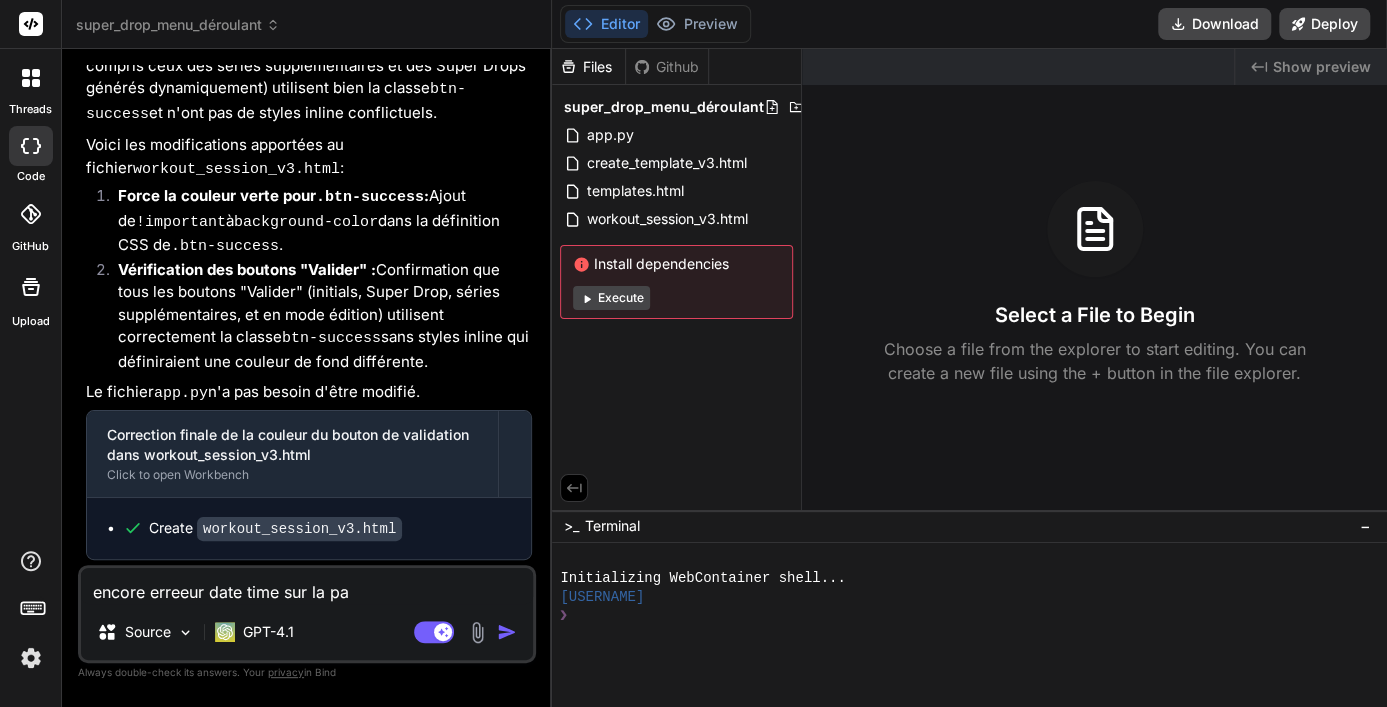 type on "encore erreeur date time sur la pag" 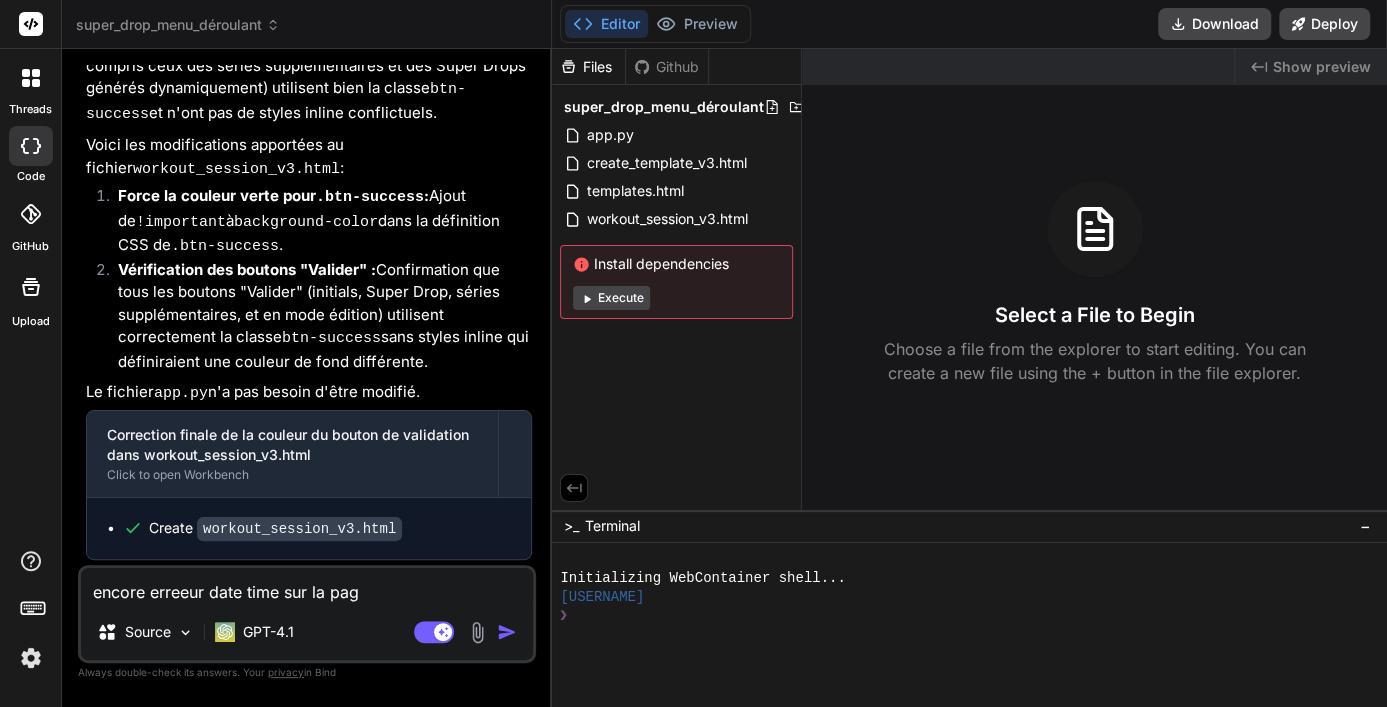 type on "encore erreeur date time sur la page" 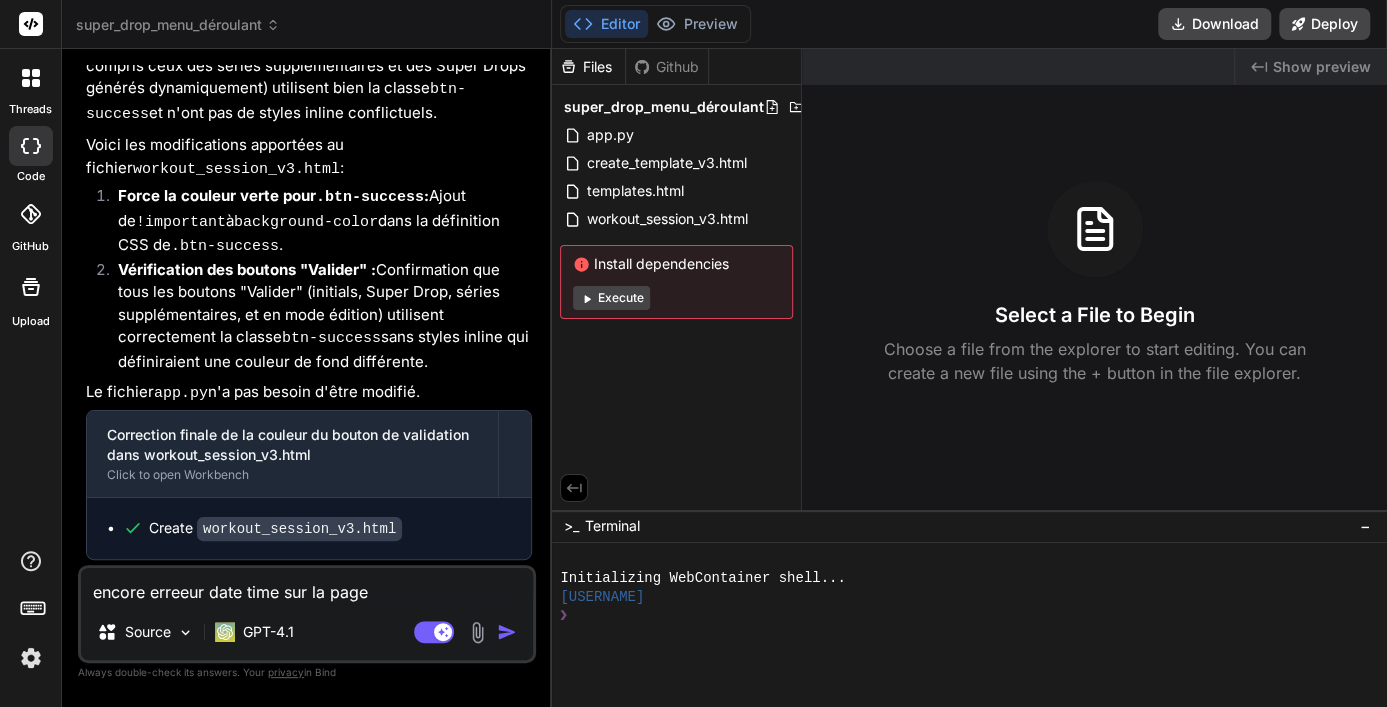 type on "encore erreeur date time sur la page" 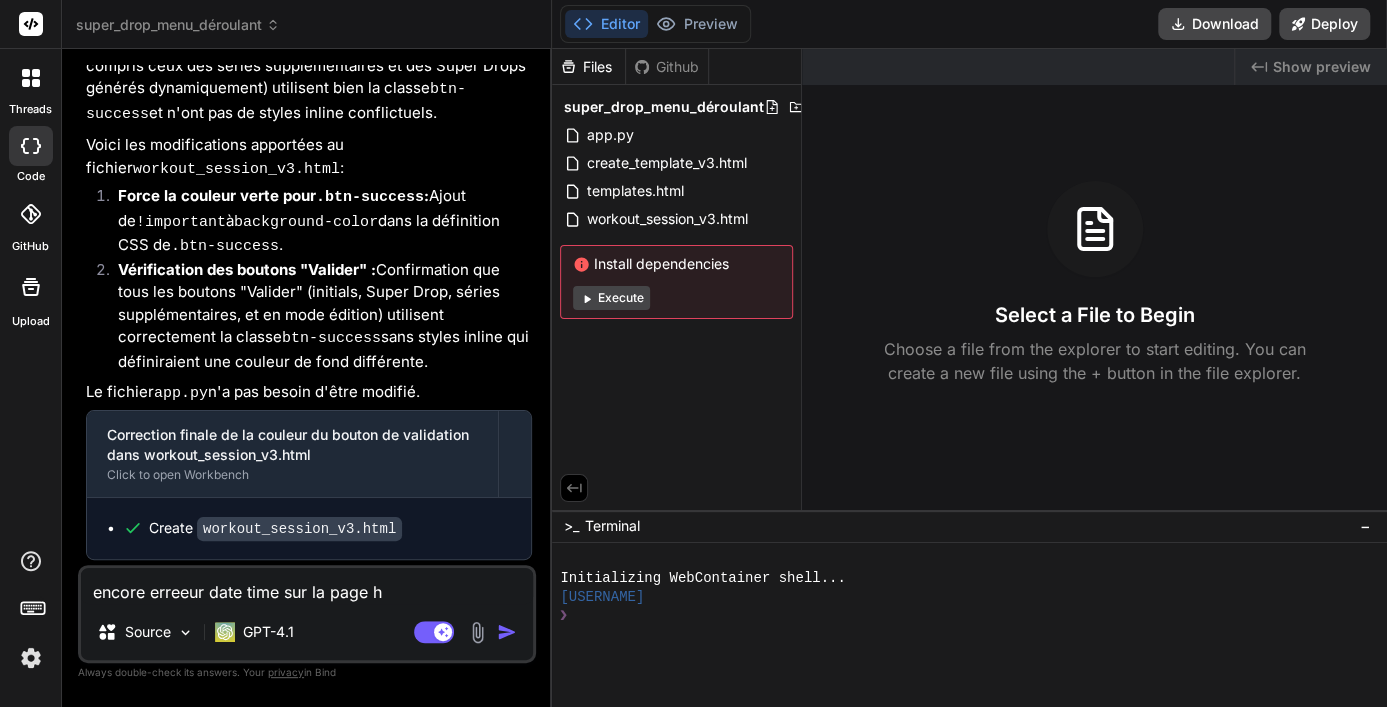 type on "encore erreeur date time sur la page hi" 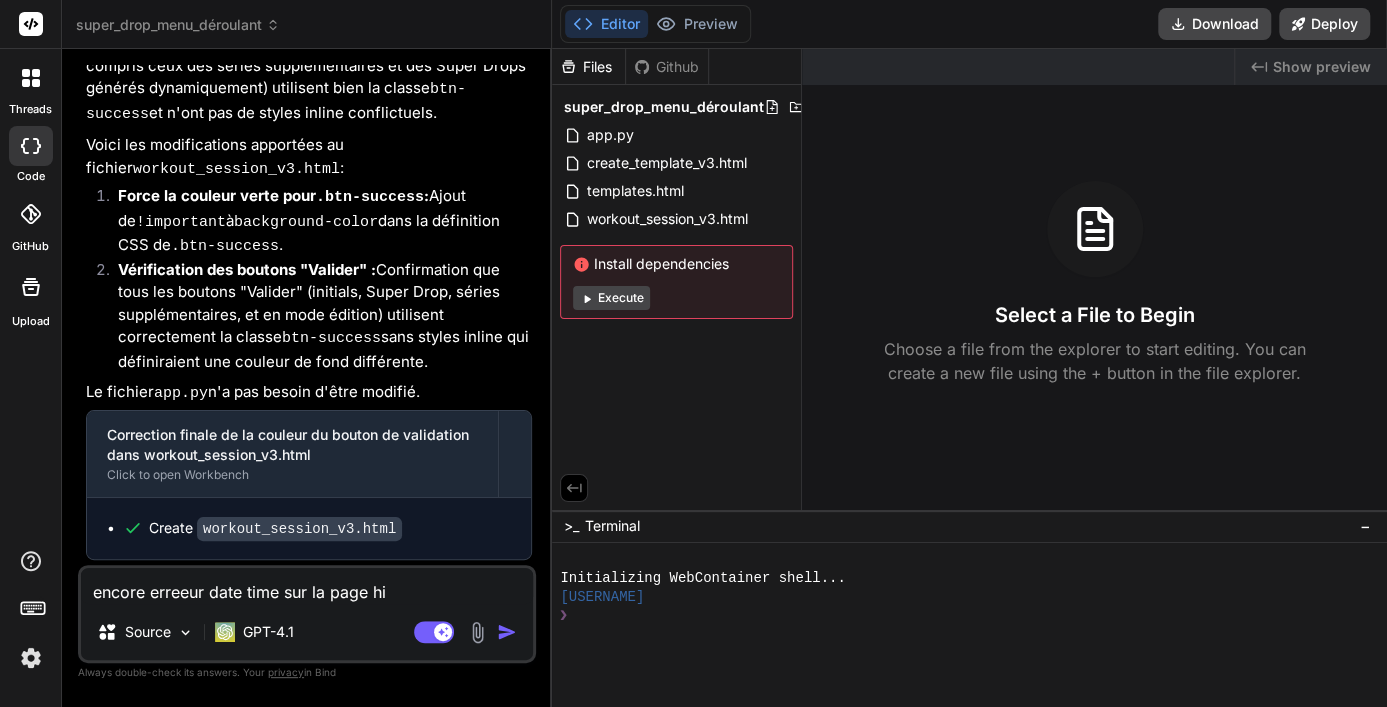 type on "encore erreeur date time sur la page his" 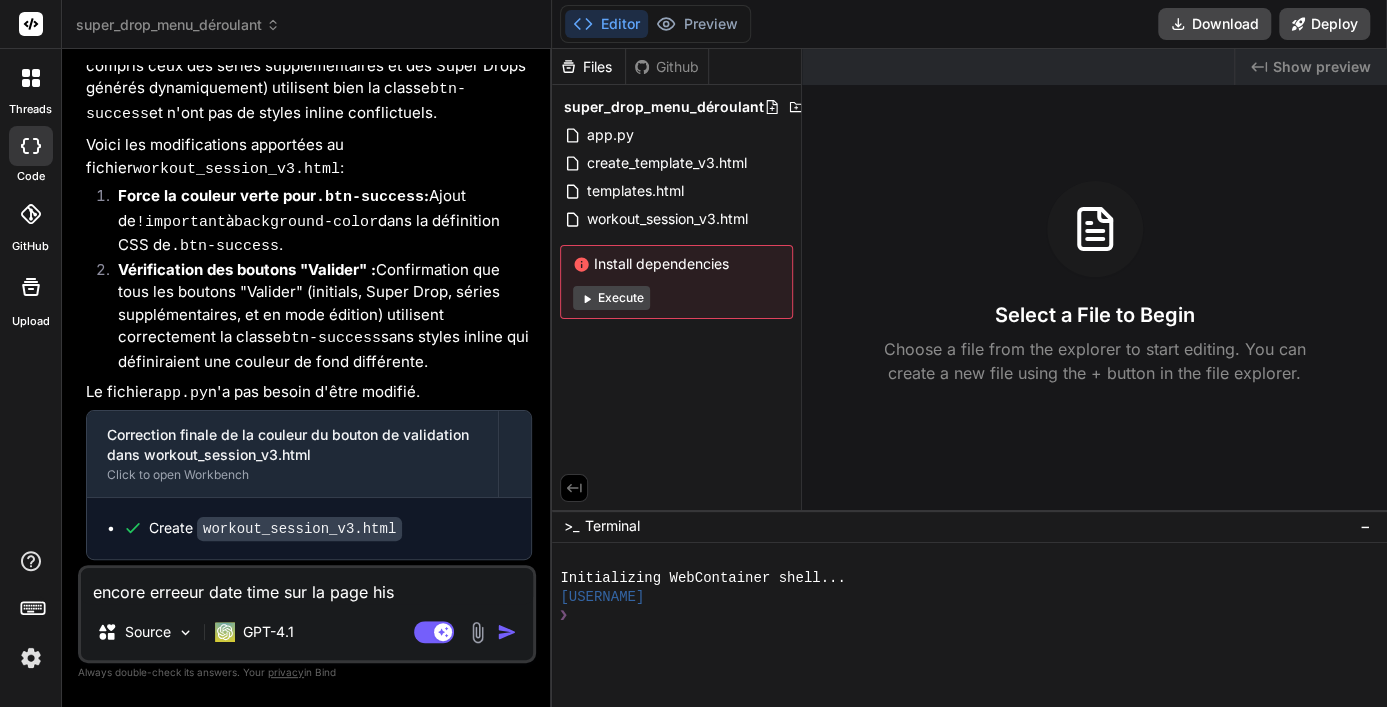 type on "encore erreeur date time sur la page hist" 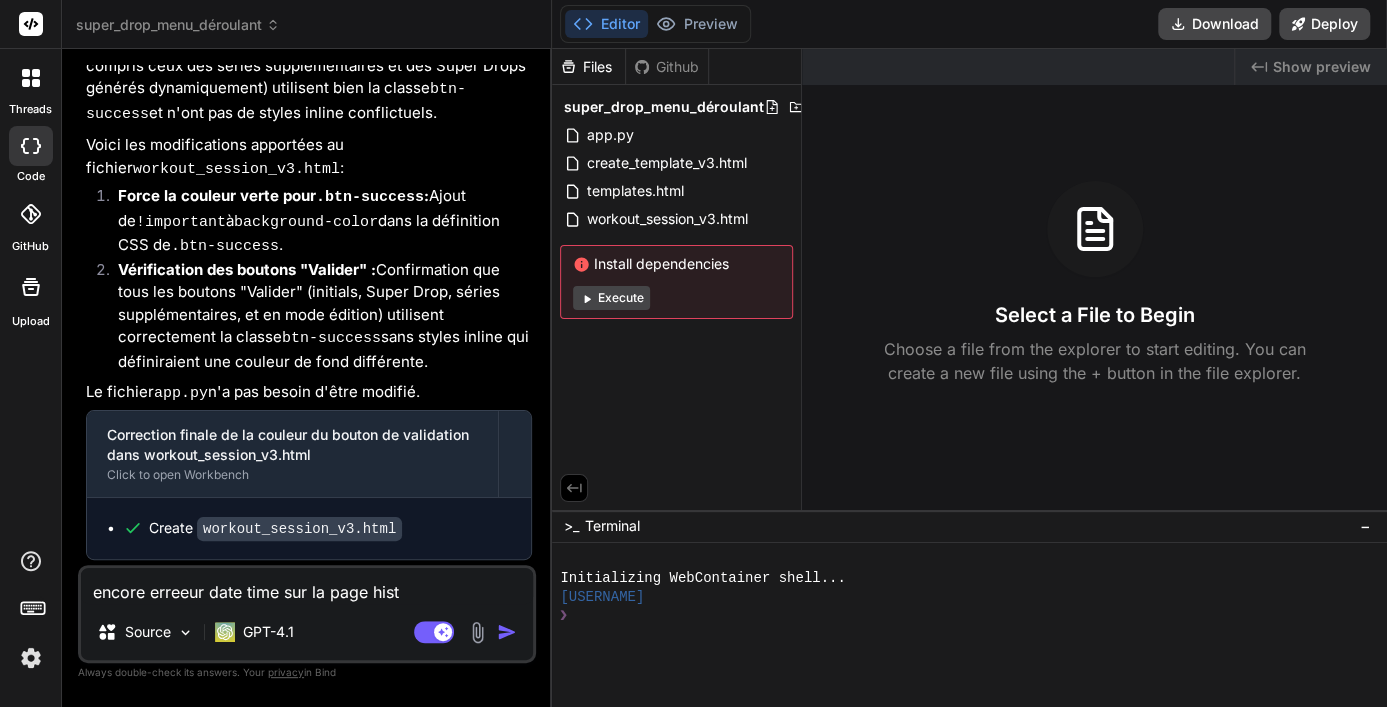 type on "encore erreeur date time sur la page histo" 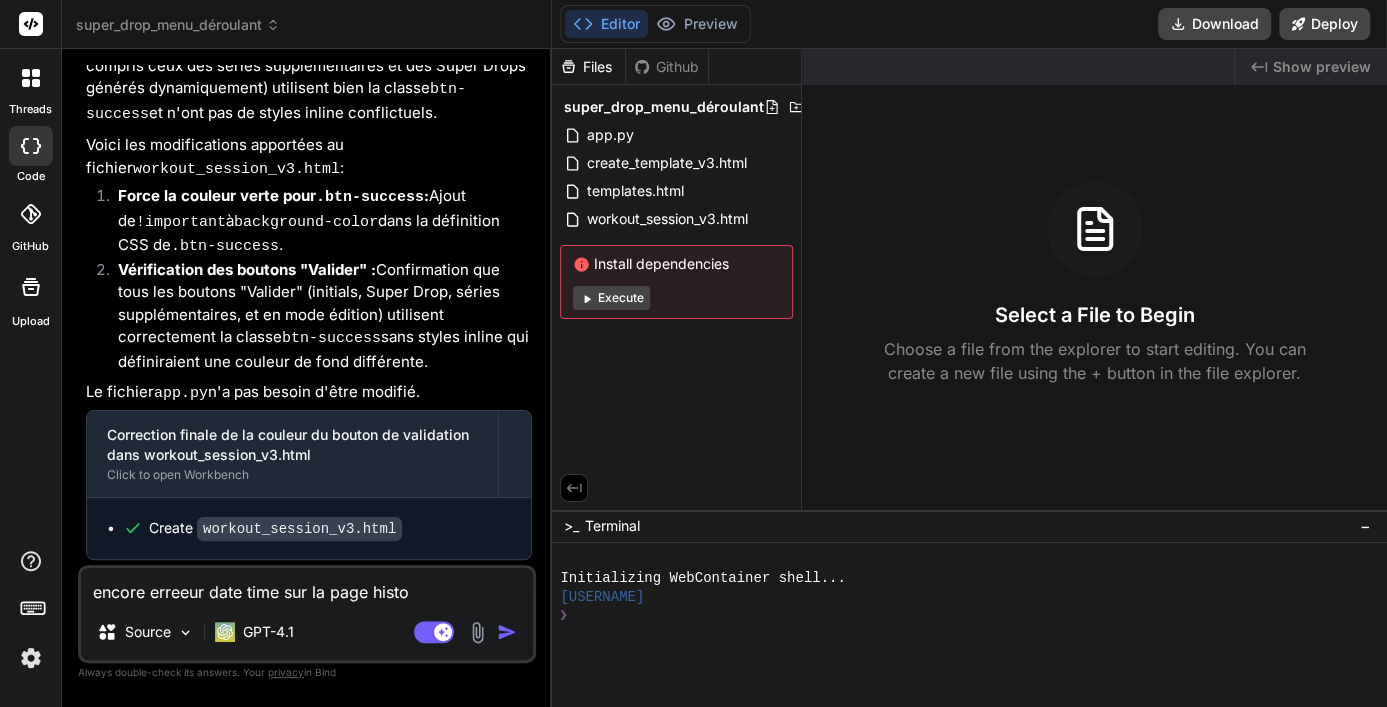 type on "encore erreeur date time sur la page histor" 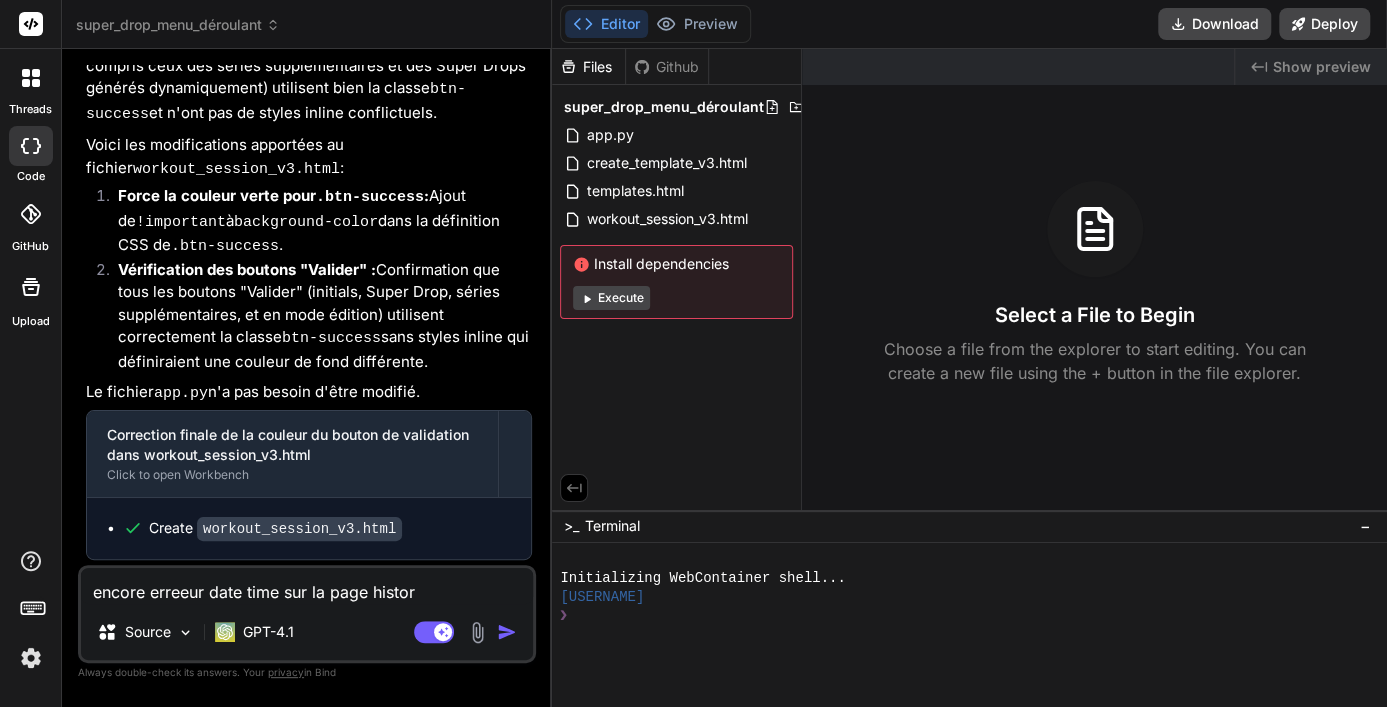 type on "encore erreeur date time sur la page history" 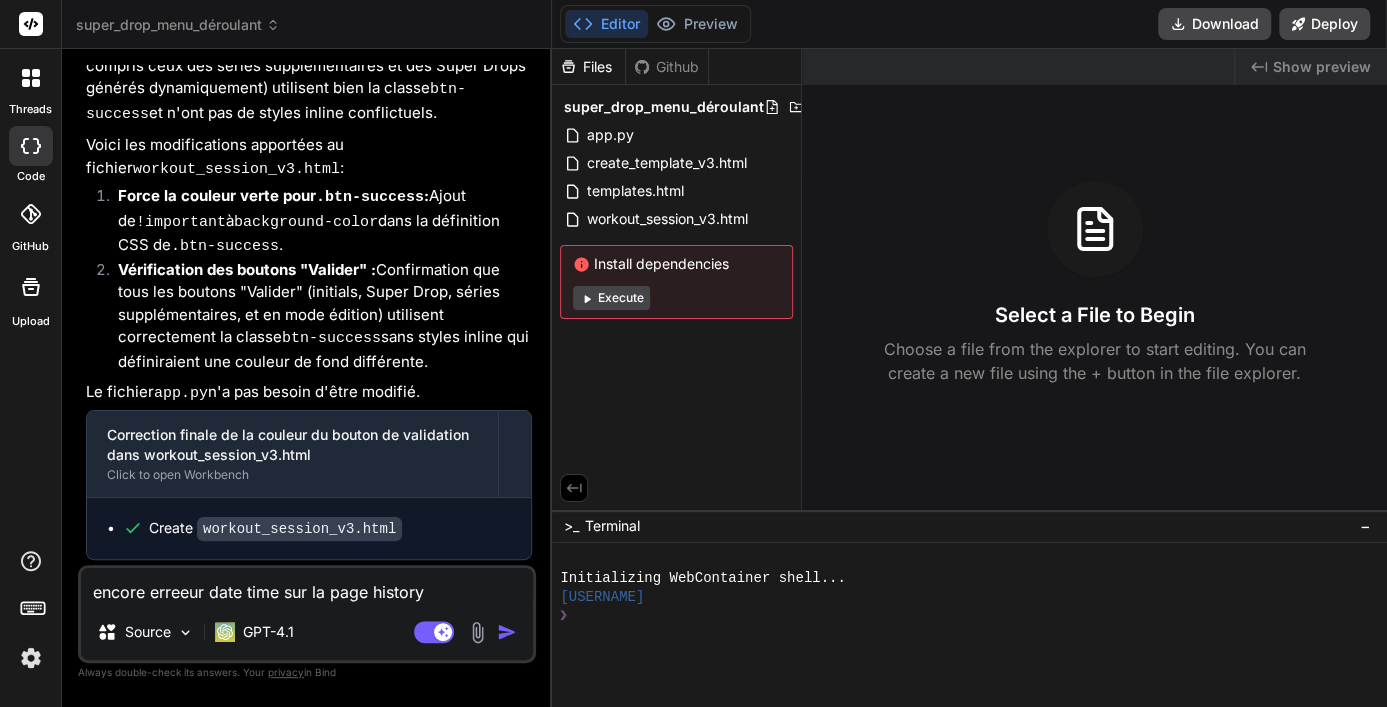 type on "encore erreeur date time sur la page history" 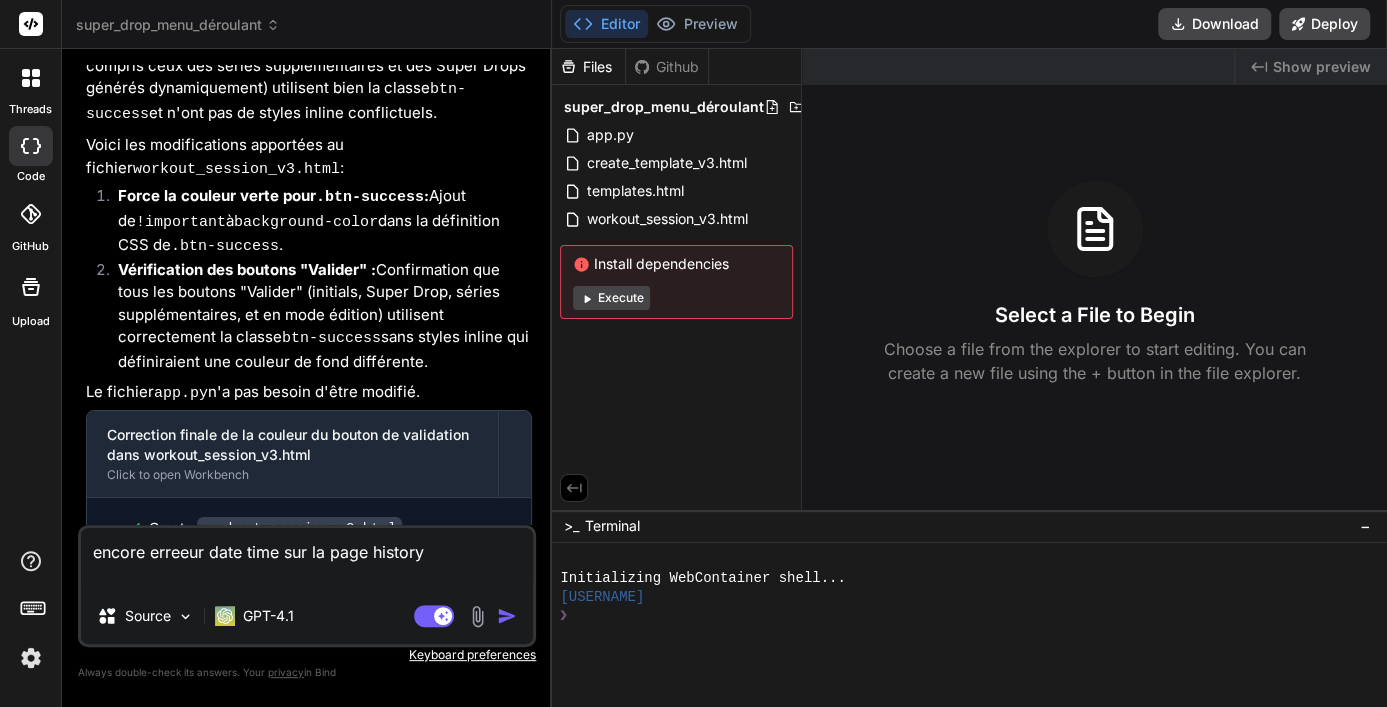 type on "encore erreeur date time sur la page history
v" 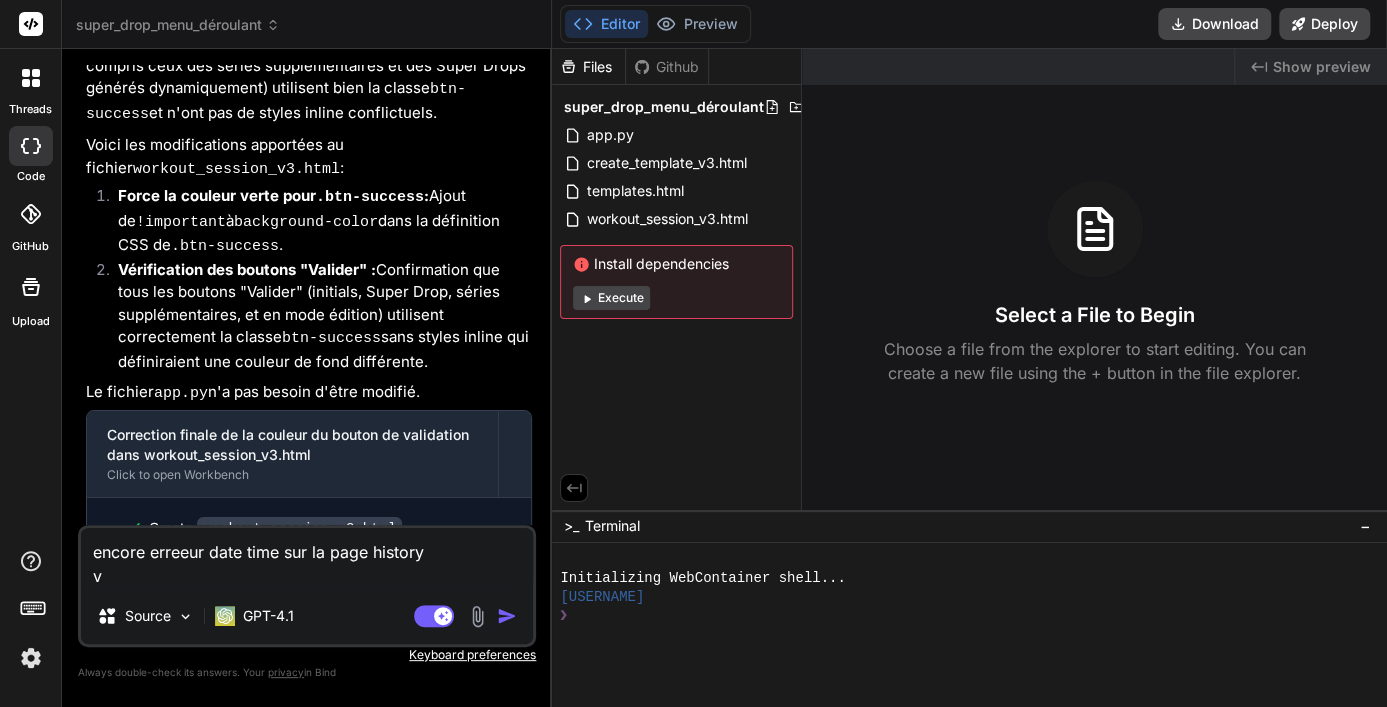 type on "encore erreeur date time sur la page history
ve" 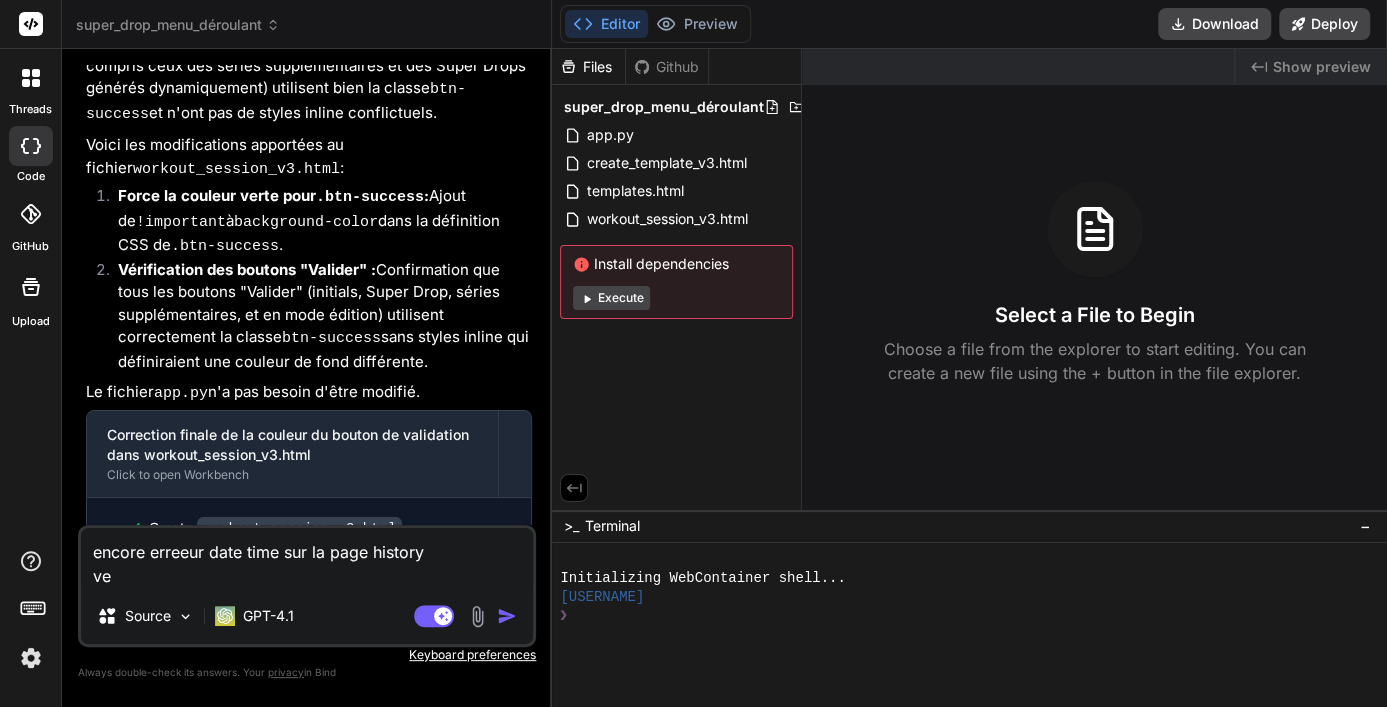 type on "encore erreeur date time sur la page history
vex" 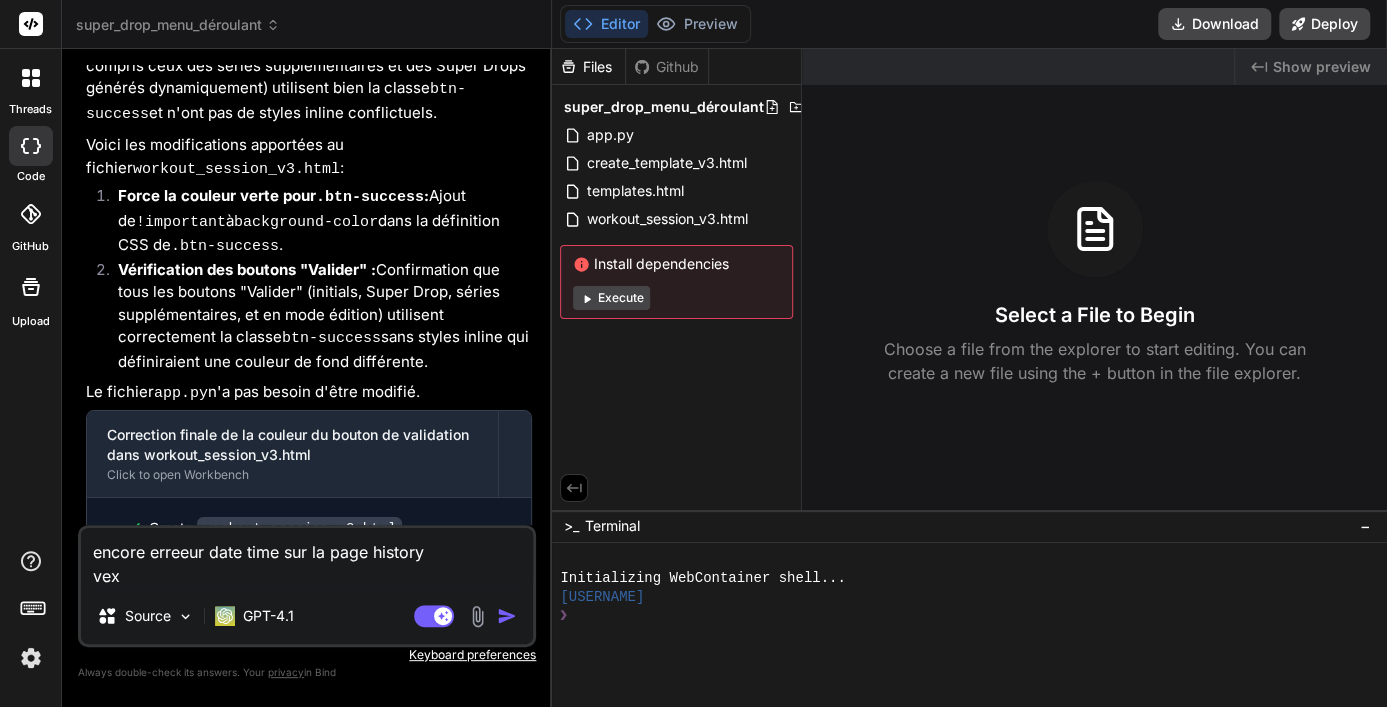 type on "encore erreeur date time sur la page history
vex" 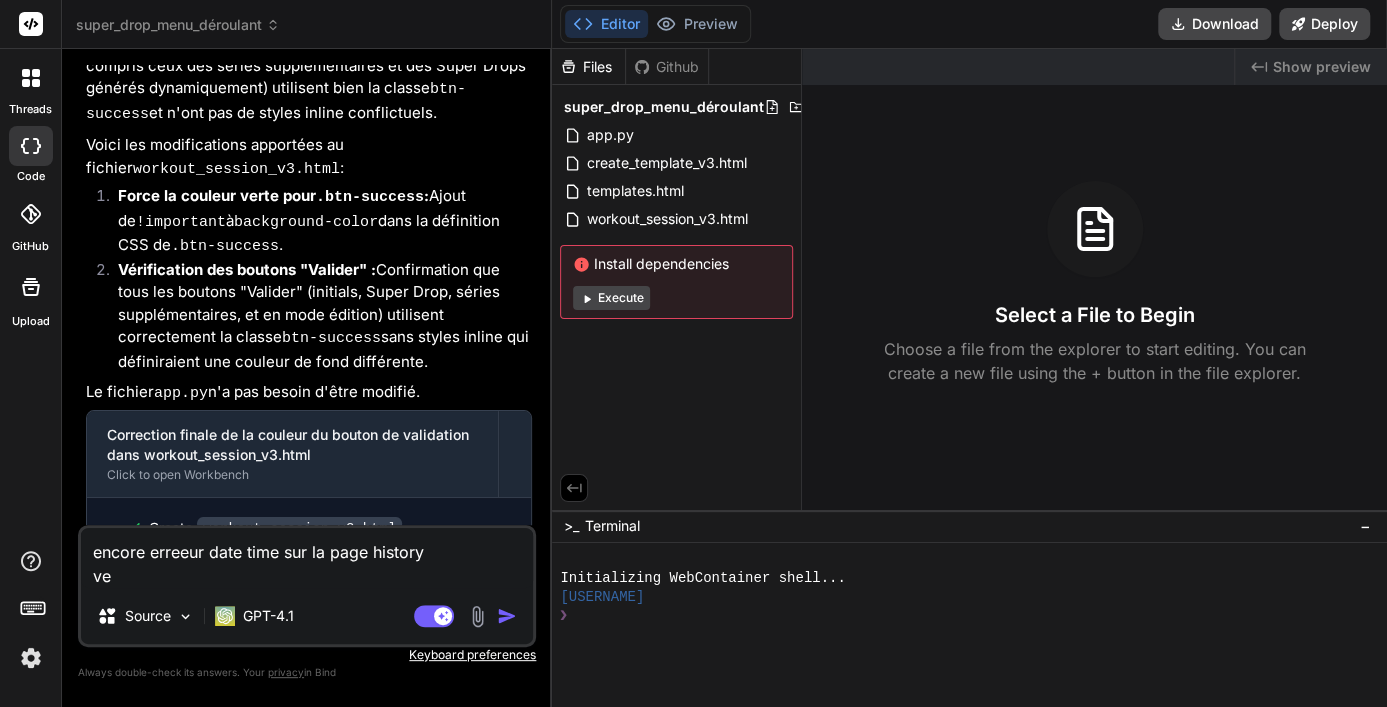 type on "encore erreeur date time sur la page history
veu" 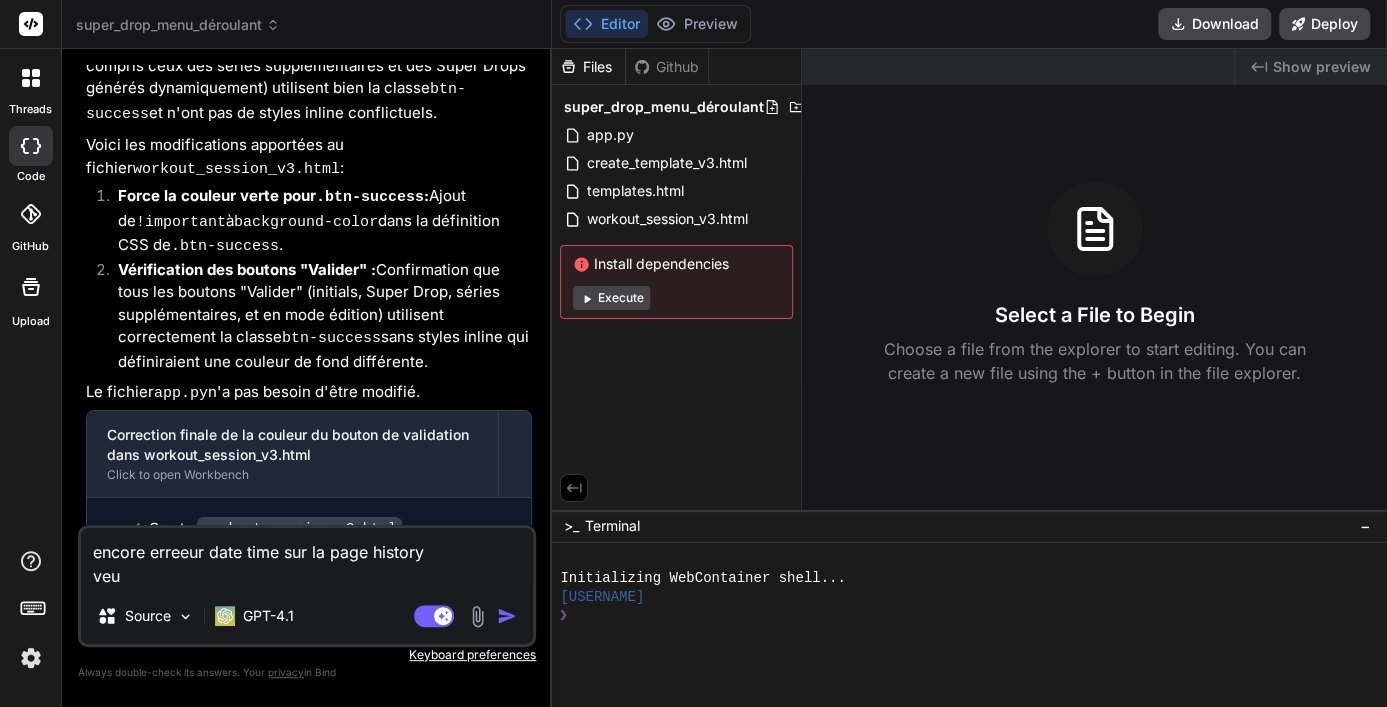 type on "encore erreeur date time sur la page history
veux" 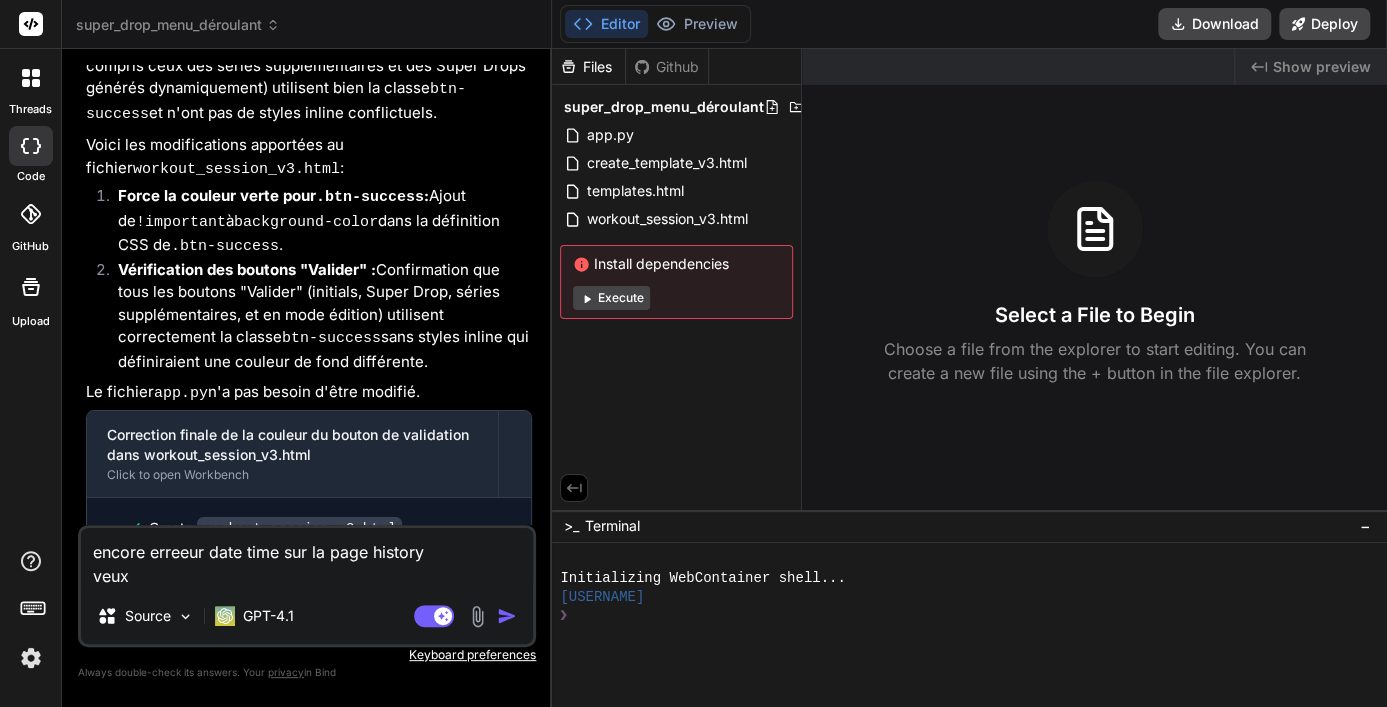 type on "encore erreeur date time sur la page history
veux" 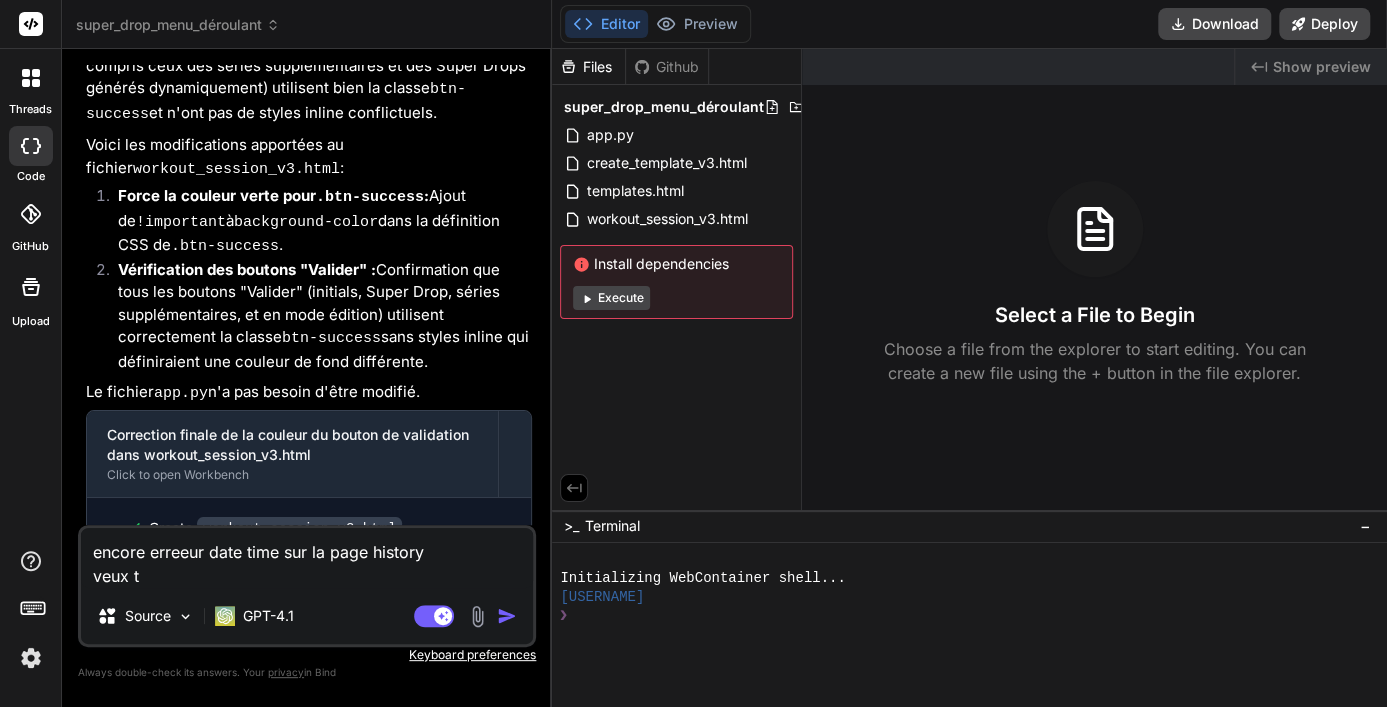 type on "encore erreeur date time sur la page history
veux tu" 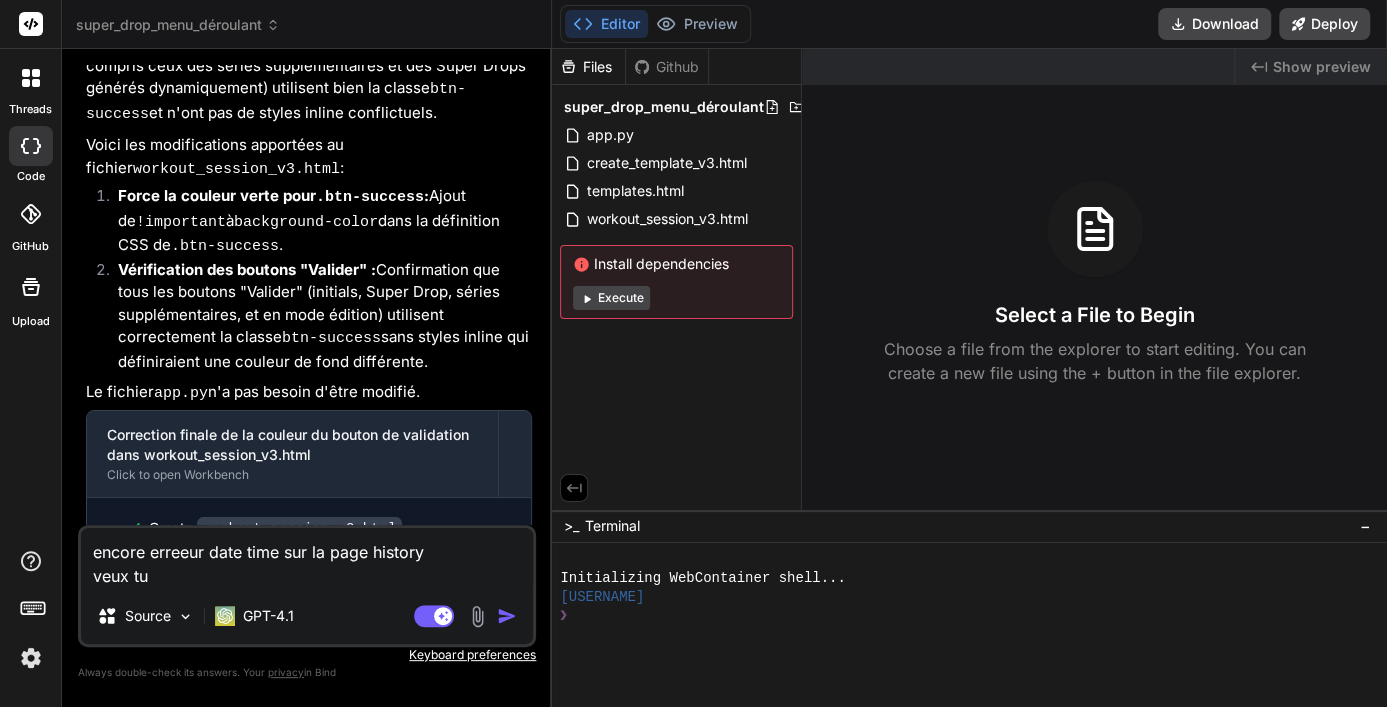 type on "encore erreeur date time sur la page history
veux tu" 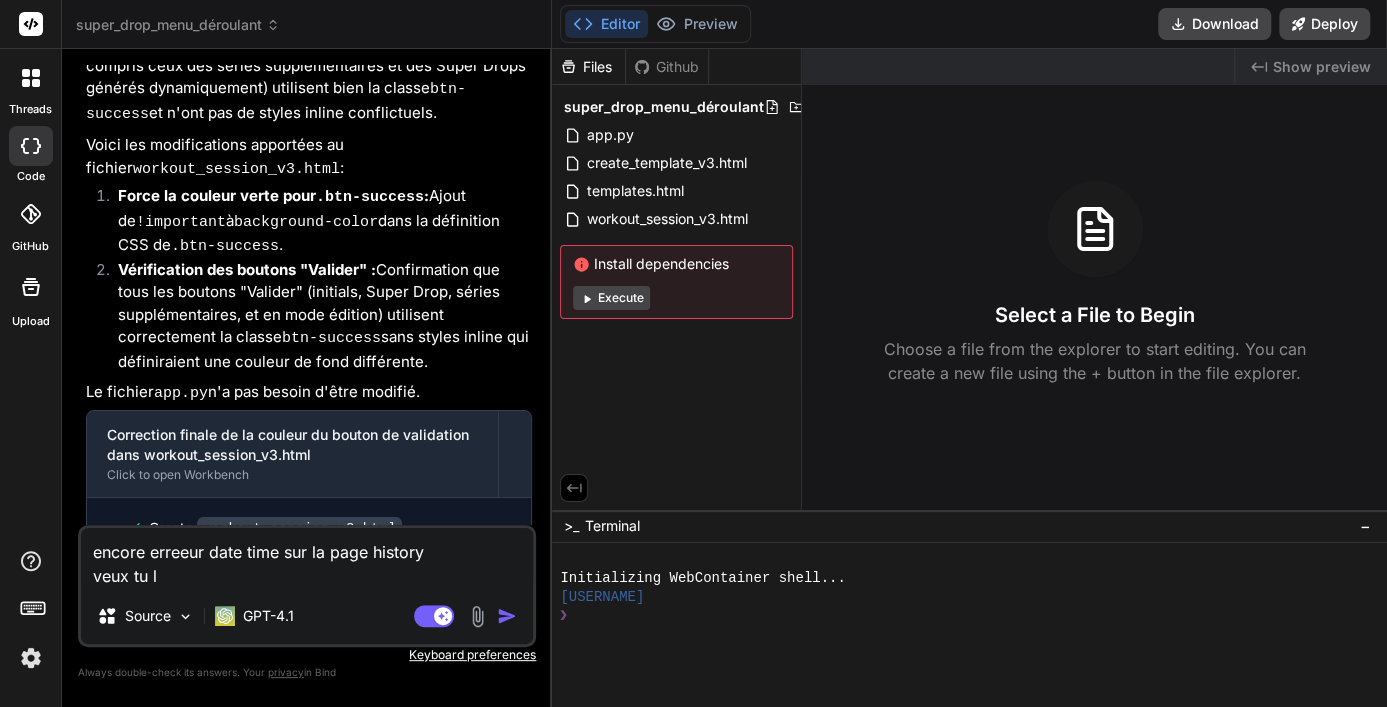 type on "encore erreeur date time sur la page history
veux tu le" 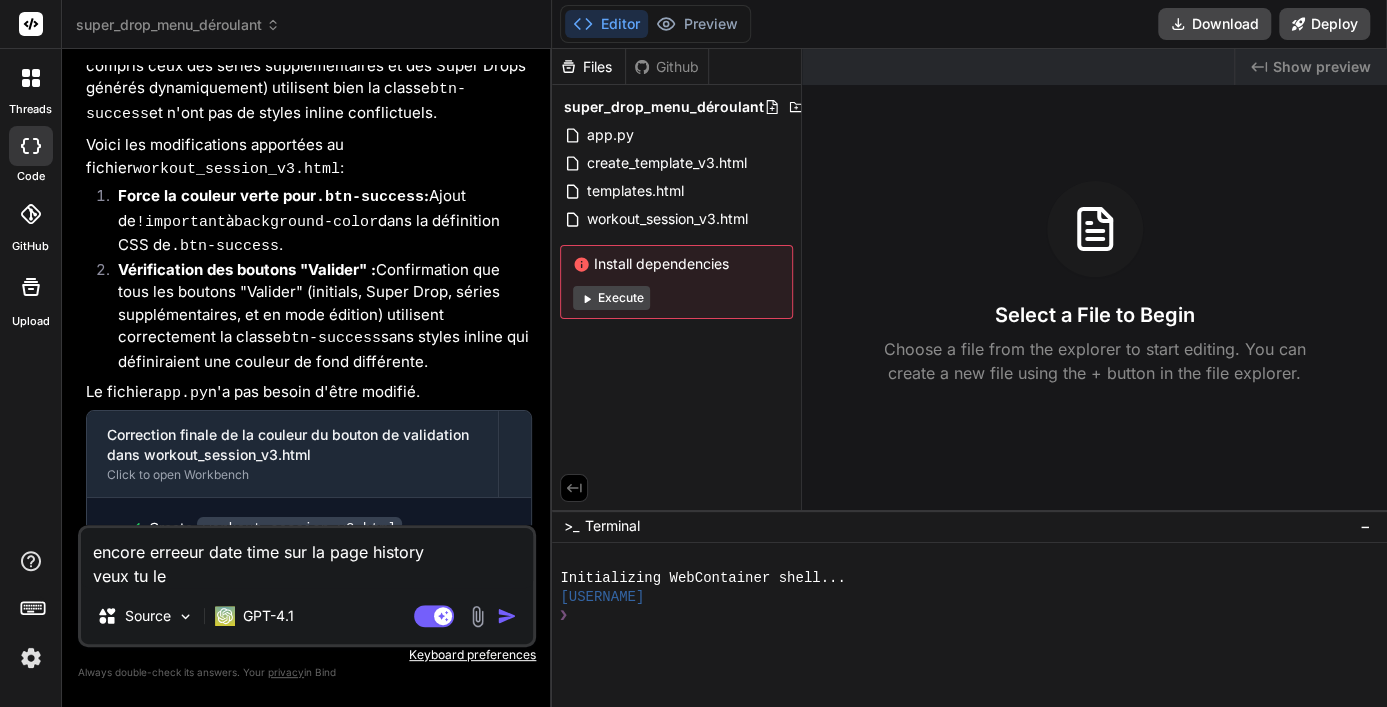 type on "encore erreeur date time sur la page history
veux tu le" 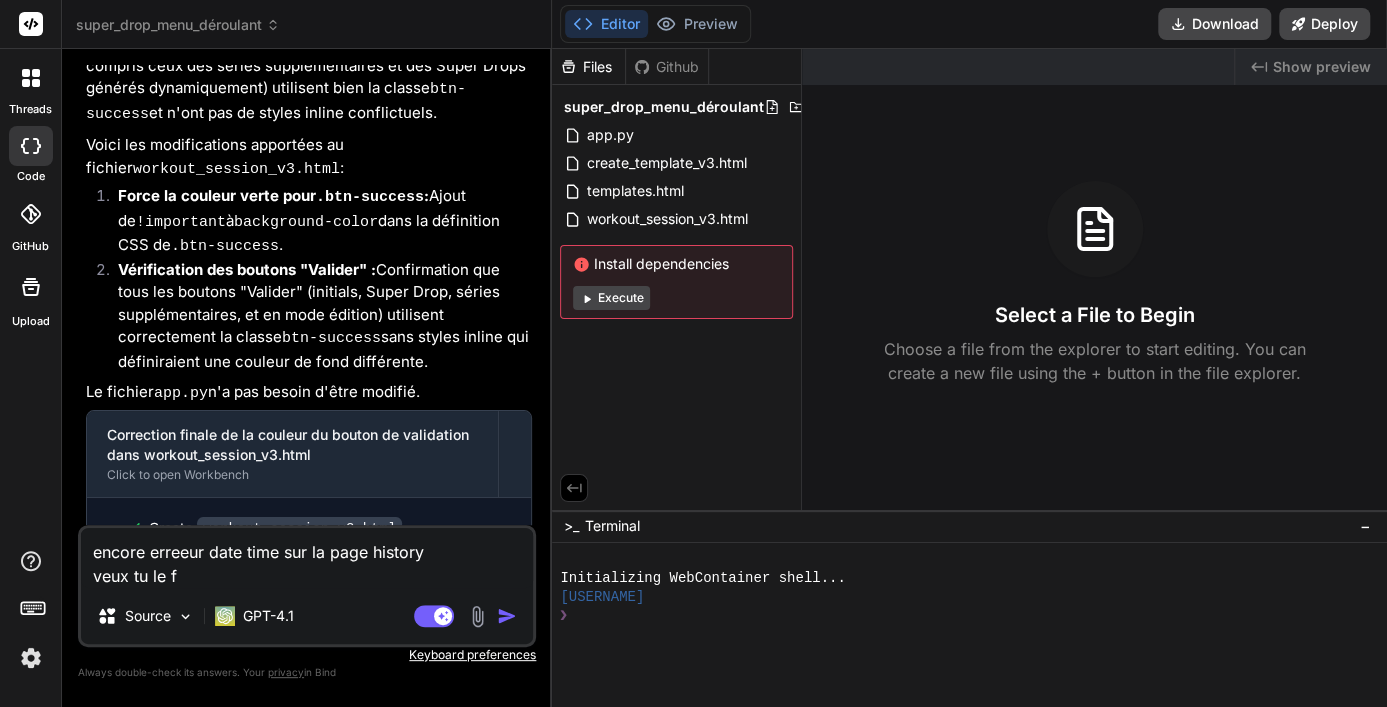 type on "encore erreeur date time sur la page history
veux tu le fi" 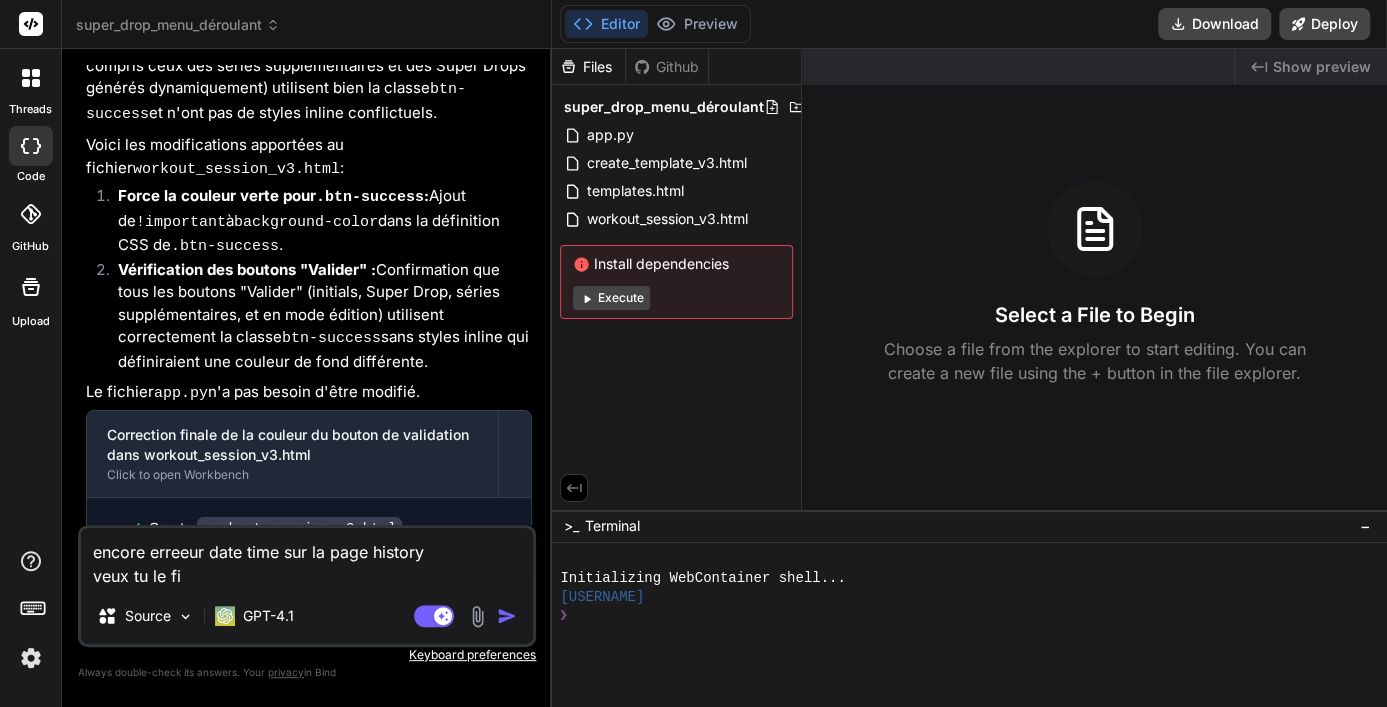 type on "encore erreeur date time sur la page history
veux tu le fic" 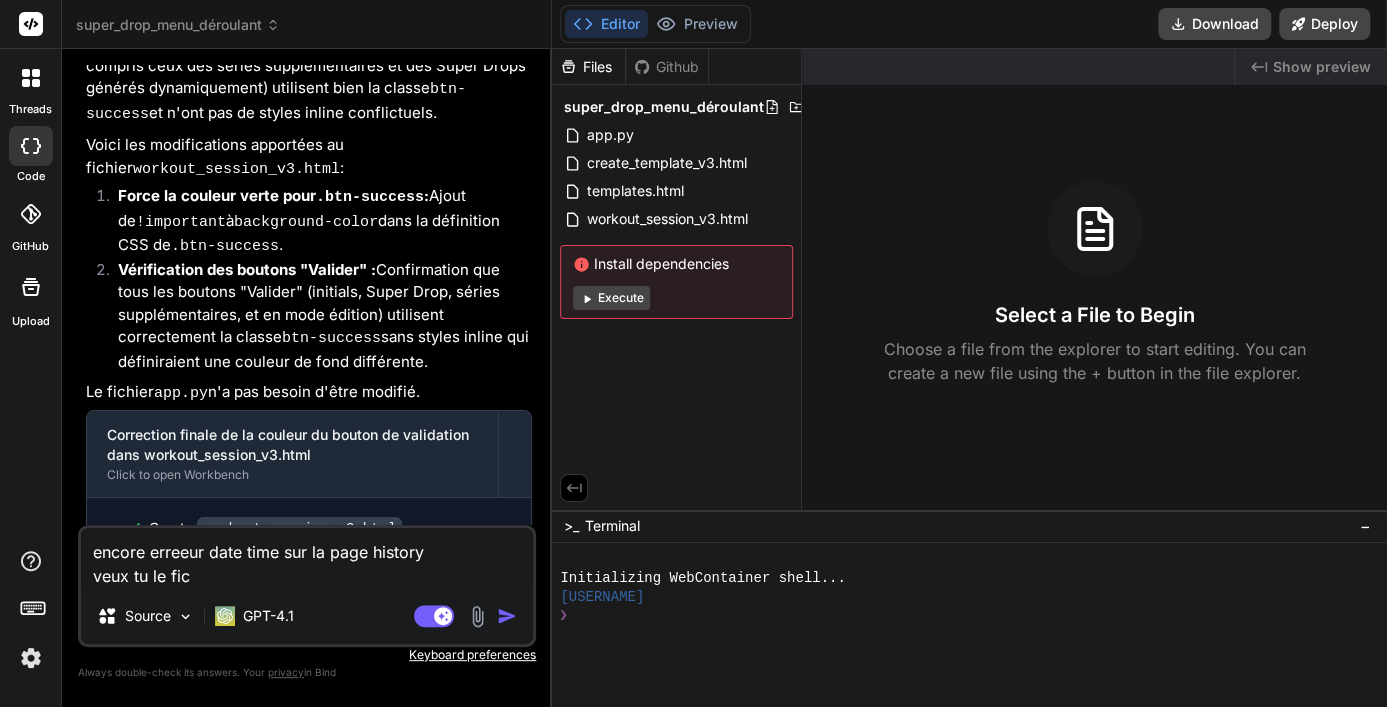 type on "encore erreeur date time sur la page history
veux tu le fich" 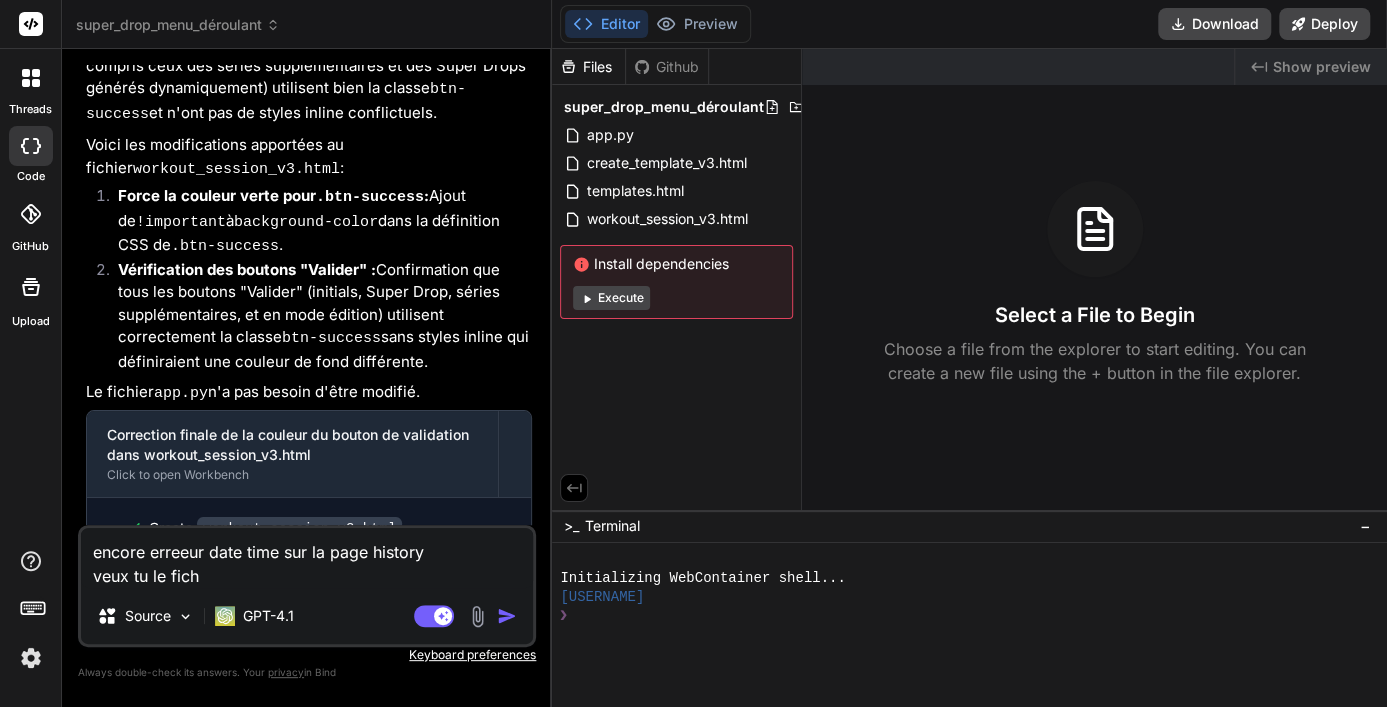 type on "encore erreeur date time sur la page history
veux tu le fichi" 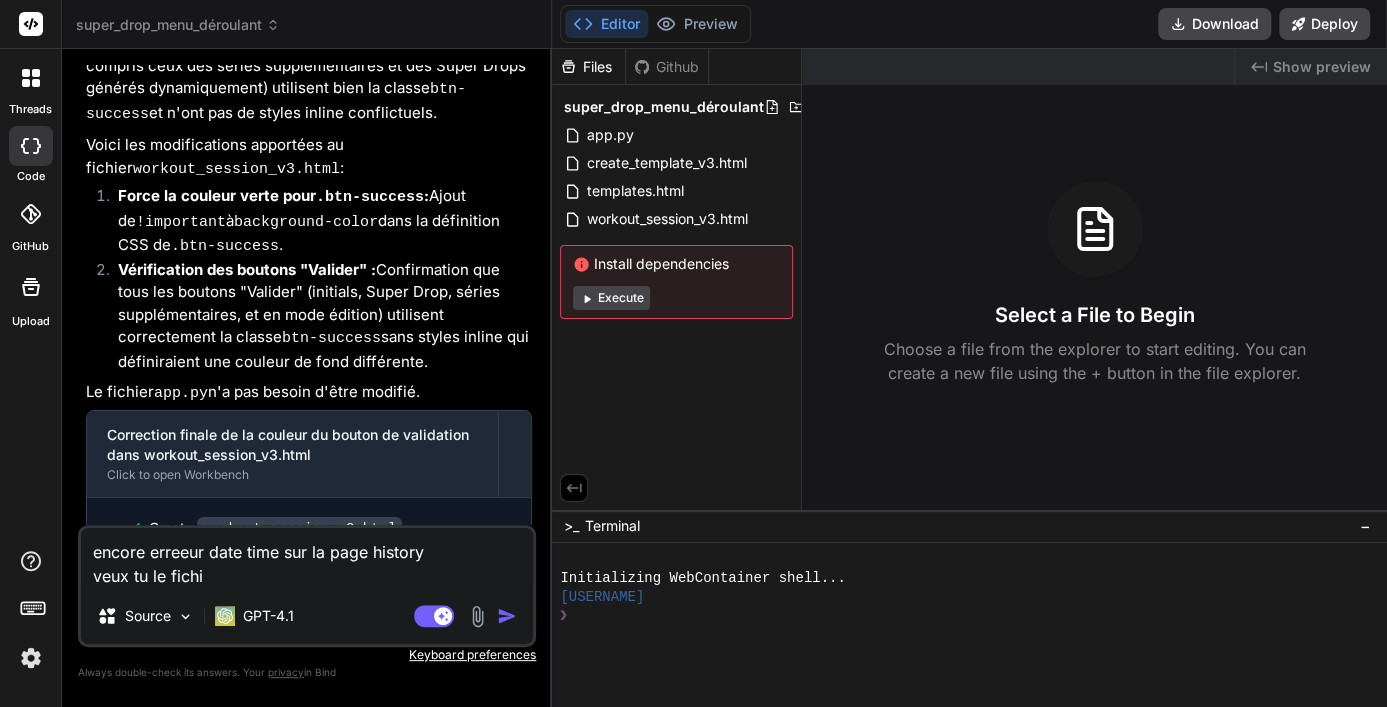 type on "encore erreeur date time sur la page history
veux tu le fichie" 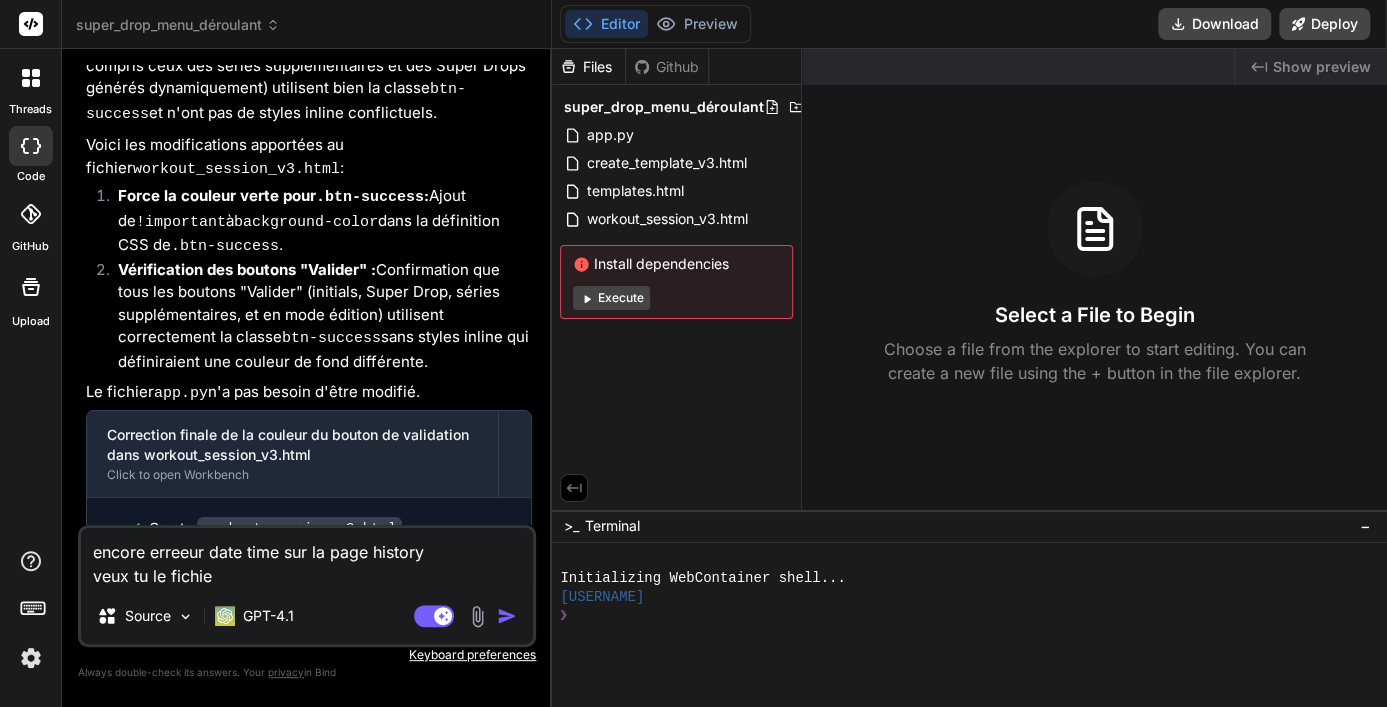 type on "x" 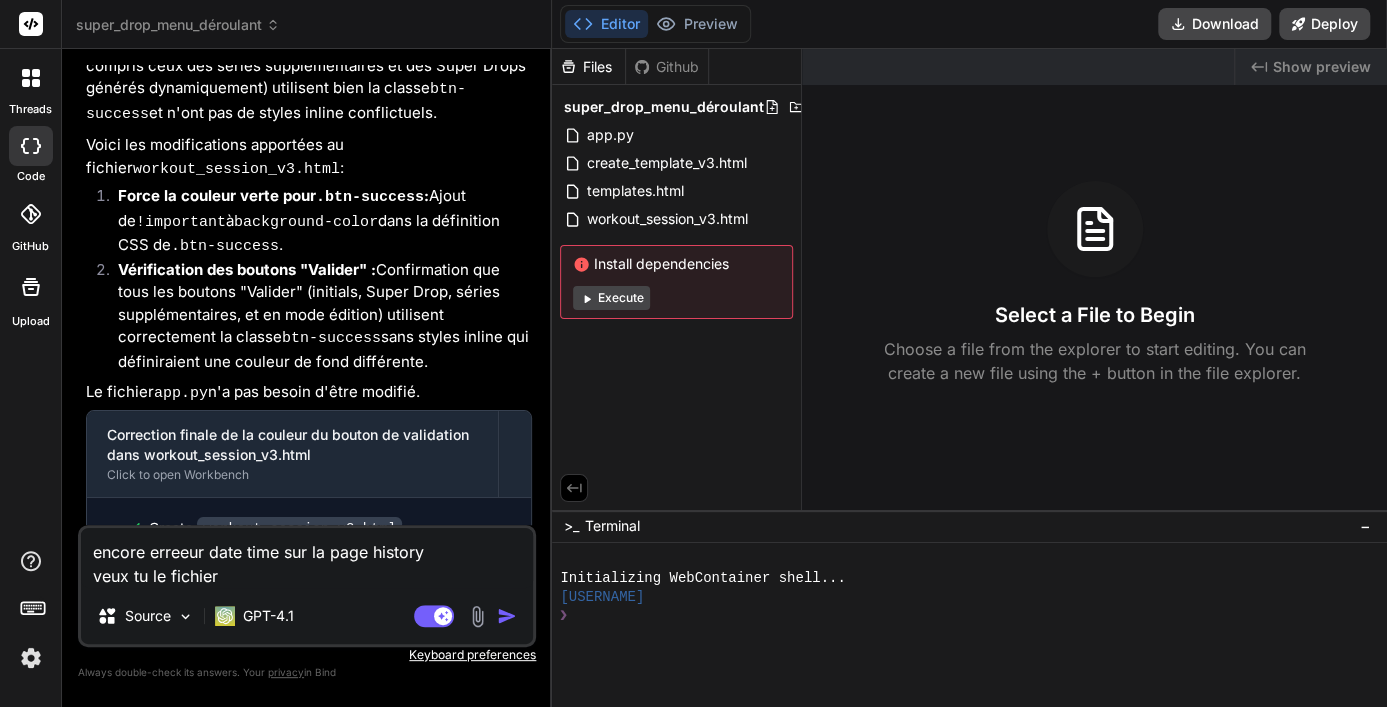 type on "encore erreeur date time sur la page history
veux tu le fichier" 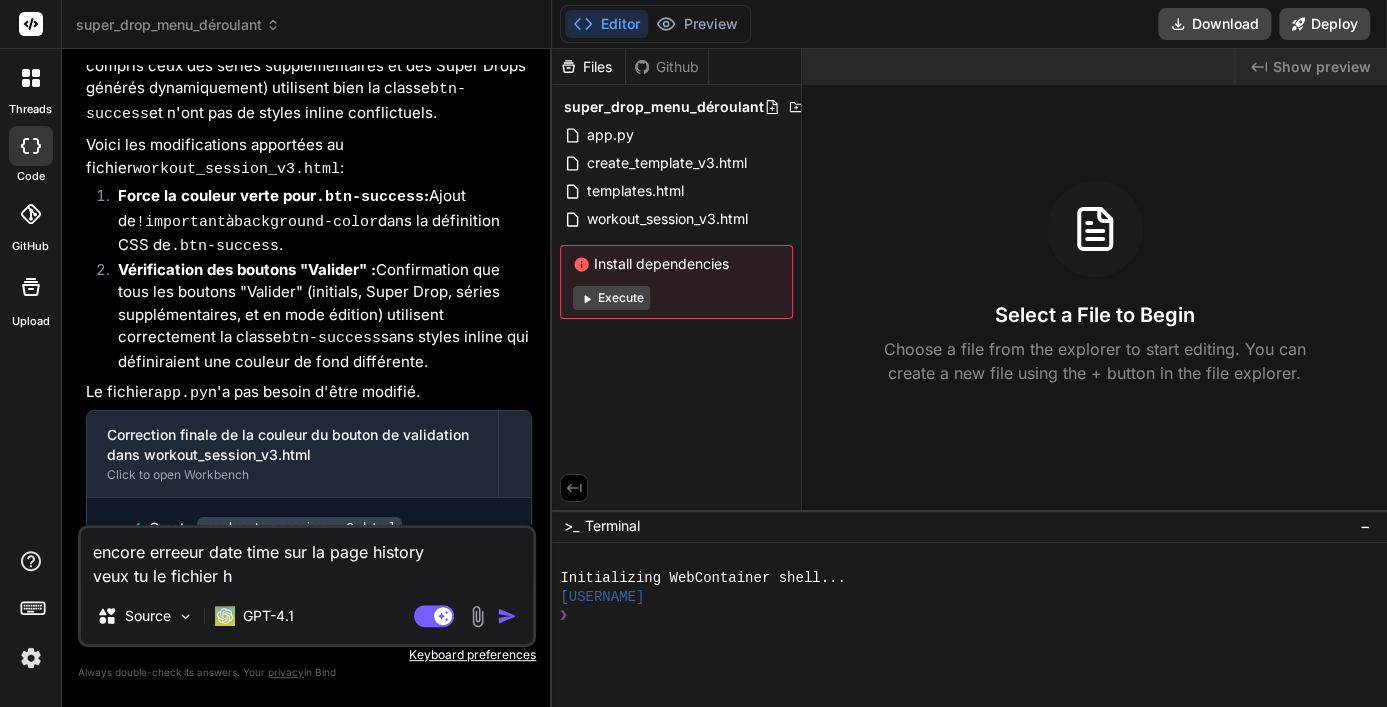 type on "encore erreeur date time sur la page history
veux tu le fichier ht" 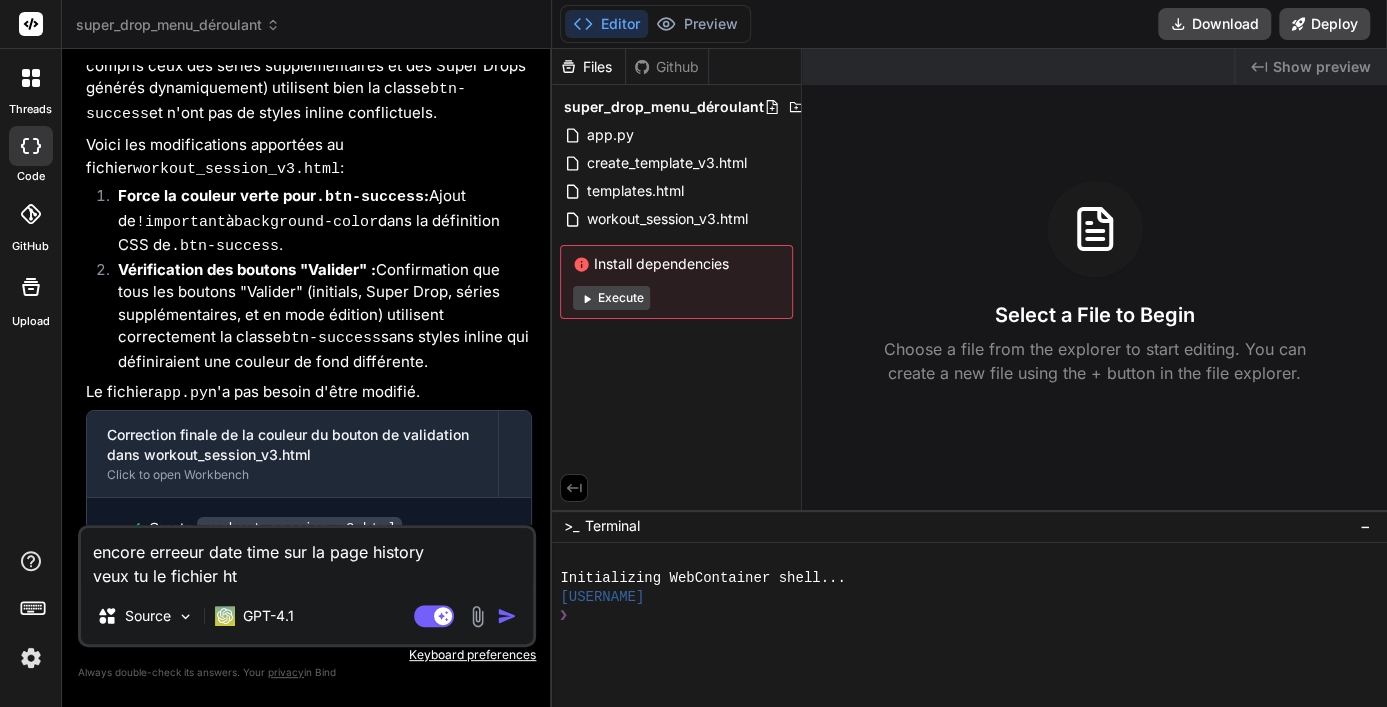 type on "encore erreeur date time sur la page history
veux tu le fichier htm" 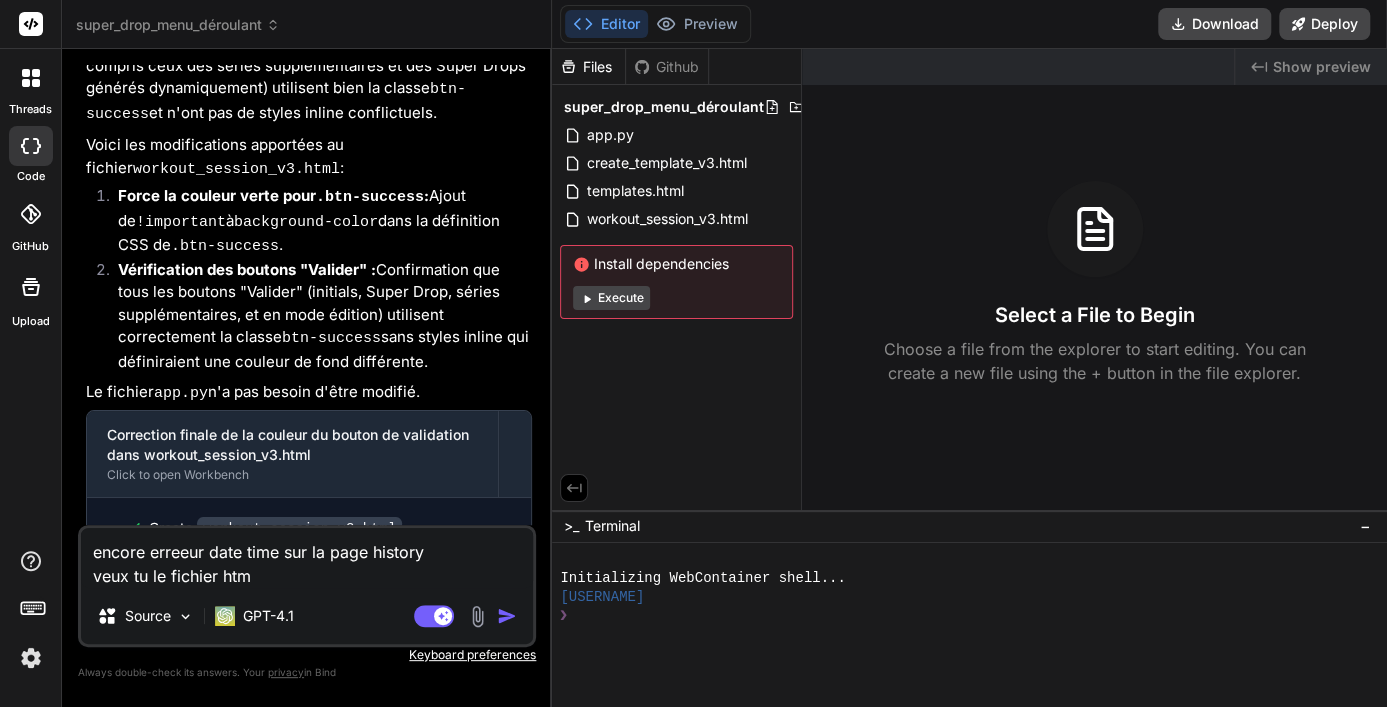 type on "encore erreeur date time sur la page history
veux tu le fichier html" 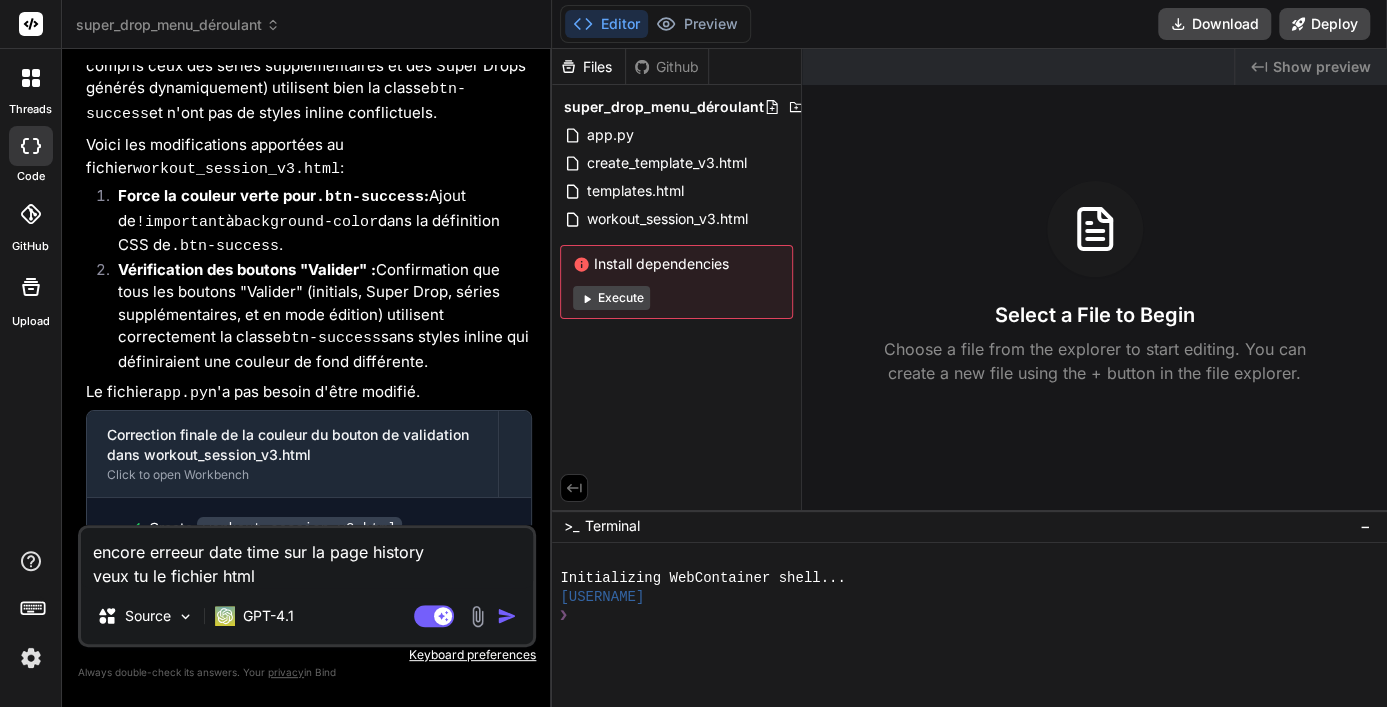 type on "encore erreeur date time sur la page history
veux tu le fichier html." 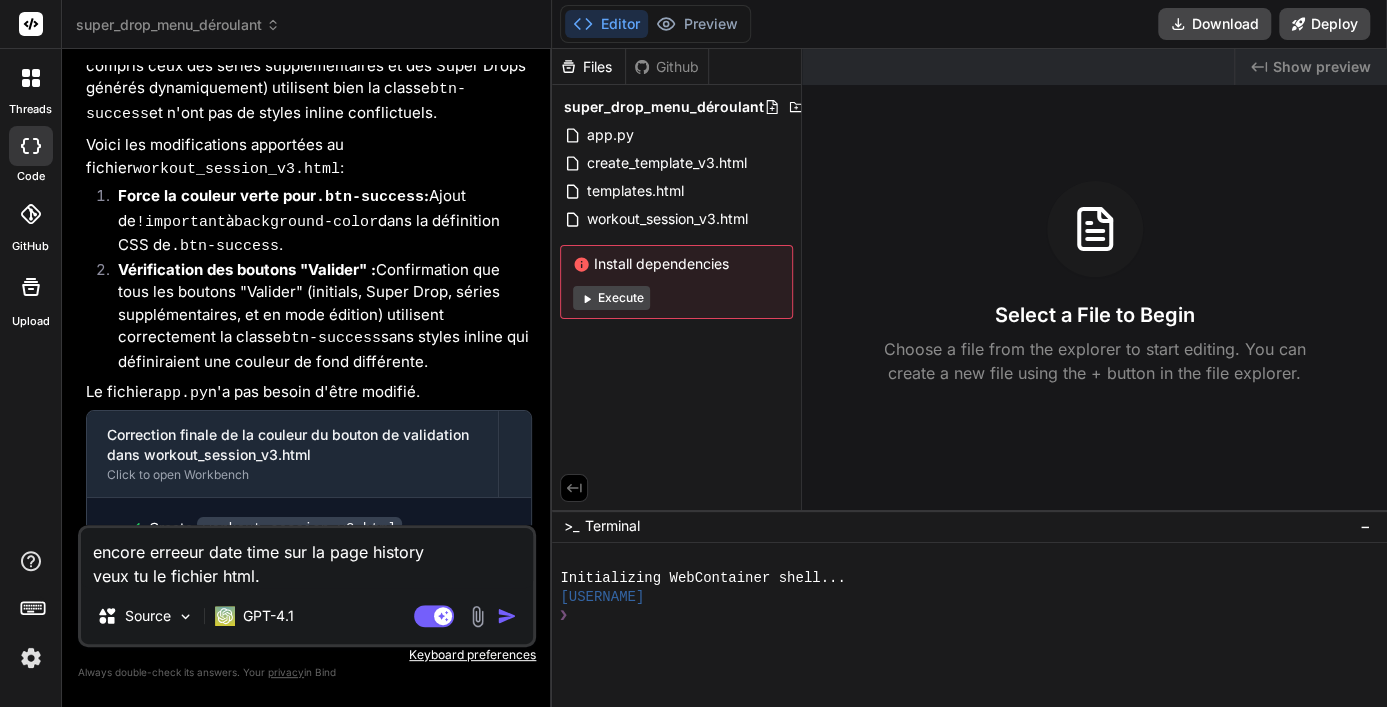 type on "encore erreeur date time sur la page history
veux tu le fichier html" 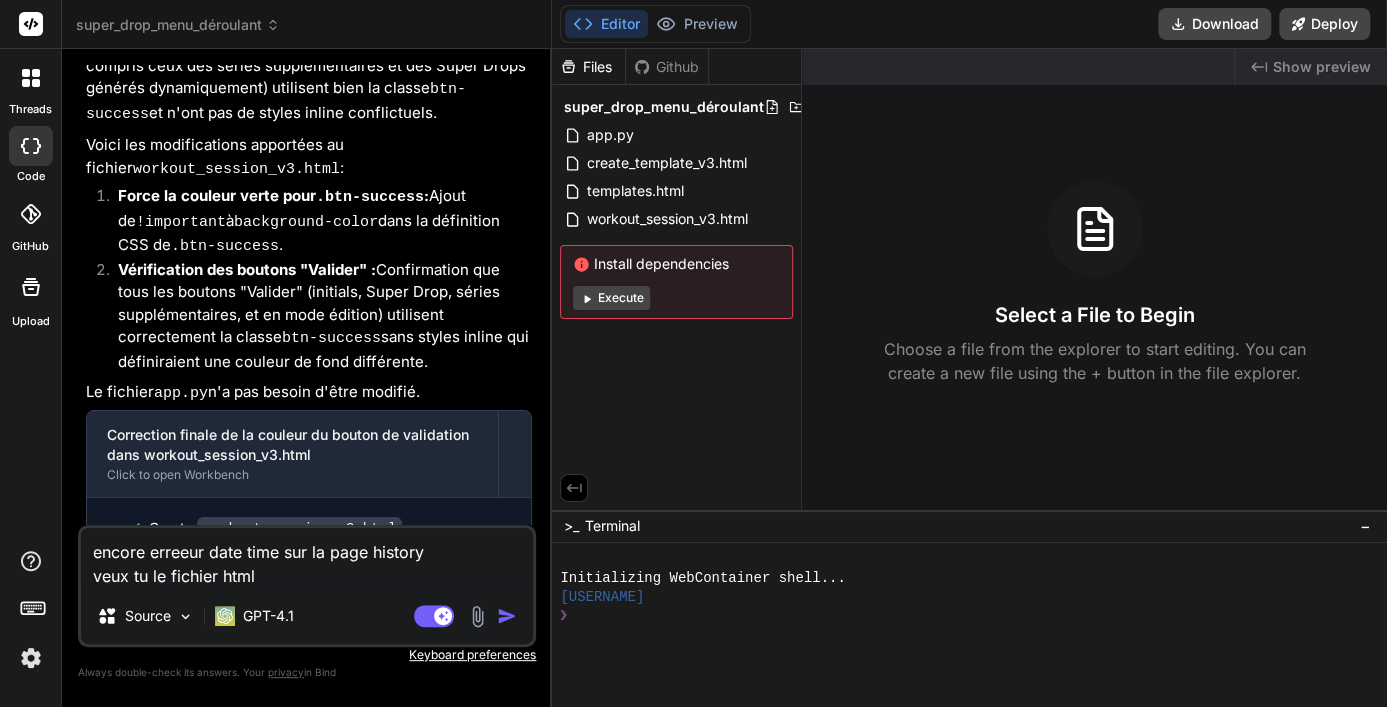 type on "encore erreeur date time sur la page history
veux tu le fichier html?" 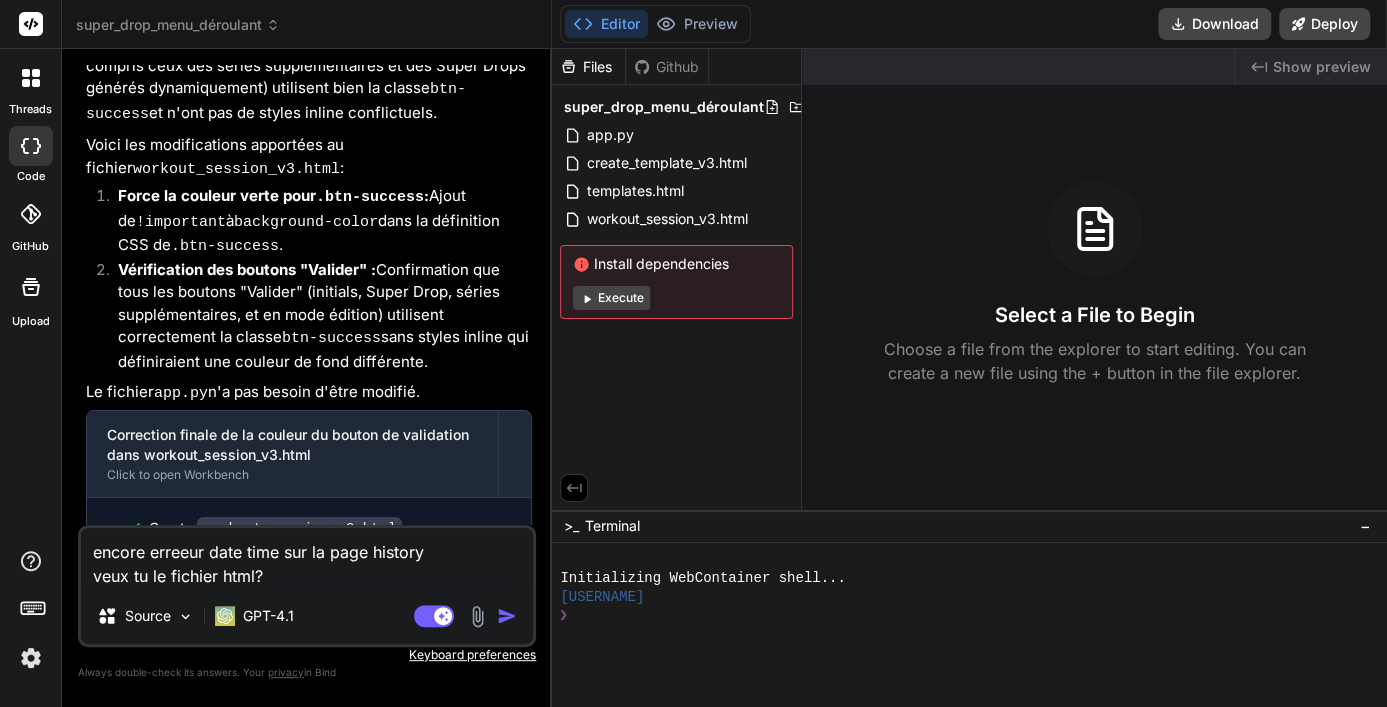 type on "encore erreeur date time sur la page history
veux tu le fichier html?" 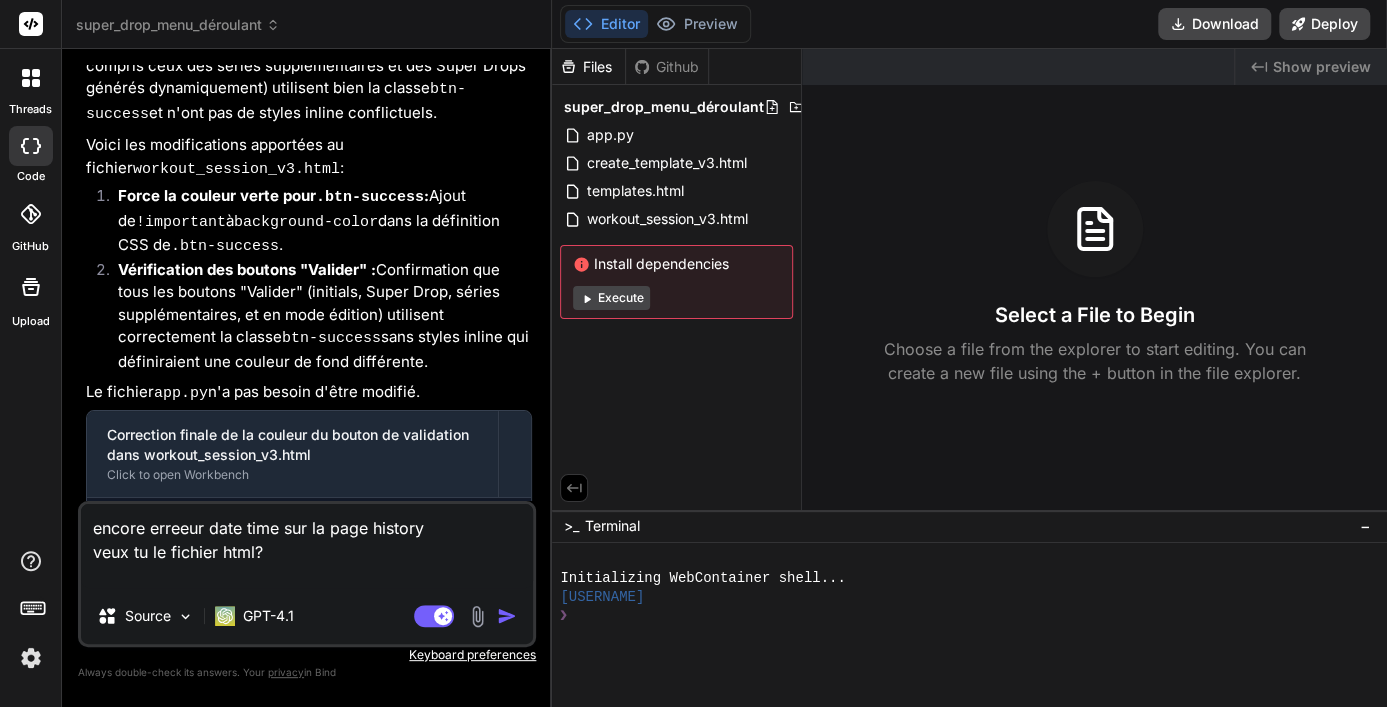 paste on "TypeError: 'datetime.datetime' object is not subscriptable
Traceback (most recent call last)
File "C:\Users\fl37\AppData\Roaming\Python\Python312\site-packages\flask\app.py", line 1536, in __call__
return self.wsgi_app(environ, start_response)
^^^^^^^^^^^^^^^^^^^^^^^^^^^^^^^^^^^^^^
File "C:\Users\fl37\AppData\Roaming\Python\Python312\site-packages\flask\app.py", line 1514, in wsgi_app
response = self.handle_exception(e)
^^^^^^^^^^^^^^^^^^^^^^^^
File "C:\Users\fl37\AppData\Roaming\Python\Python312\site-packages\flask\app.py", line 1511, in wsgi_app
response = self.full_dispatch_request()
^^^^^^^^^^^^^^^^^^^^^^^^^^^^
File "C:\Users\fl37\AppData\Roaming\Python\Python312\site-packages\flask\app.py", line 919, in full_dispatch_request
rv = self.handle_user_exception(e)
^^^^^^^^^^^^^^^^^^^^^^^^^^^^^
File "C:\Users\fl37\AppData\Roaming\Python\Python312\site-packages\flask\app.py", line 917, in full_dispatch_request
rv = self.dispatch_request()
^^^^^^^^^^^^^^^^^^^^^^^
File "..." 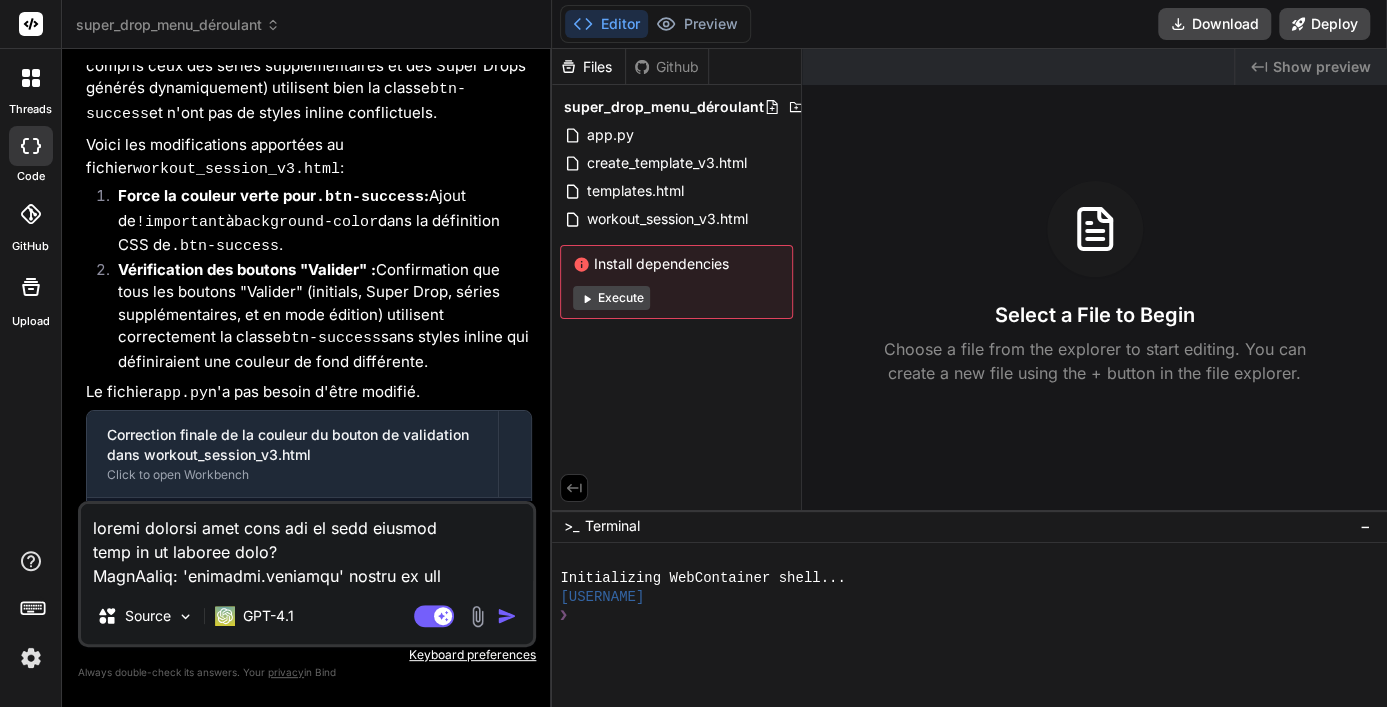 scroll, scrollTop: 1177, scrollLeft: 0, axis: vertical 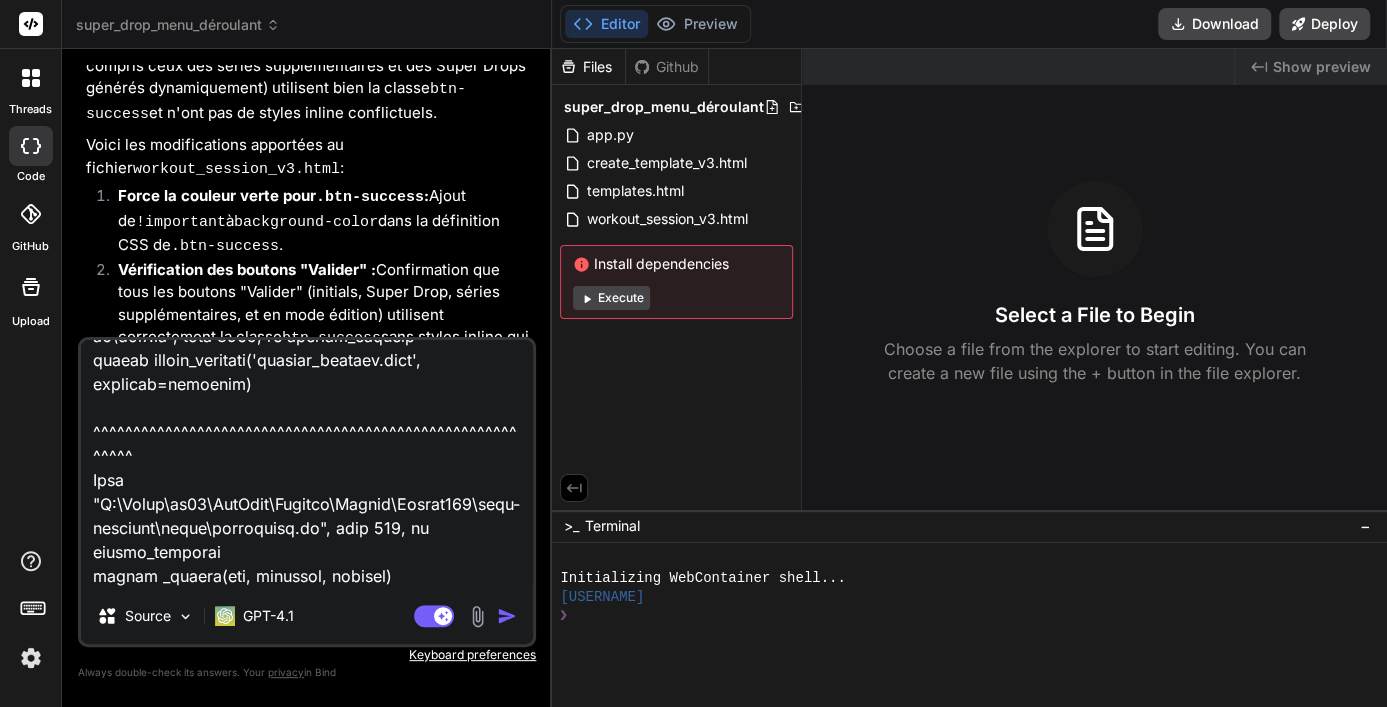 type on "encore erreeur date time sur la page history
veux tu le fichier html?
TypeError: 'datetime.datetime' object is not subscriptable
Traceback (most recent call last):
File "C:\Users\fl37\AppData\Roaming\Python\Python312\site-packages\flask\app.py", line 1536, in __call__
return self.wsgi_app(environ, start_response)
^^^^^^^^^^^^^^^^^^^^^^^^
File "C:\Users\fl37\AppData\Roaming\Python\Python312\site-packages\flask\app.py", line 1514, in wsgi_app
response = self.handle_exception(e)
^^^^^^^^^^^^^^^^^^^^^^^^
File "C:\Users\fl37\AppData\Roaming\Python\Python312\site-packages\flask\app.py", line 1511, in wsgi_app
response = self.full_dispatch_request()
^^^^^^^^^^^^^^^^^^^^^^^^^^^^
File "C:\Users\fl37\AppData\Roaming\Python\Python312\site-packages\flask\app.py", line 919, in full_dispatch_request
rv = self.handle_user_exception(e)
^^^^^^^^^^^^^^^^^^^^^^^^^^^^^
File "C:\Users\fl37\AppData\Roaming\Python\Python312\site-packages\flask\app.py", line 917, in full_dispatch_re..." 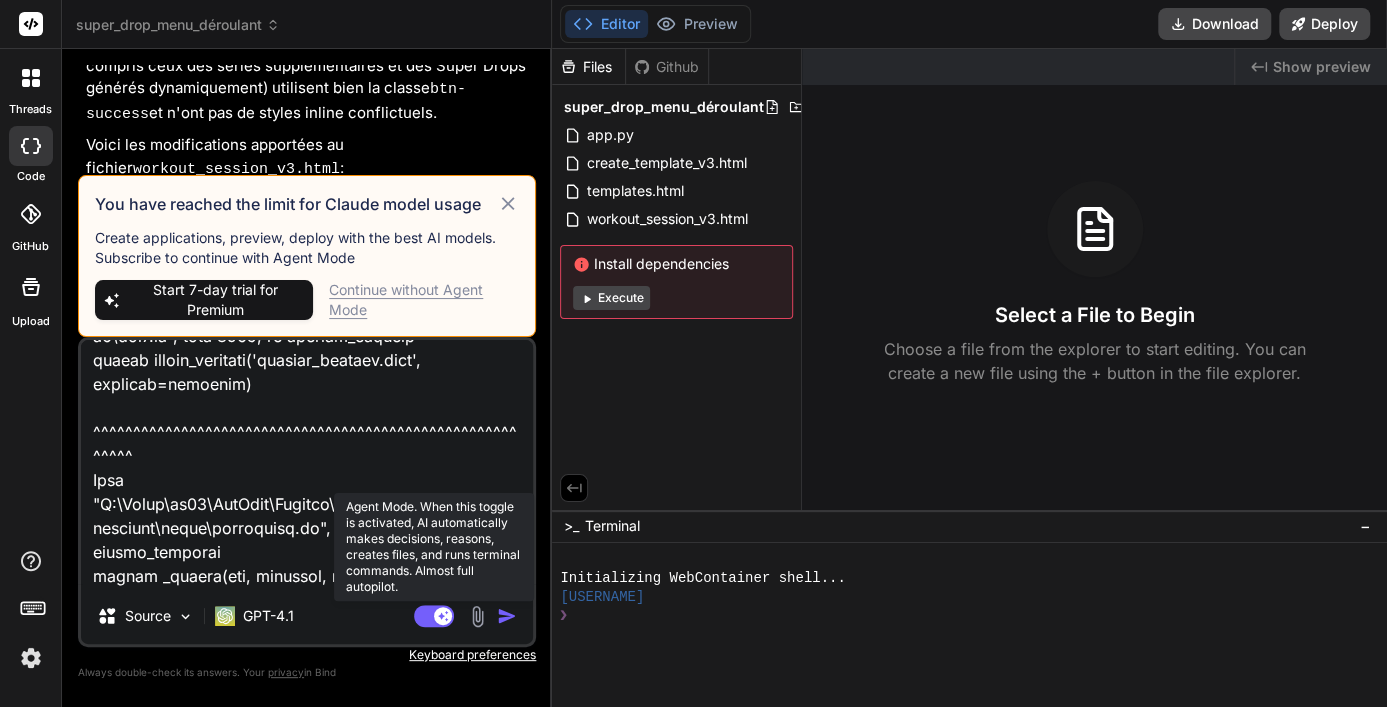 click 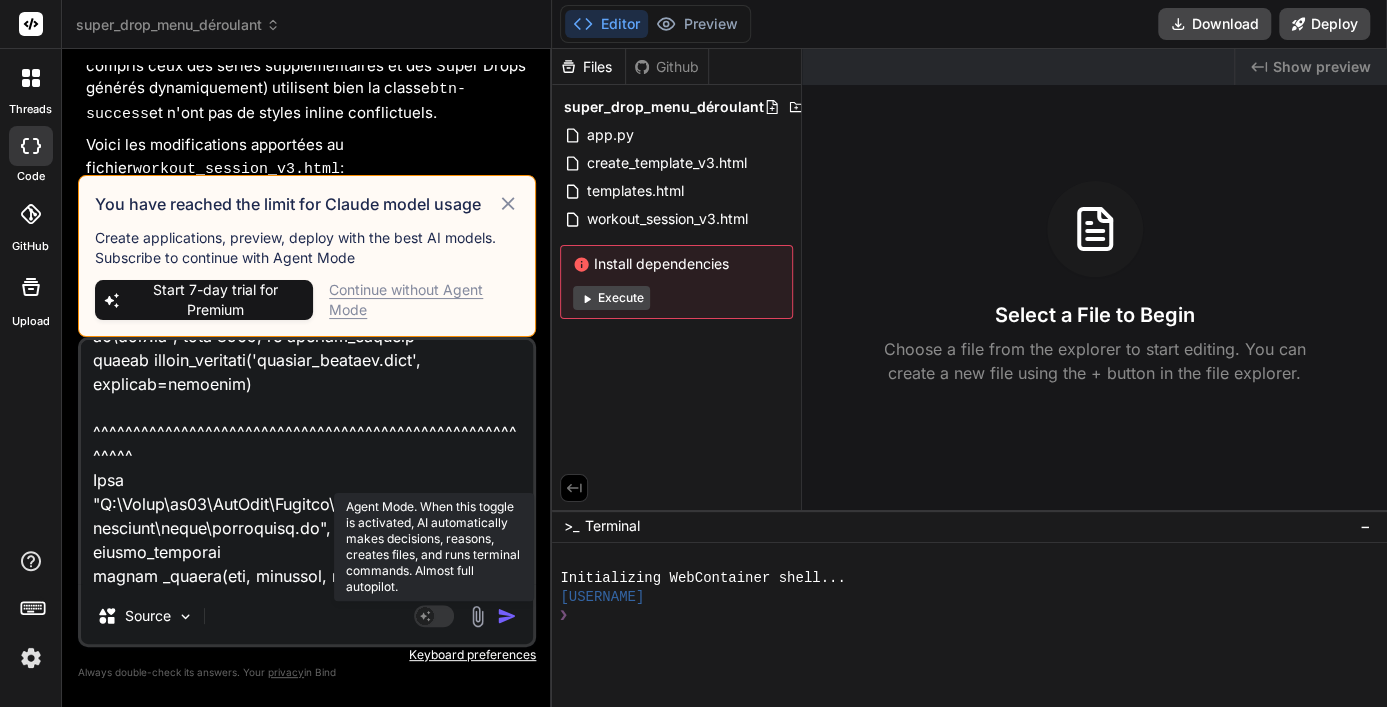 click 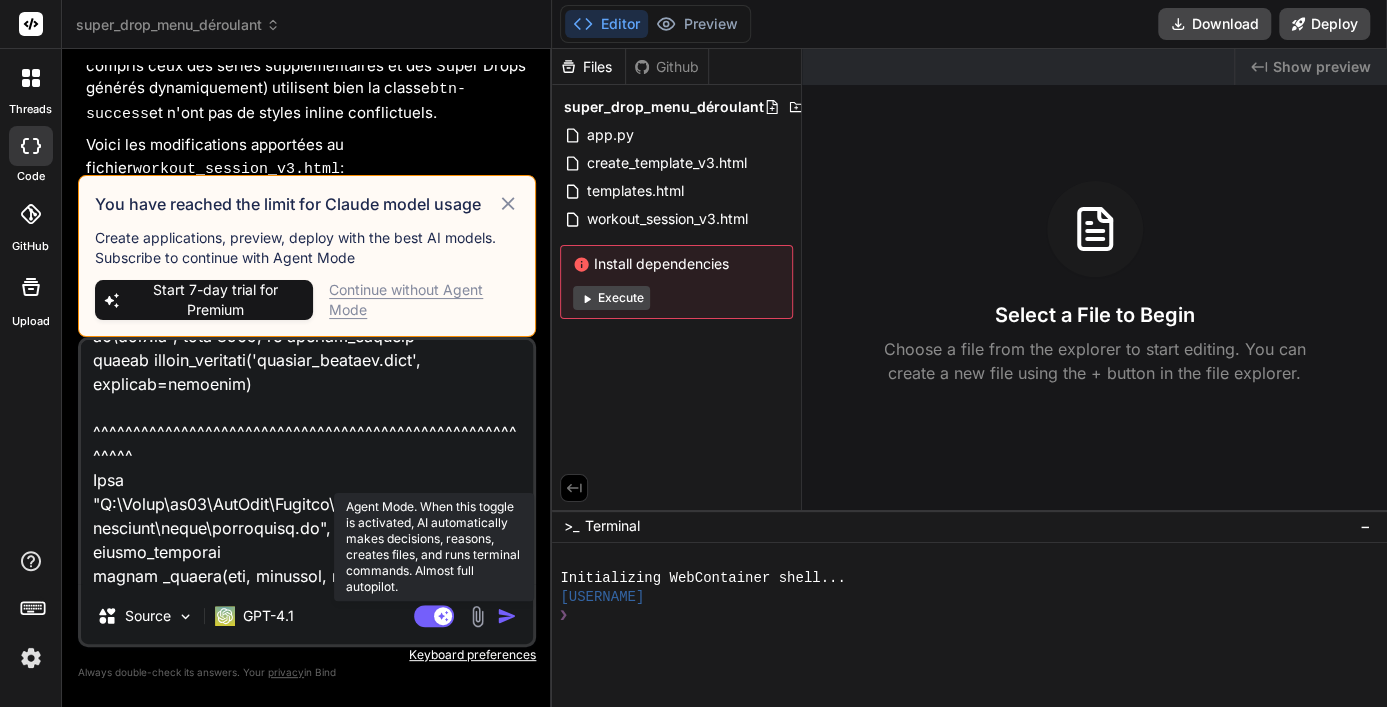 click 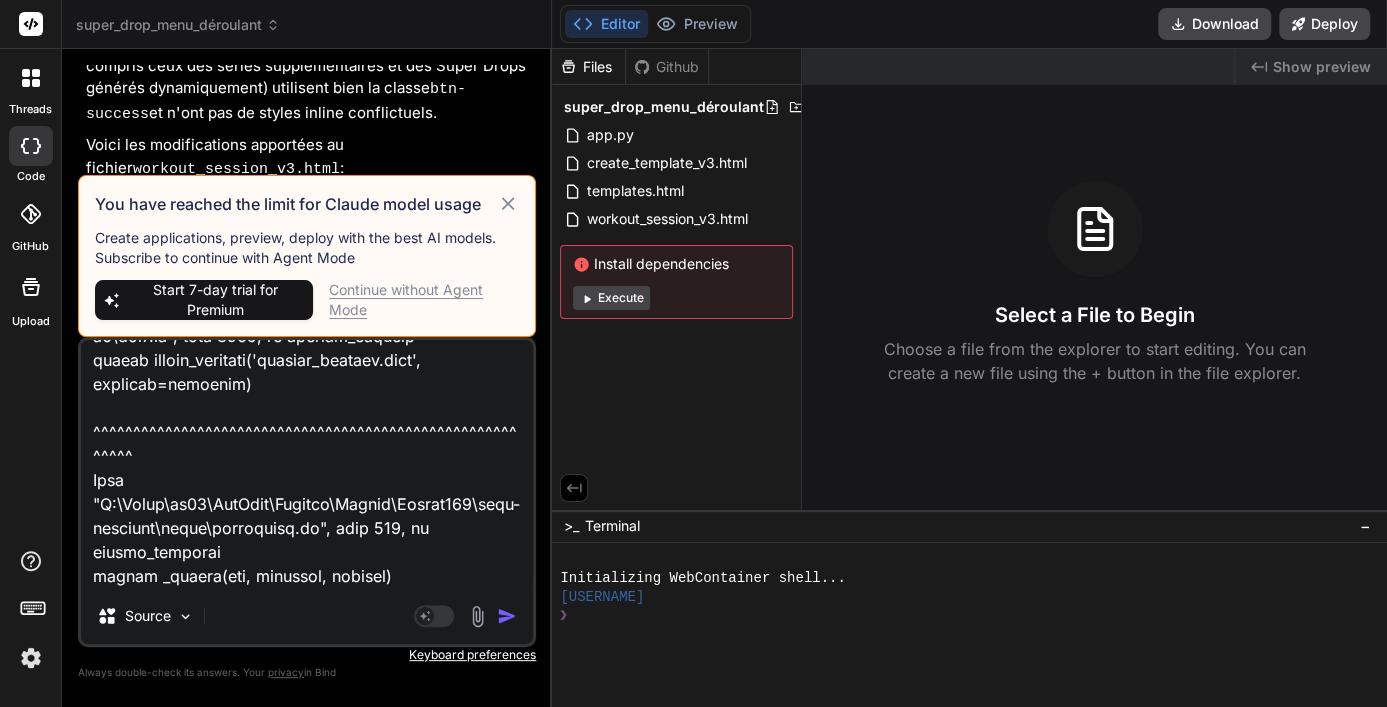 click 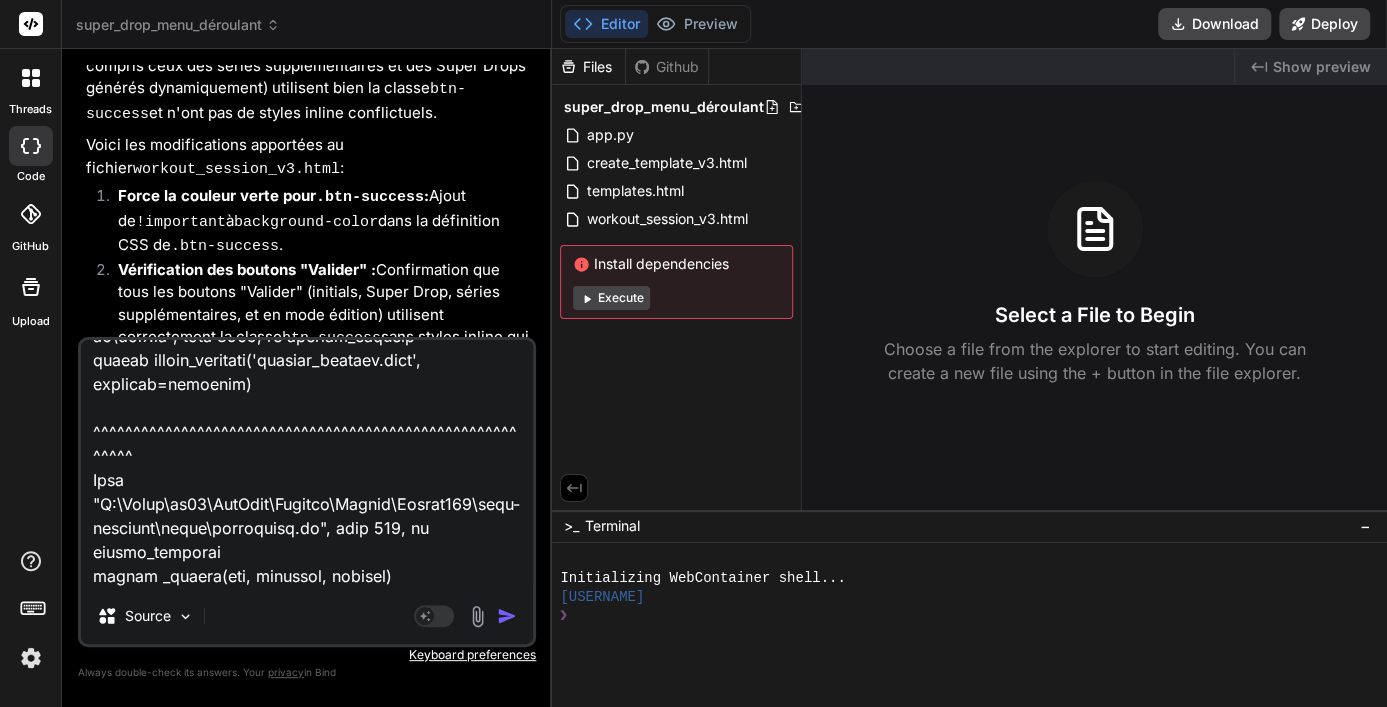 click at bounding box center [507, 616] 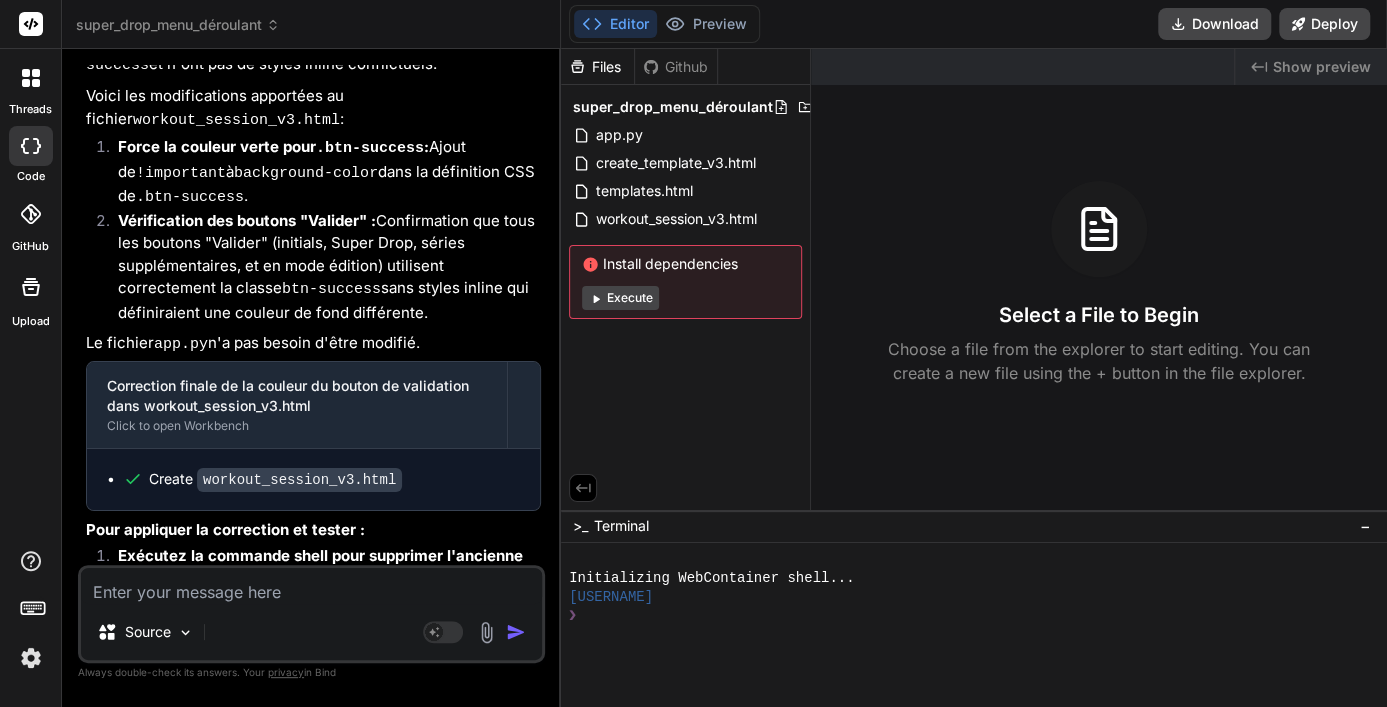 scroll, scrollTop: 0, scrollLeft: 0, axis: both 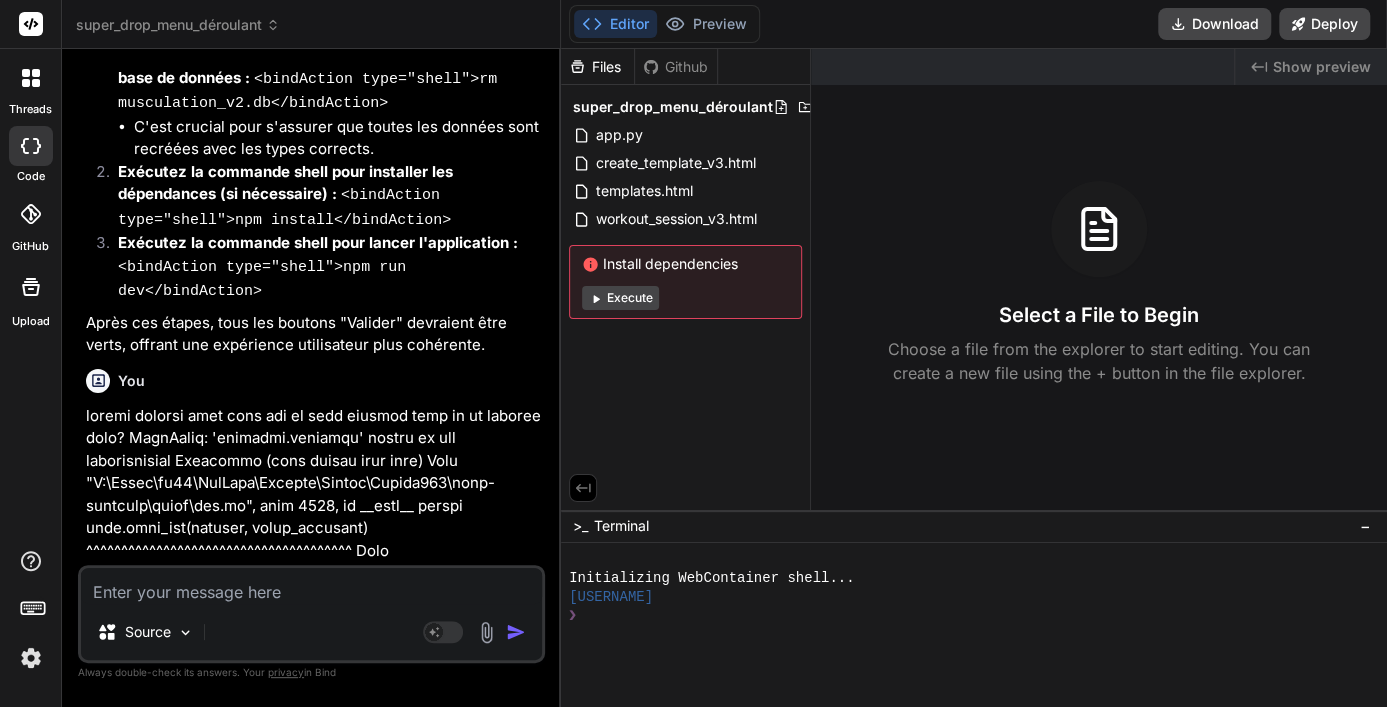 click at bounding box center [313, 787] 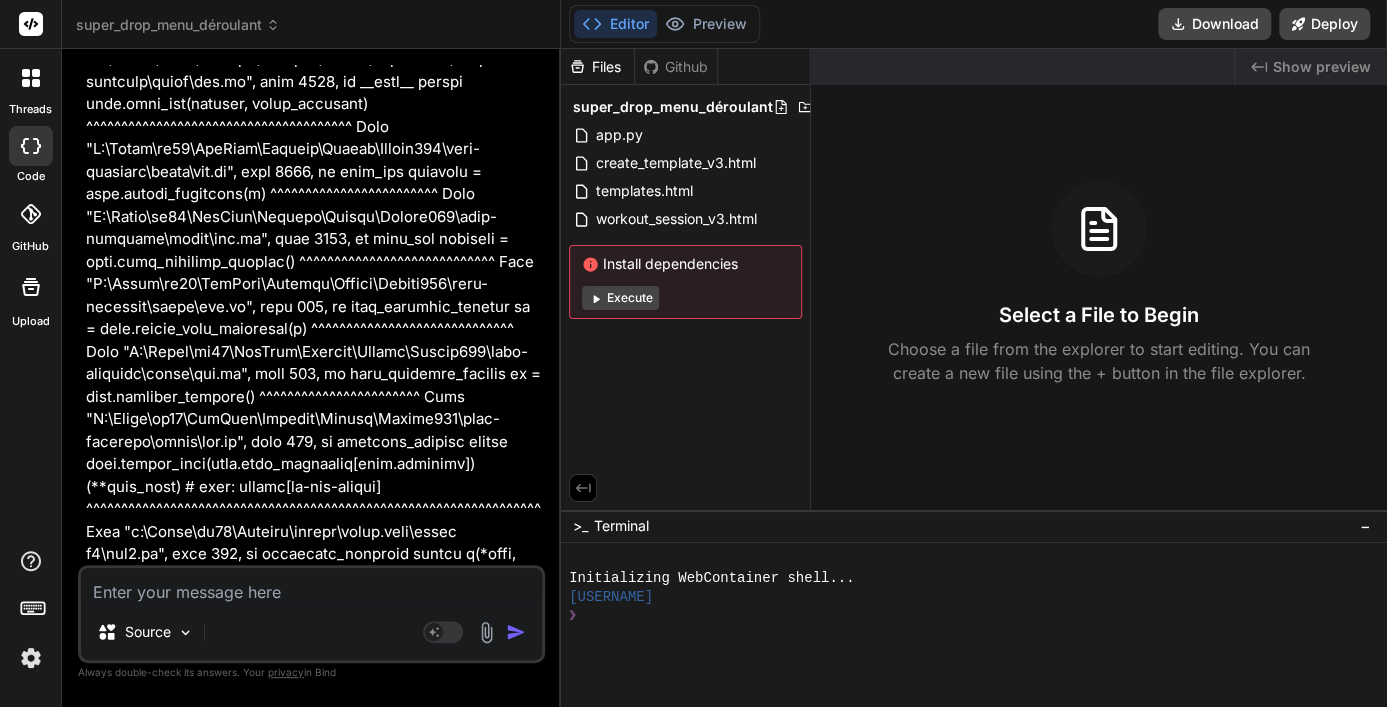 scroll, scrollTop: 8288, scrollLeft: 0, axis: vertical 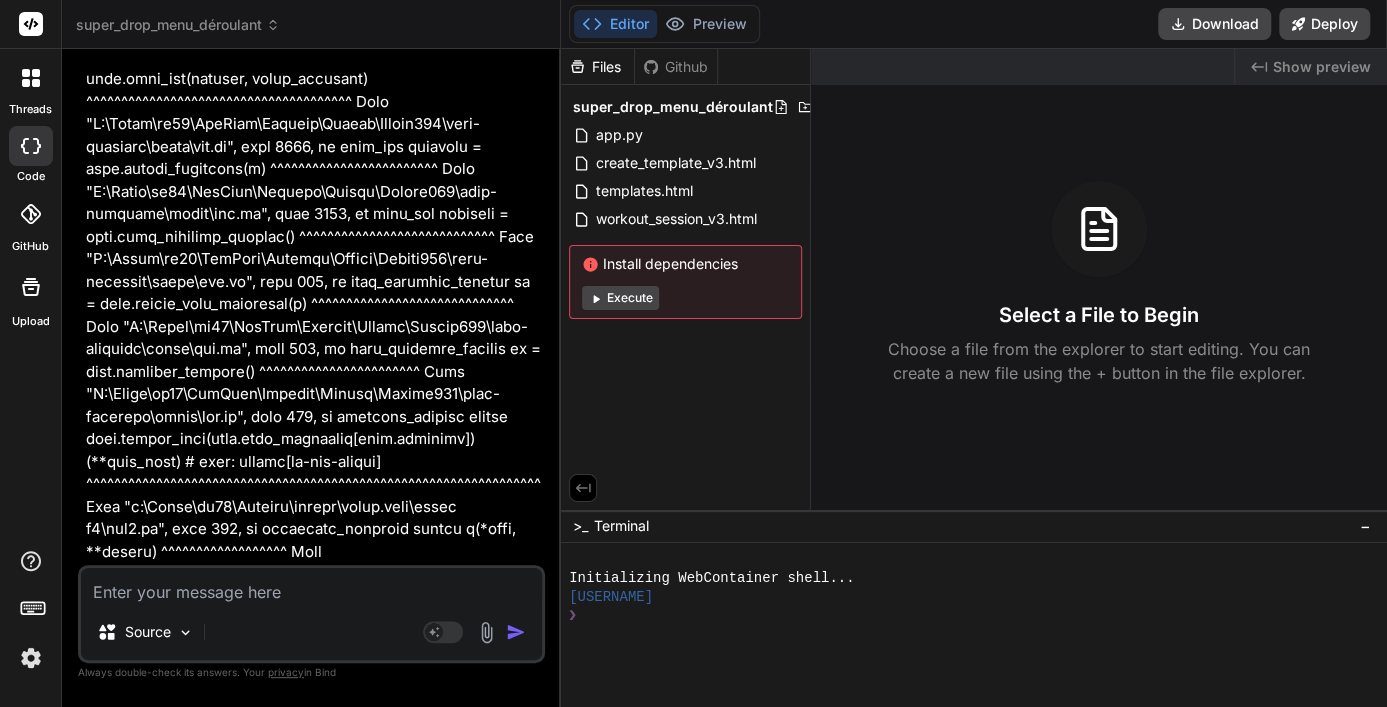 click at bounding box center [311, 586] 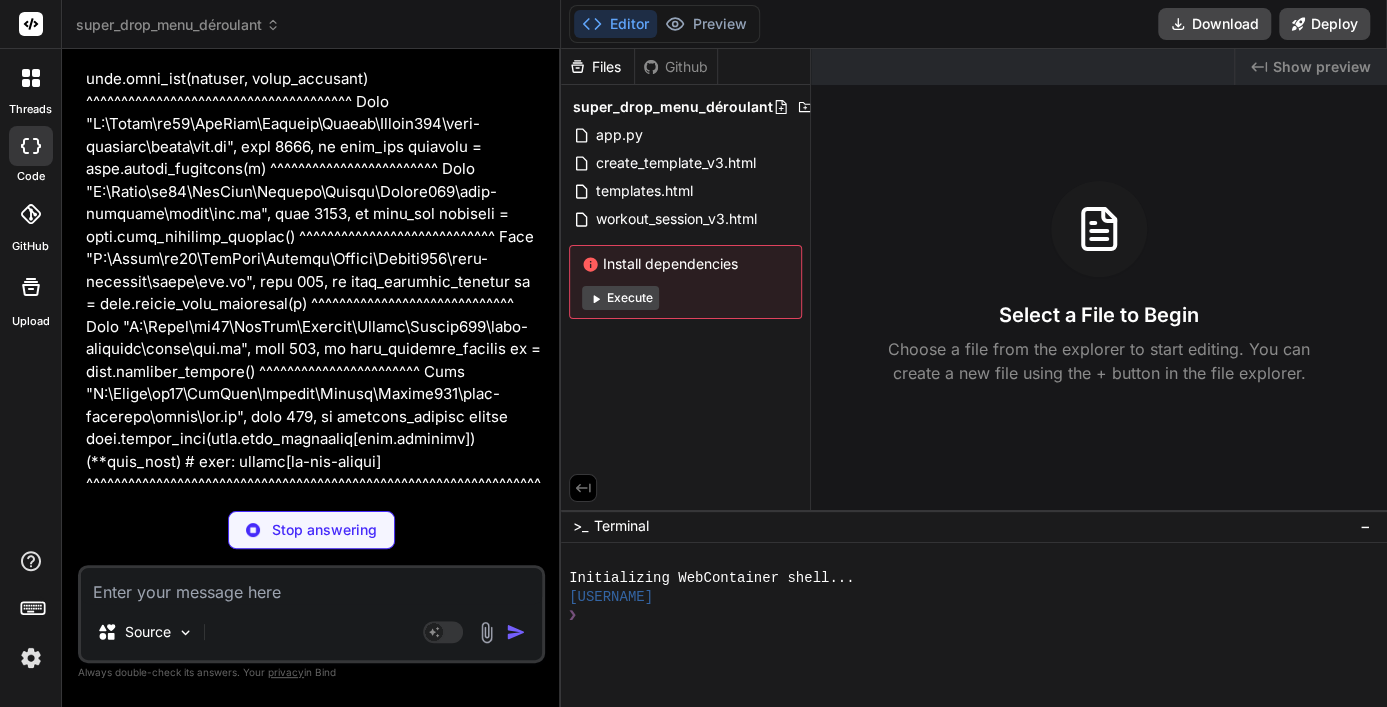 click on "Vous avez tout à fait raison ! Je m'excuse pour cette erreur persistante. Le traceback indique clairement que le problème se situe dans le template  workout_history.html , où un objet  datetime.datetime  est traité comme un dictionnaire (tentative d'accès avec  []  au lieu de l'accès par attribut ou de la méthode  strftime() )." at bounding box center [313, 843] 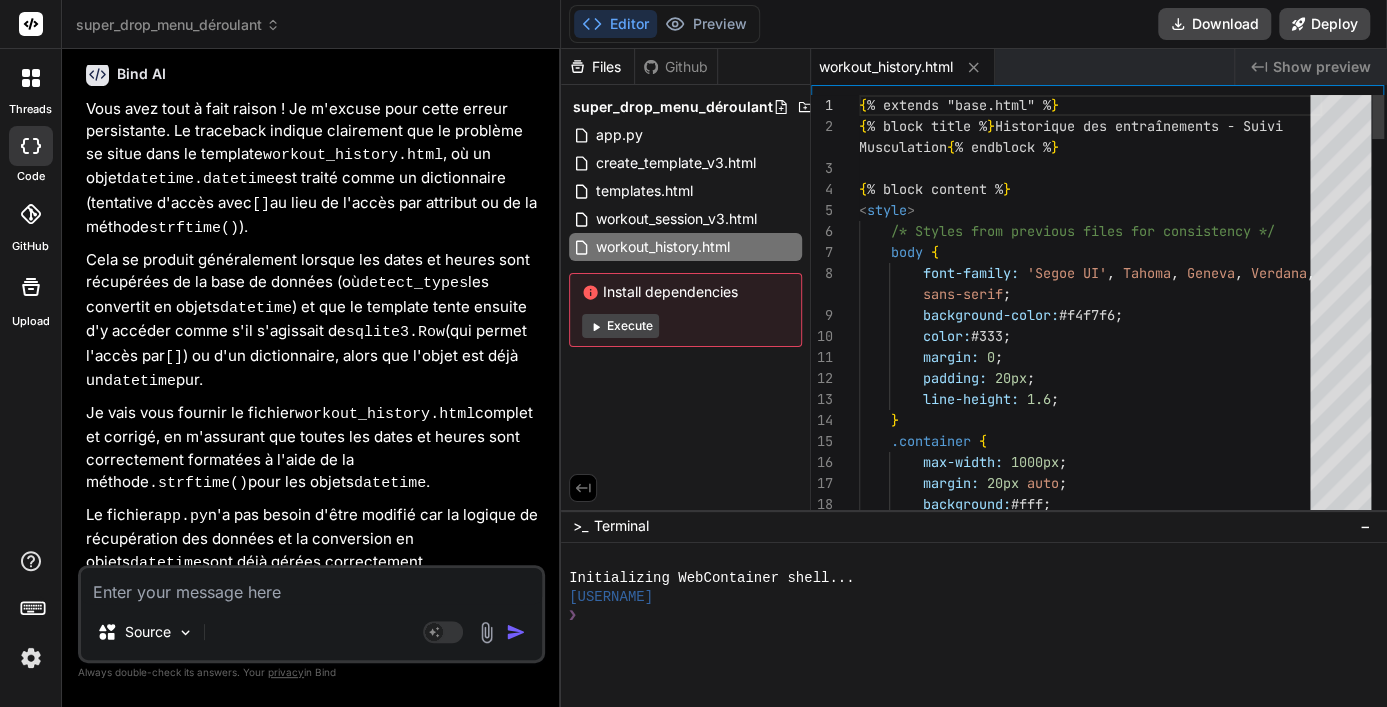 type on "x" 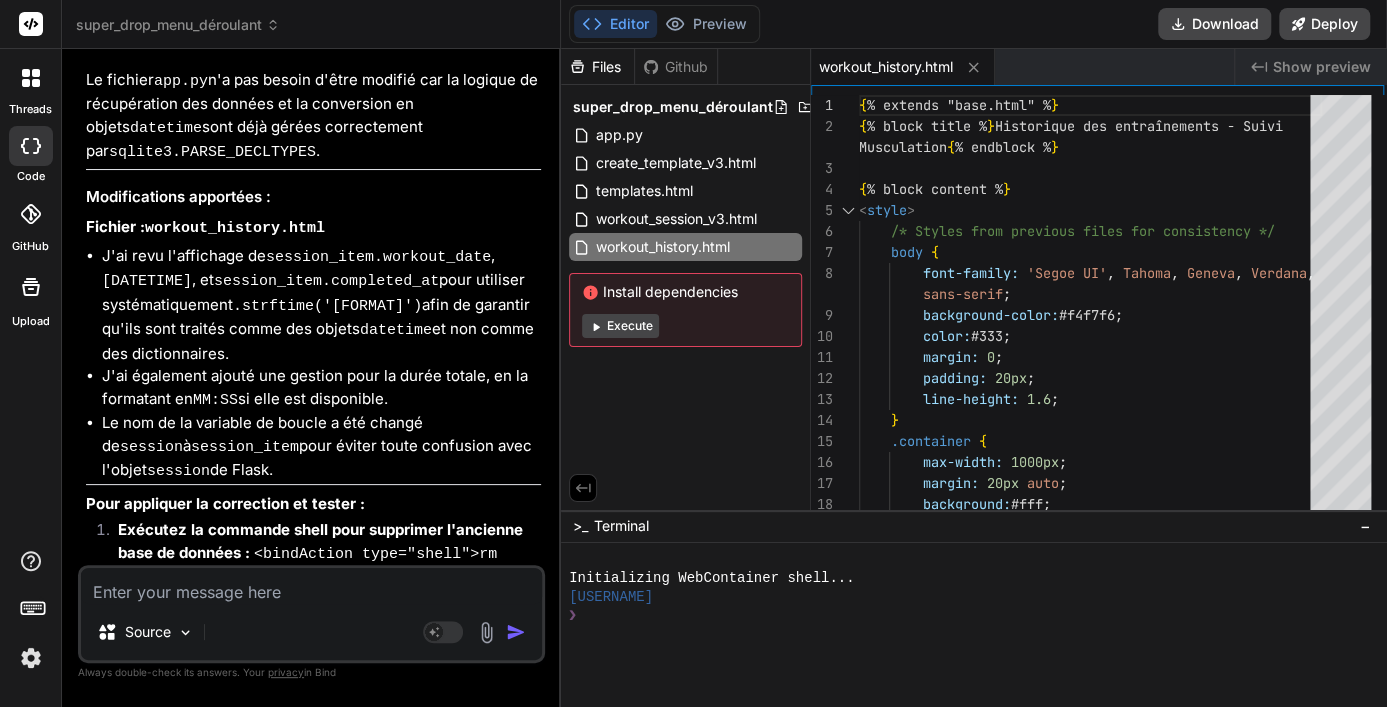 scroll, scrollTop: 9441, scrollLeft: 0, axis: vertical 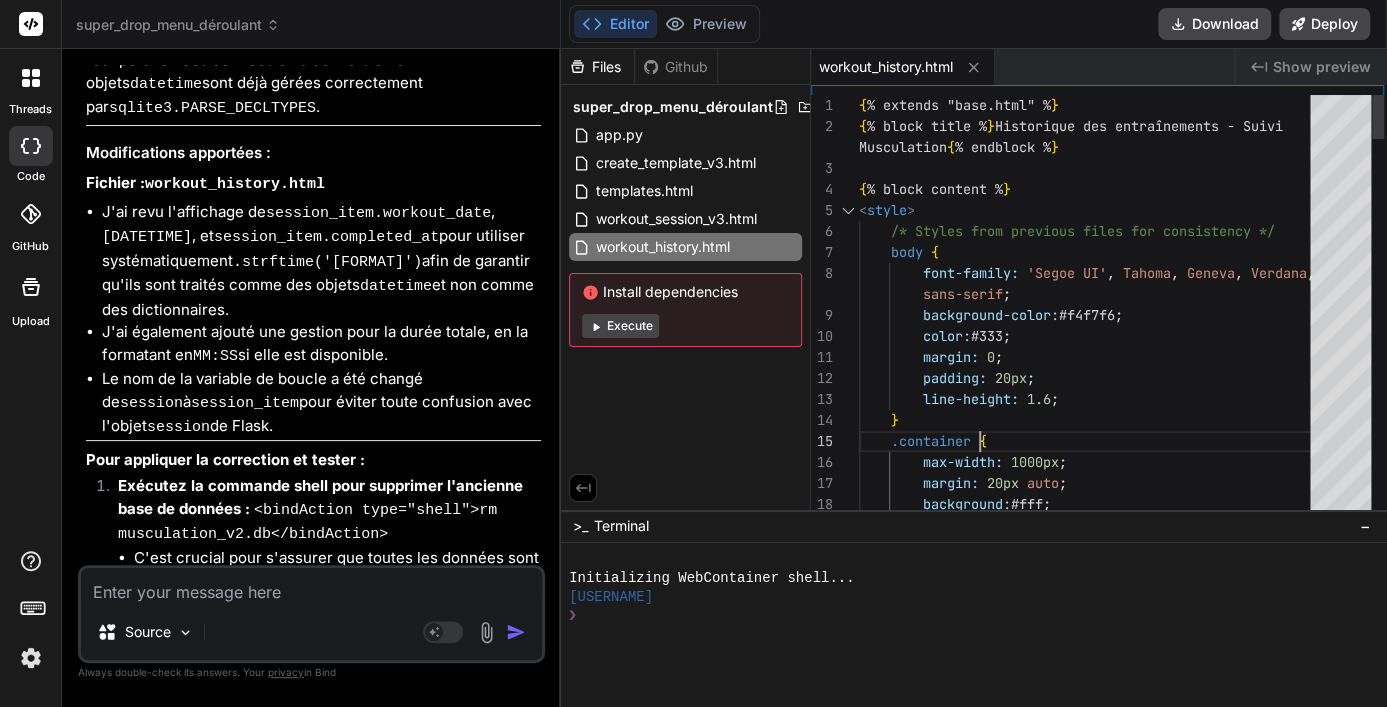 click on "{ % extends "base.html" % } { % block title % } Historique des entraînements - Suivi  Musculation { % endblock % } { % block content % } < style >      /* Styles from previous files for consistency */      body   {          font-family:   'Segoe UI' ,   Tahoma ,   Geneva ,   Verdana ,            sans-serif ;          background-color:  #f4f7f6 ;          color:  #333 ;          margin:   0 ;          padding:   20px ;          line-height:   1.6 ;      }      .container   {          max-width:   1000px ;          margin:   20px   auto ;          background:  #fff ;          padding:   30px ;" at bounding box center (1090, 2100) 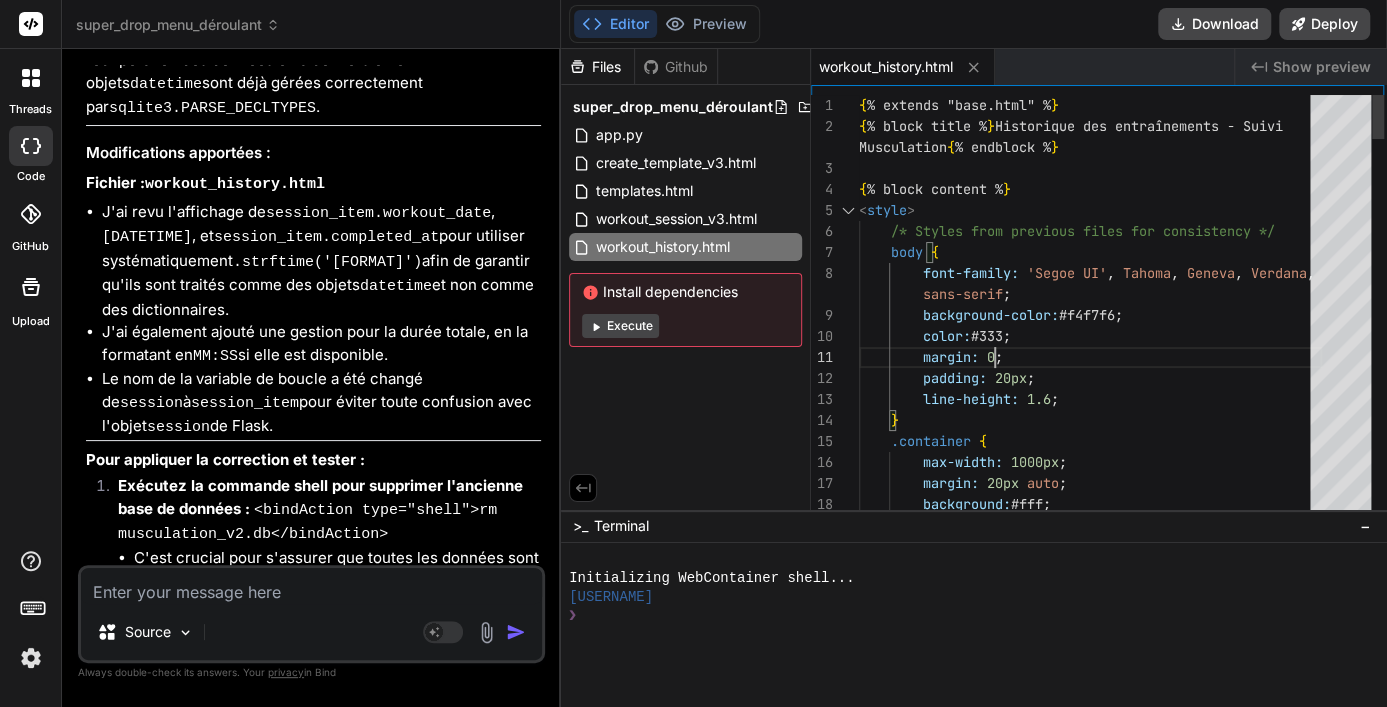 click on "{ % extends "base.html" % } { % block title % } Historique des entraînements - Suivi  Musculation { % endblock % } { % block content % } < style >      /* Styles from previous files for consistency */      body   {          font-family:   'Segoe UI' ,   Tahoma ,   Geneva ,   Verdana ,            sans-serif ;          background-color:  #f4f7f6 ;          color:  #333 ;          margin:   0 ;          padding:   20px ;          line-height:   1.6 ;      }      .container   {          max-width:   1000px ;          margin:   20px   auto ;          background:  #fff ;          padding:   30px ;" at bounding box center (1090, 2100) 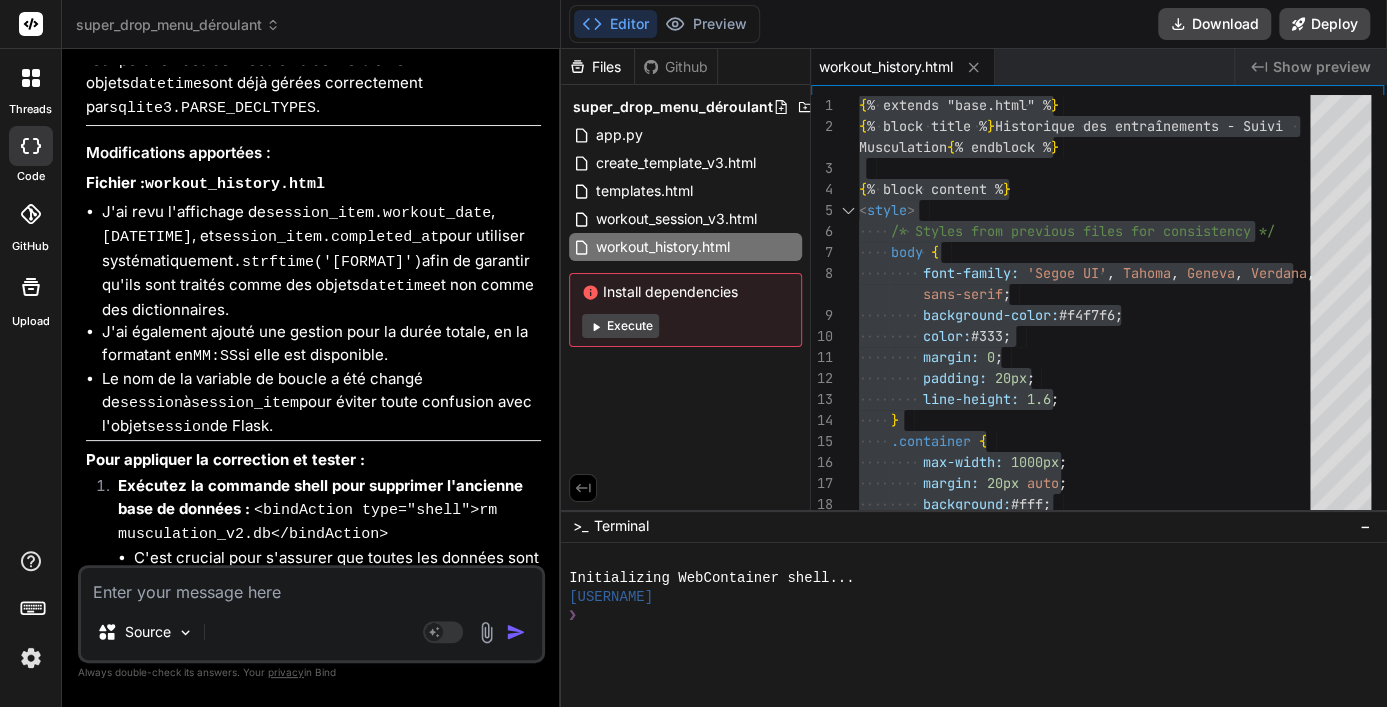 drag, startPoint x: 353, startPoint y: 534, endPoint x: 202, endPoint y: 531, distance: 151.0298 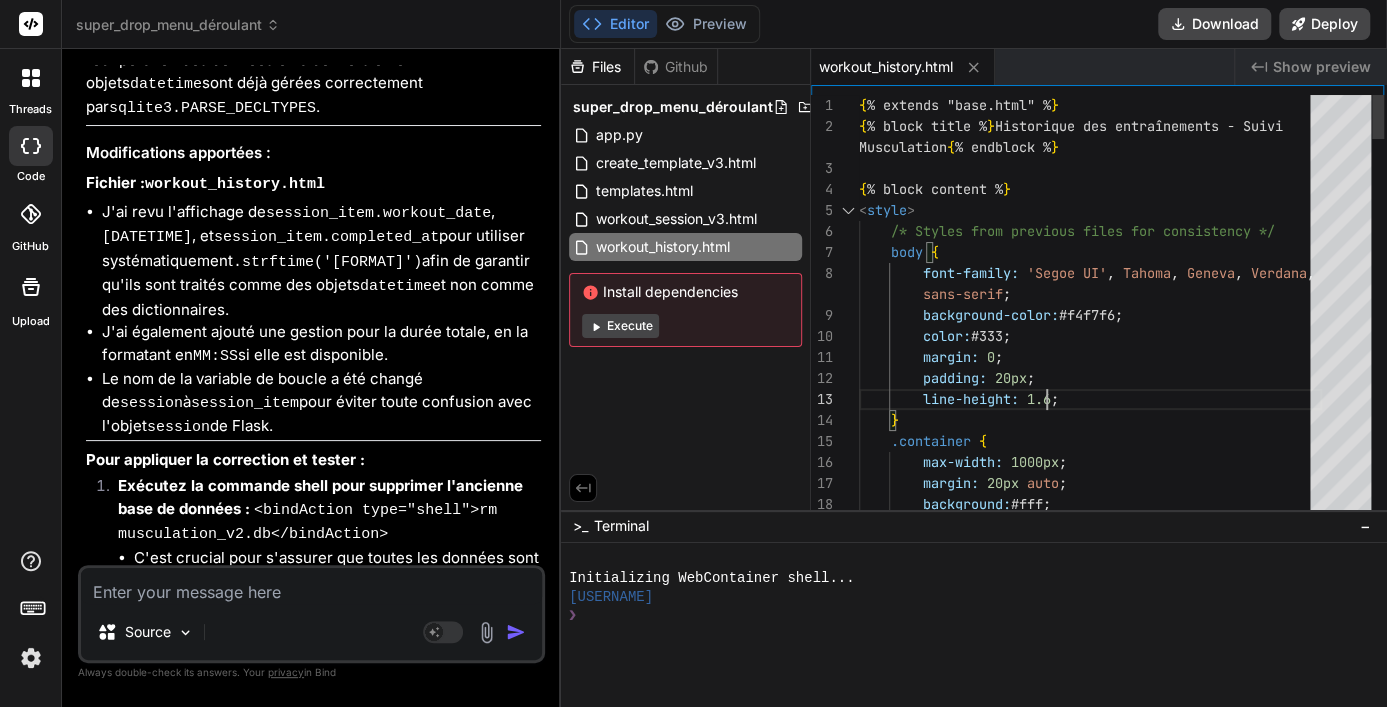 click on "{ % extends "base.html" % } { % block title % } Historique des entraînements - Suivi  Musculation { % endblock % } { % block content % } < style >      /* Styles from previous files for consistency */      body   {          font-family:   'Segoe UI' ,   Tahoma ,   Geneva ,   Verdana ,            sans-serif ;          background-color:  #f4f7f6 ;          color:  #333 ;          margin:   0 ;          padding:   20px ;          line-height:   1.6 ;      }      .container   {          max-width:   1000px ;          margin:   20px   auto ;          background:  #fff ;          padding:   30px ;" at bounding box center [1090, 2100] 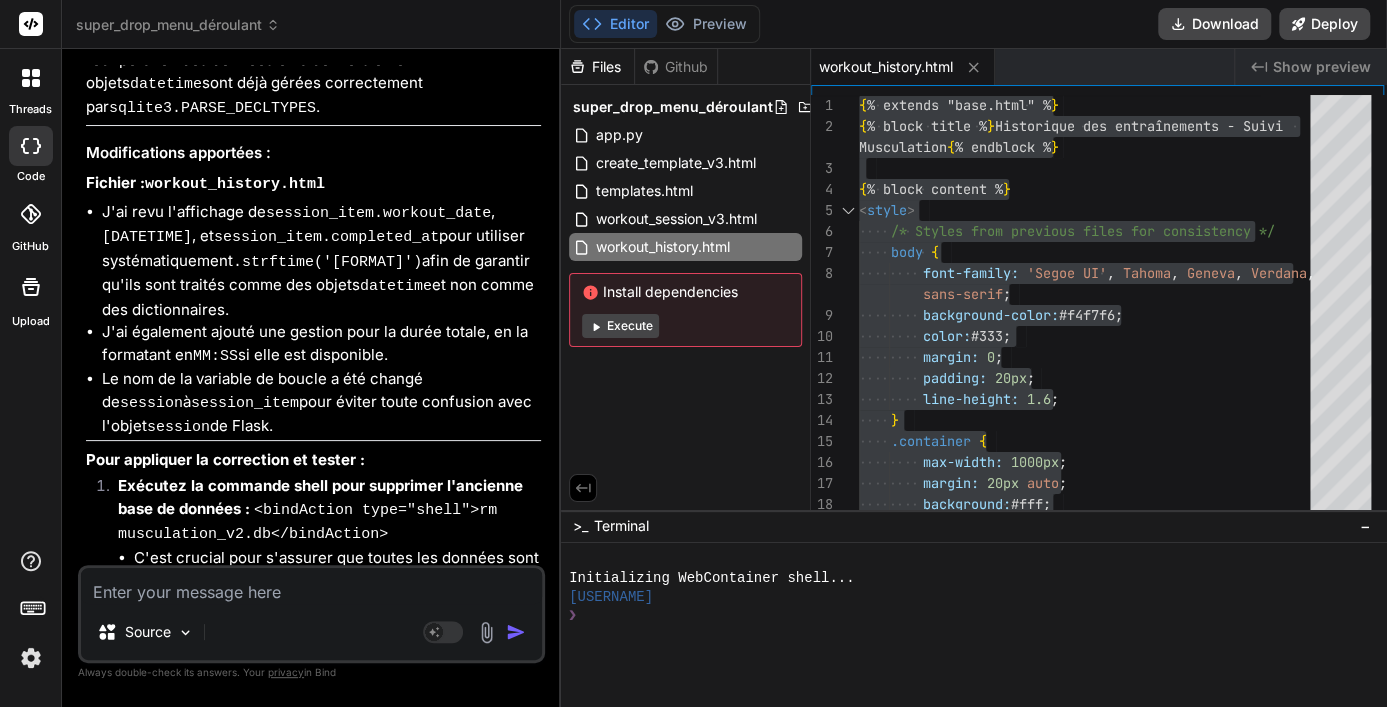 click at bounding box center [311, 586] 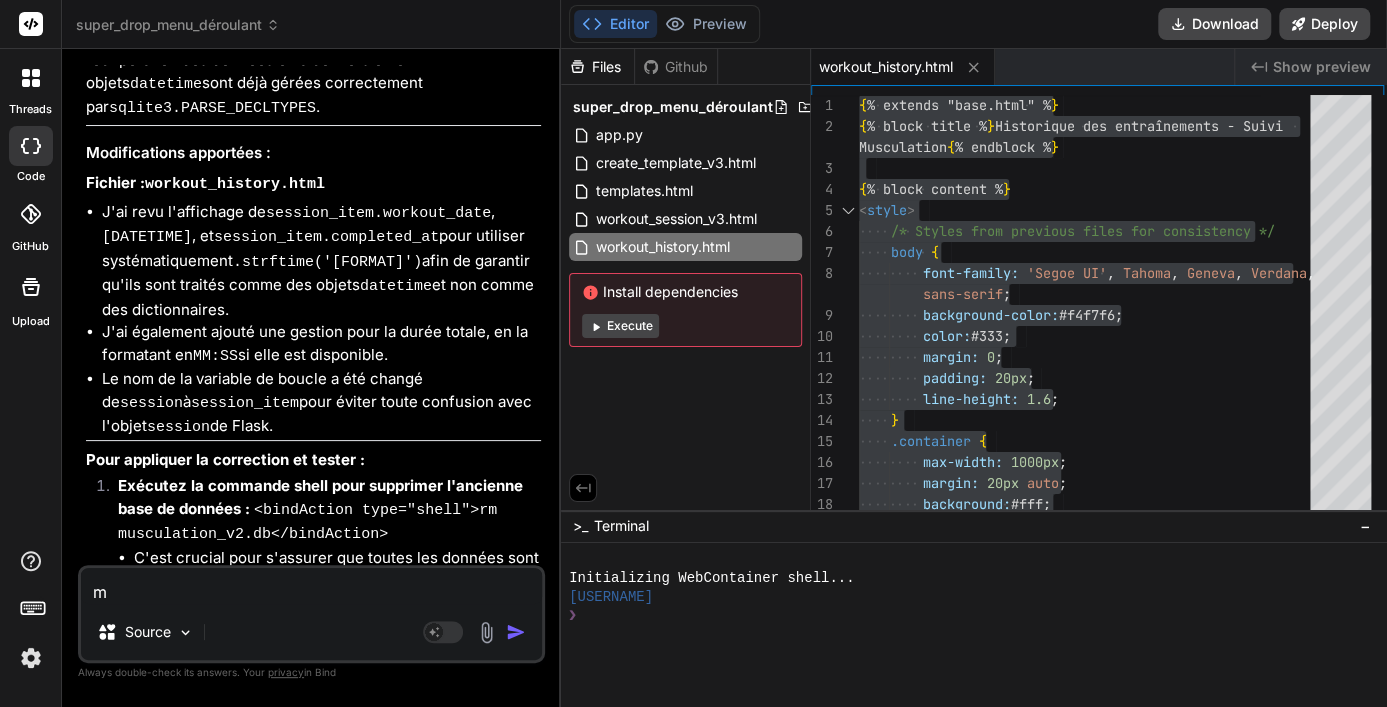 type on "me" 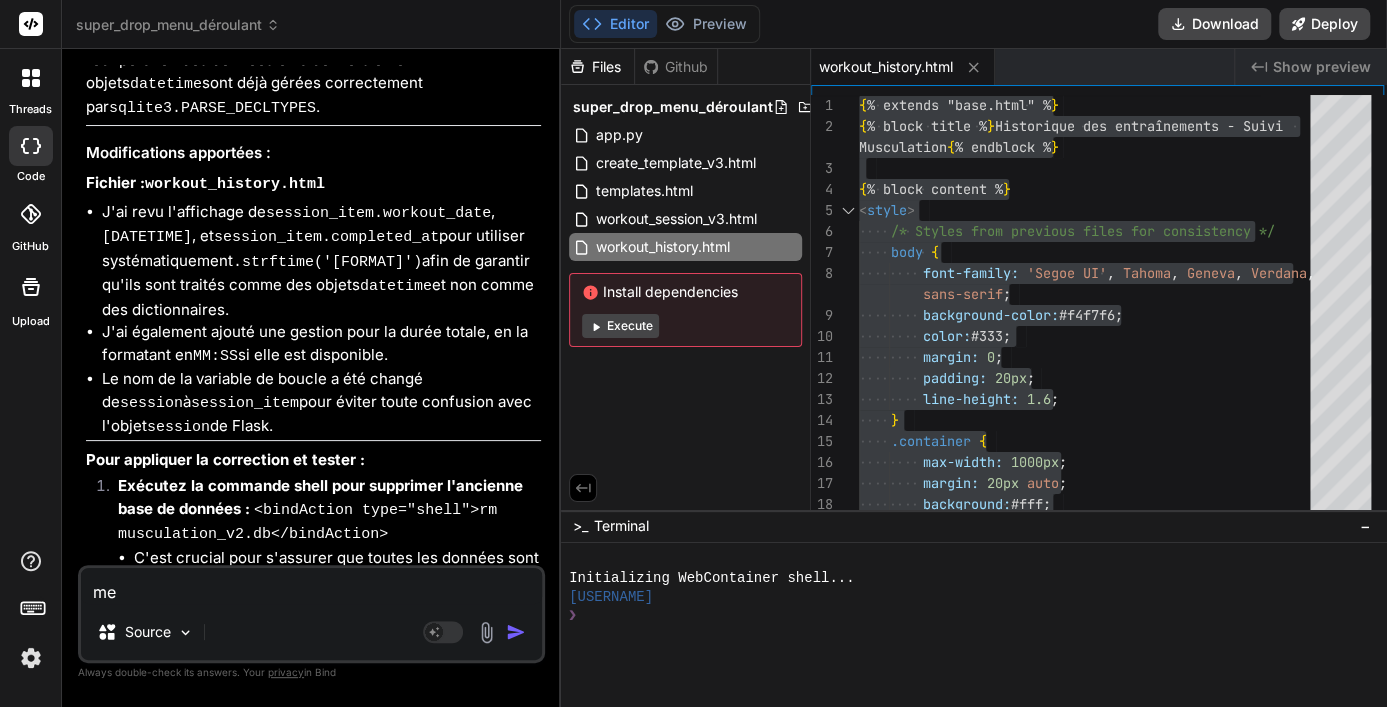 type on "mem" 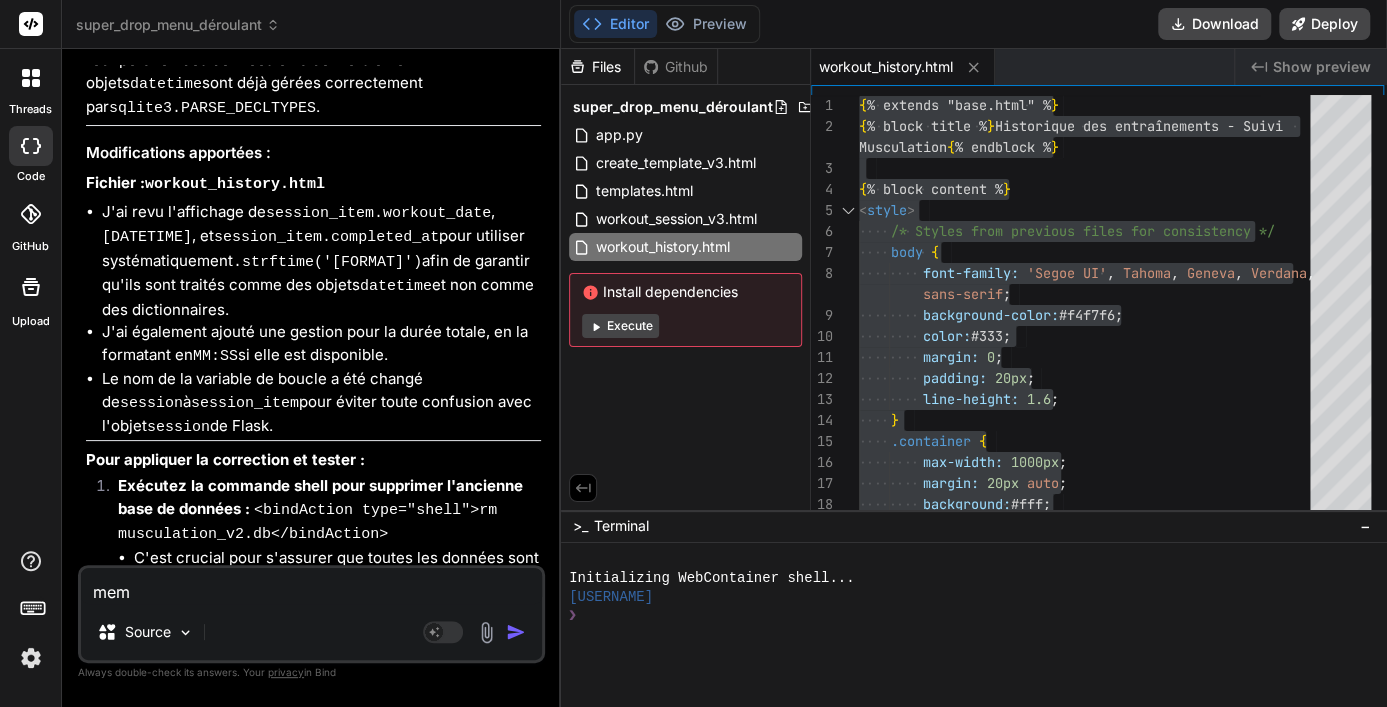 type on "meme" 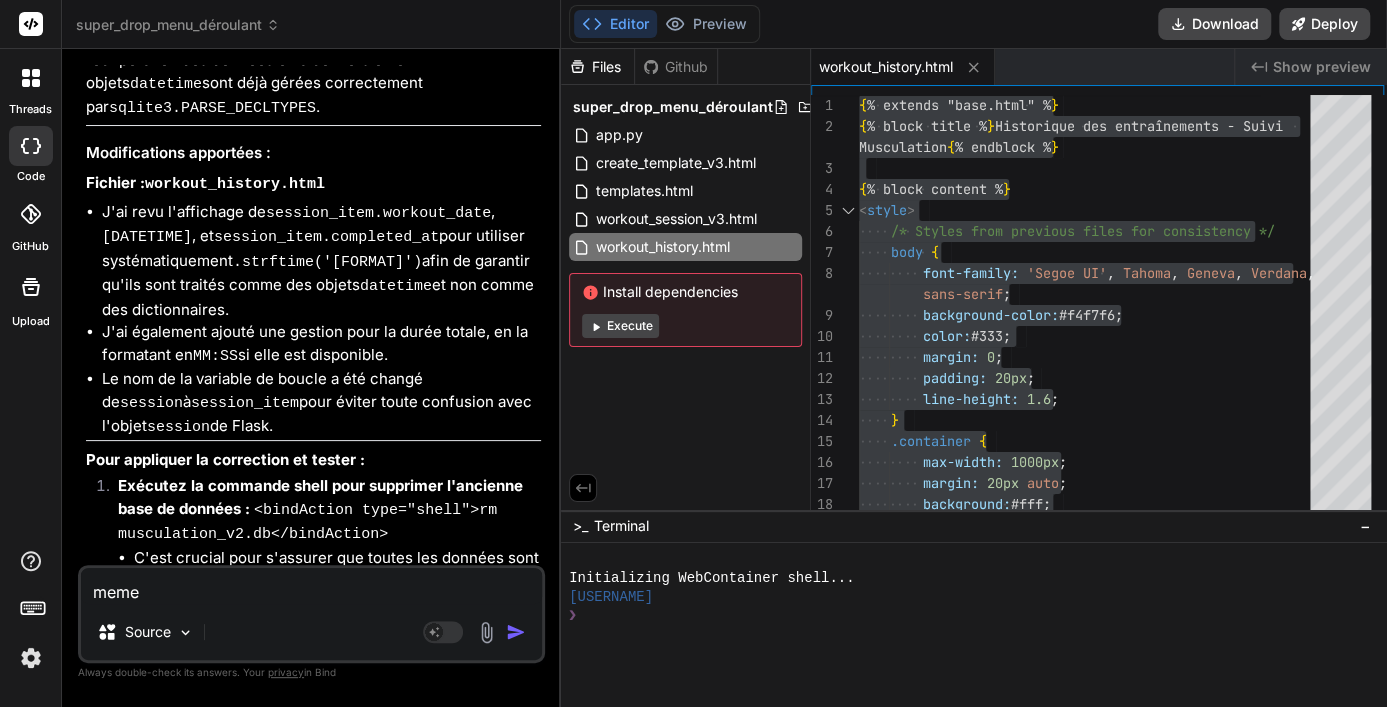 type on "meme" 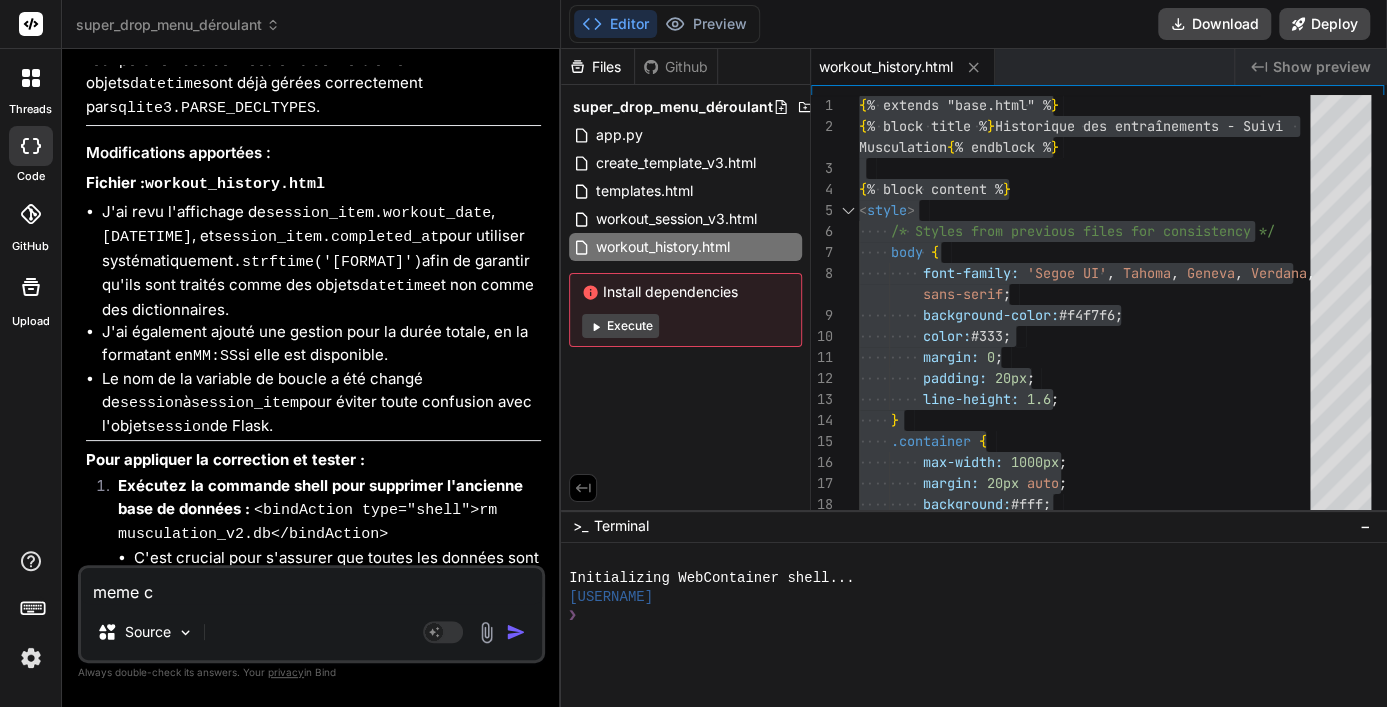 type on "meme cg" 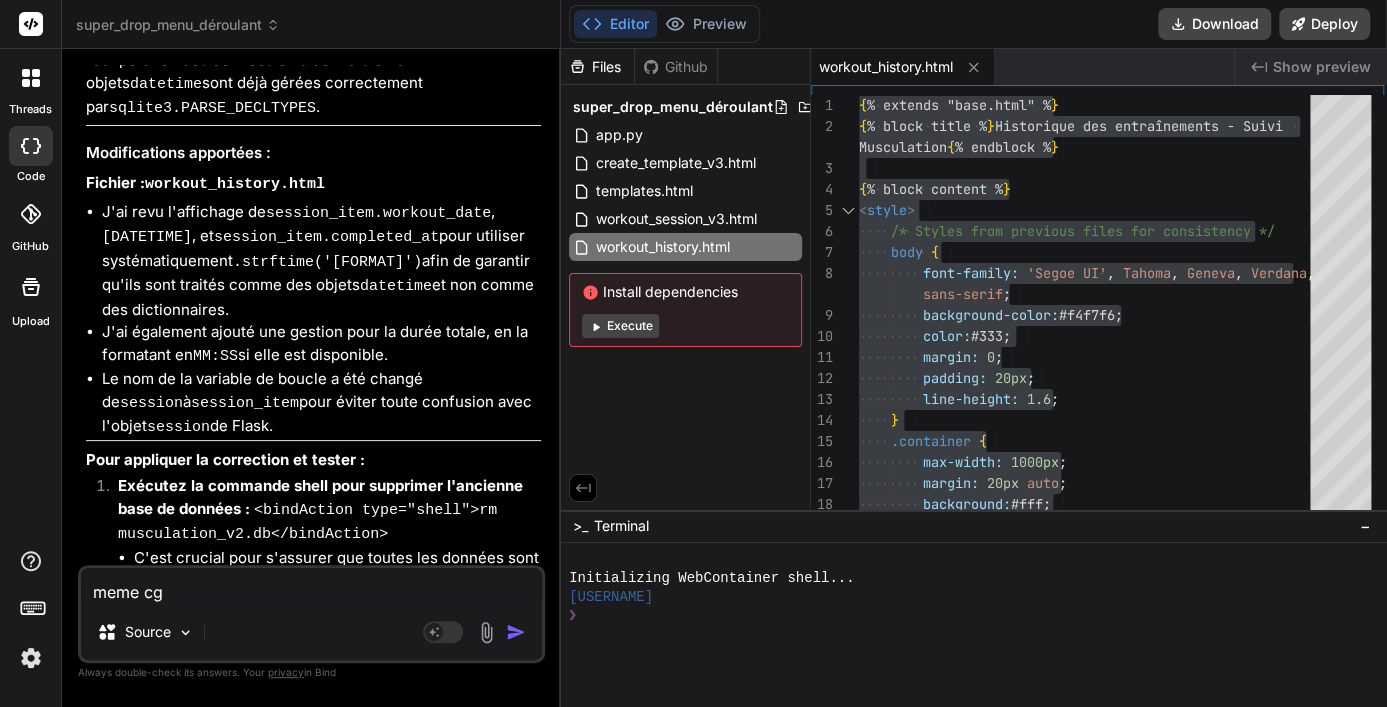 type on "meme cgo" 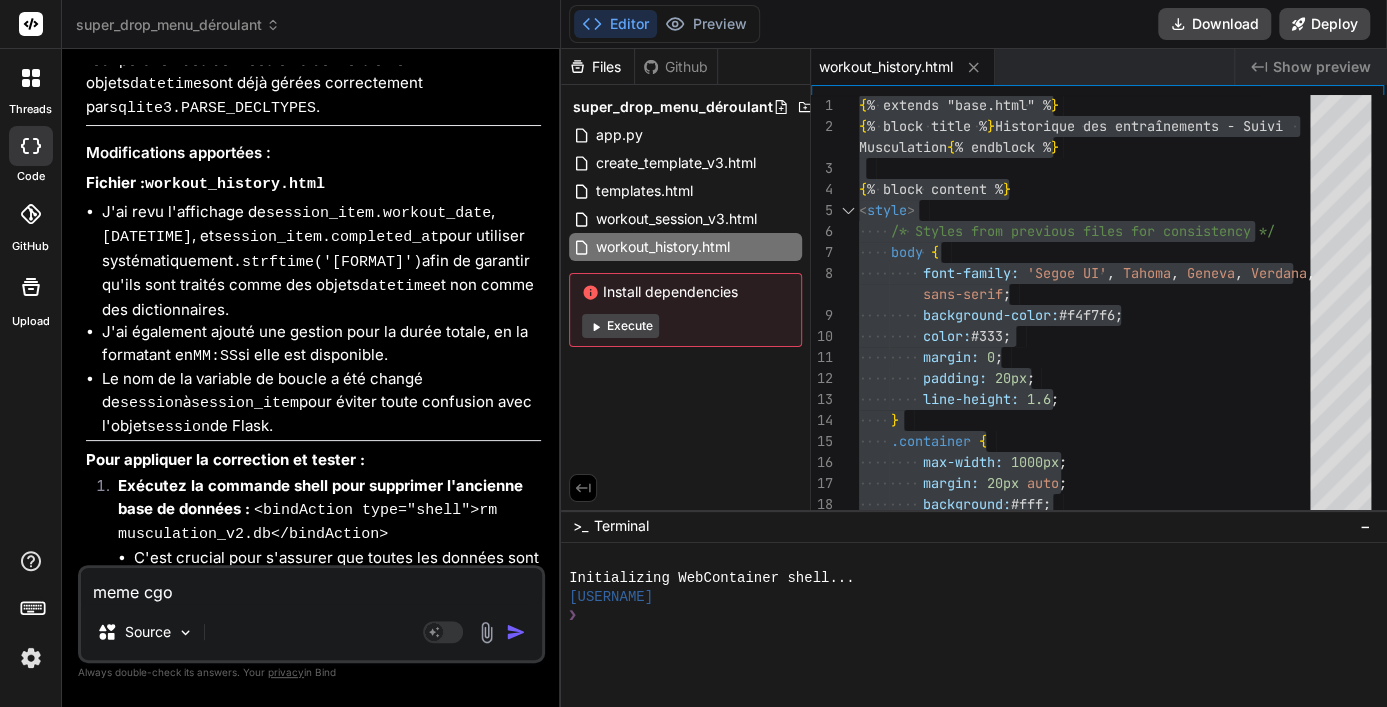 type on "meme cgos" 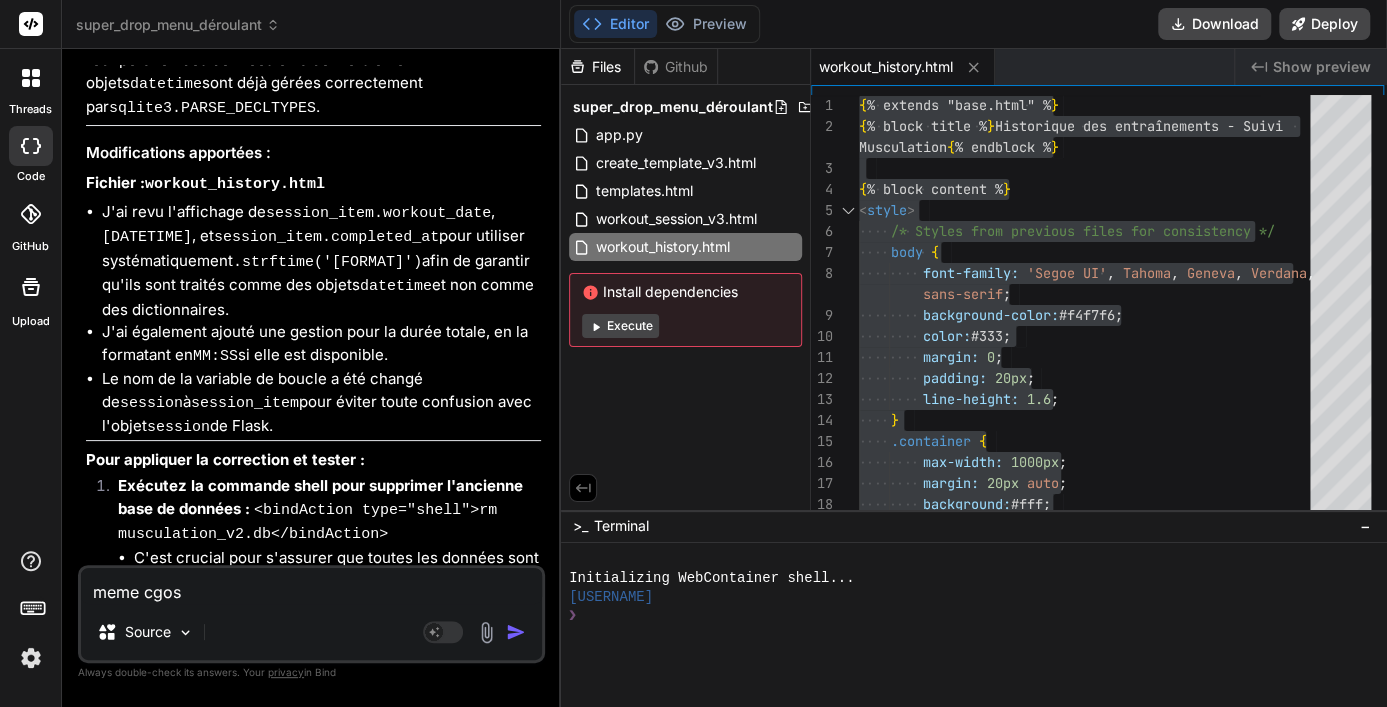 type on "meme cgose" 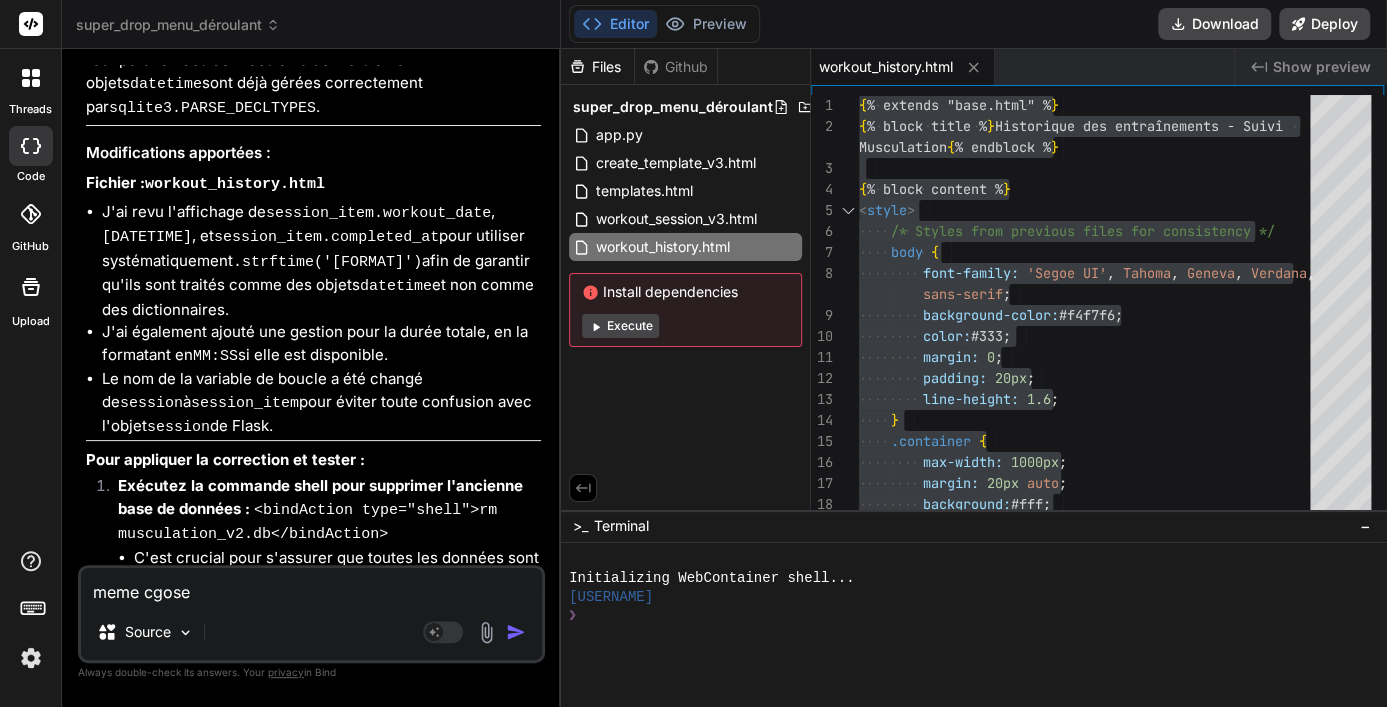 type on "x" 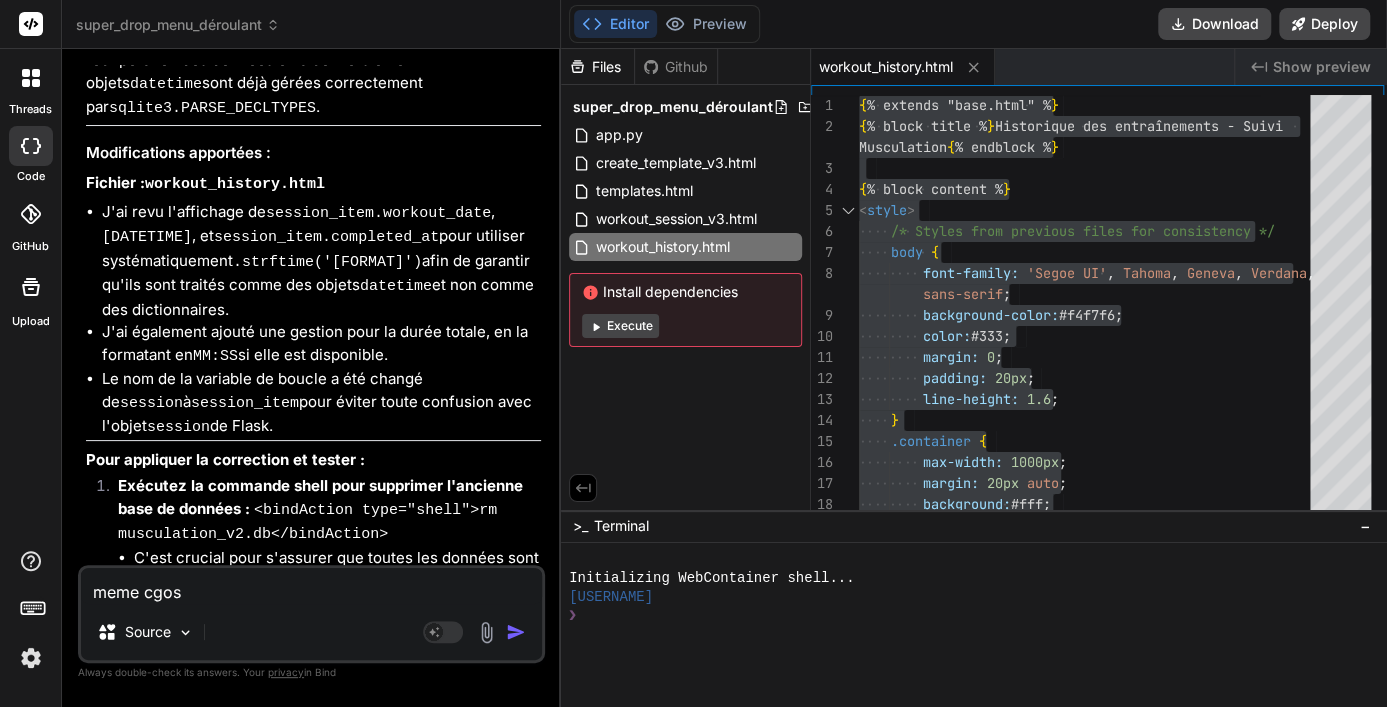 type on "meme cgo" 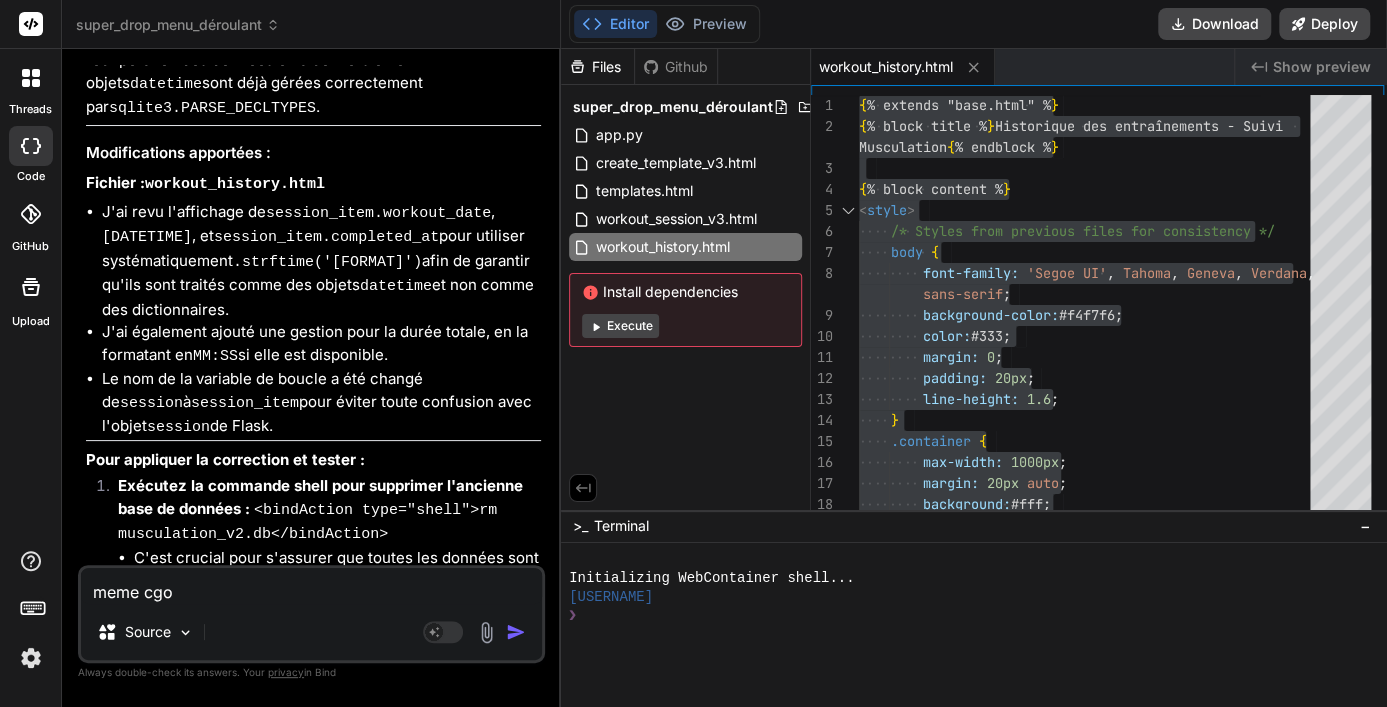 type on "meme cg" 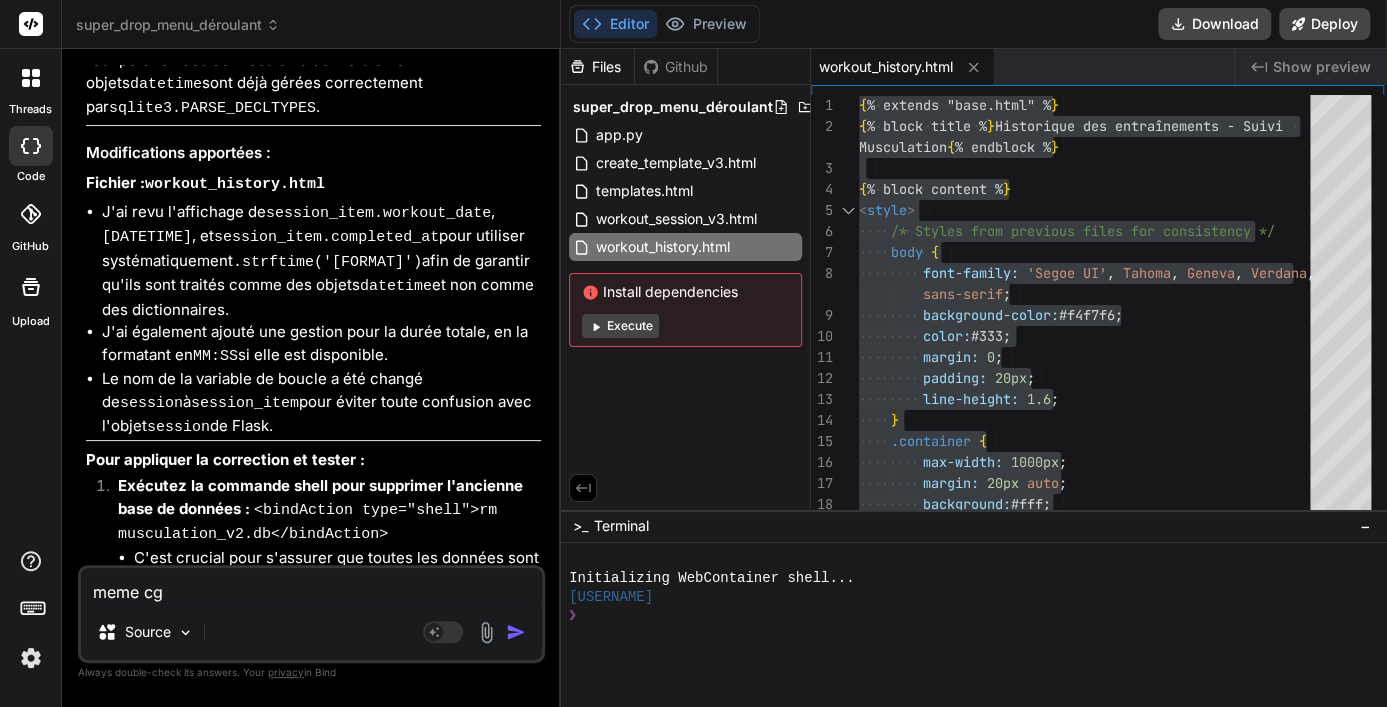 type on "meme c" 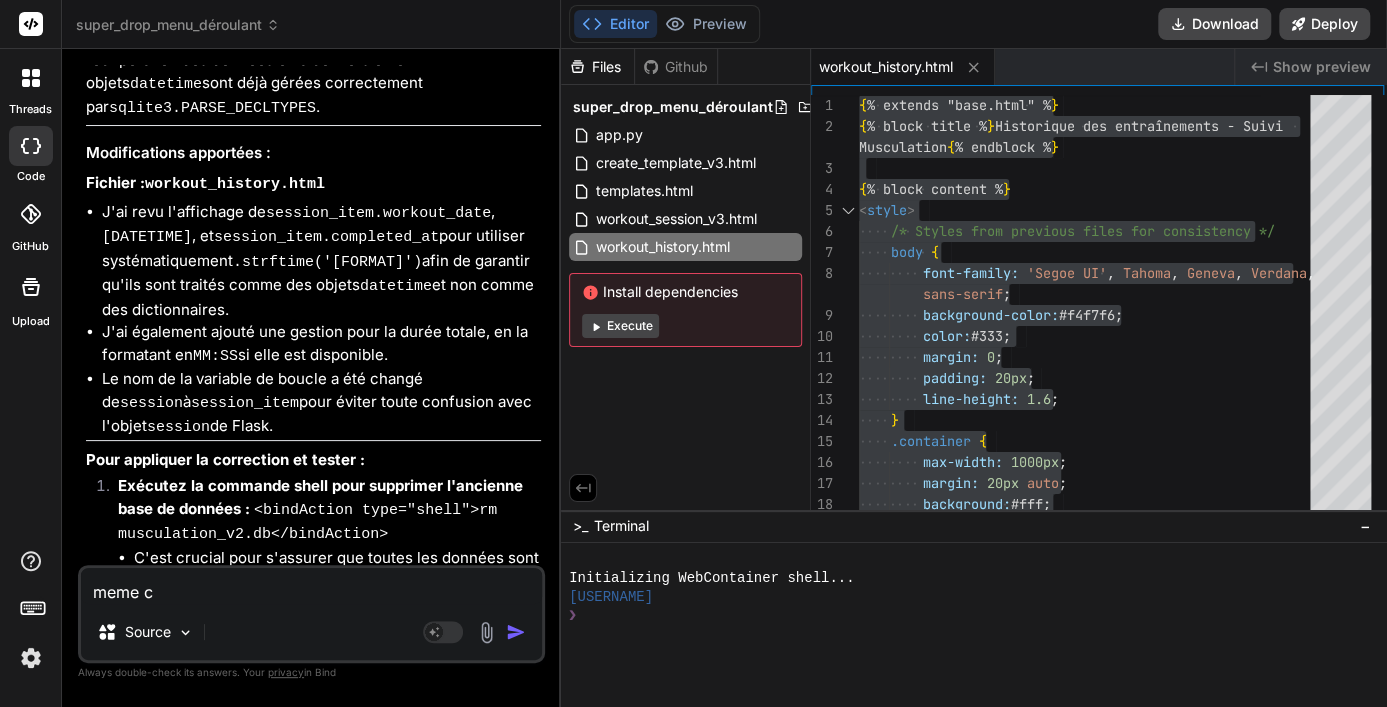 type 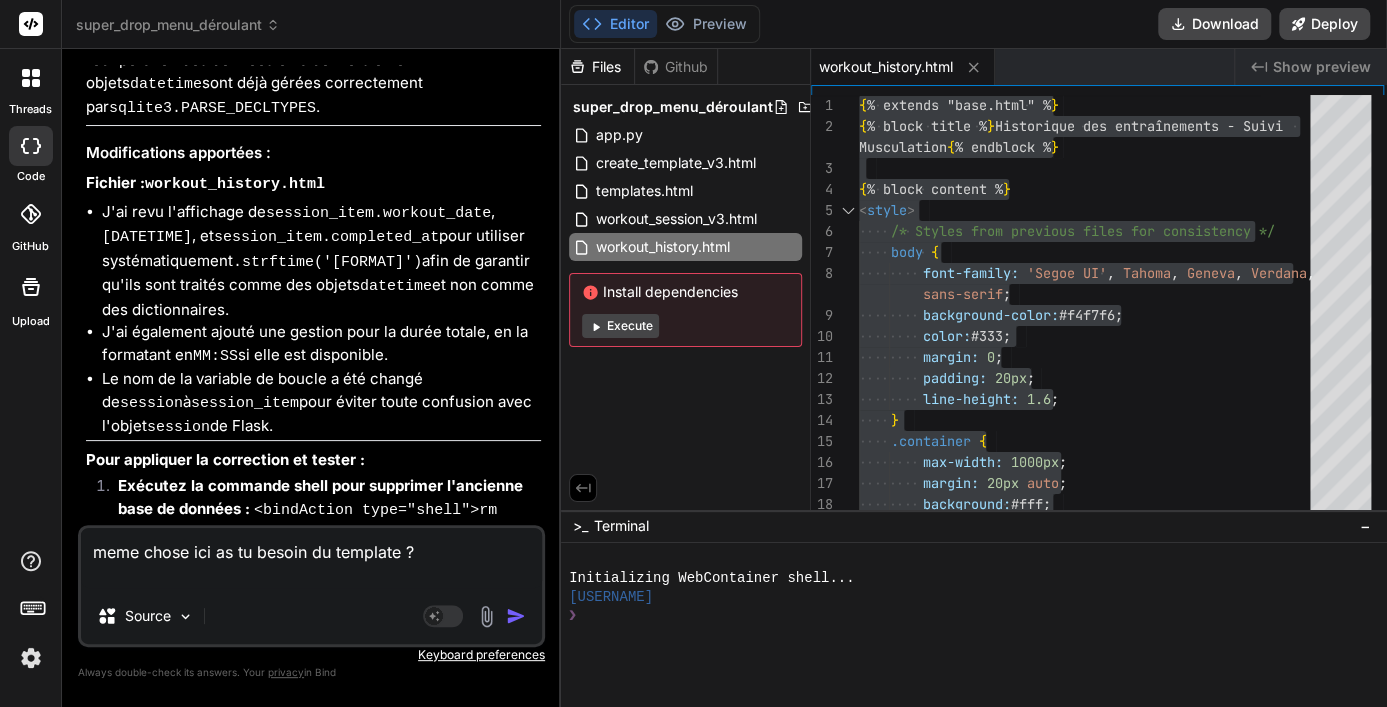 drag, startPoint x: 275, startPoint y: 593, endPoint x: 144, endPoint y: 577, distance: 131.97348 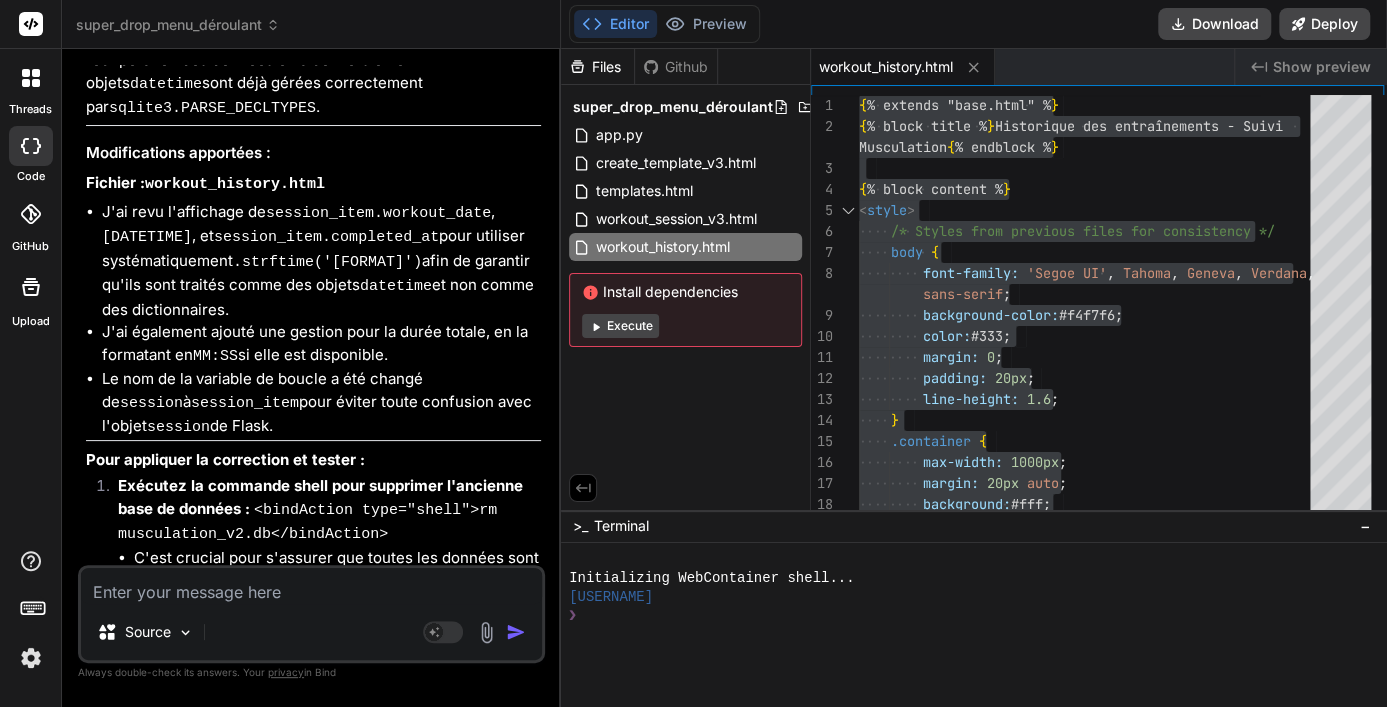 scroll, scrollTop: 0, scrollLeft: 0, axis: both 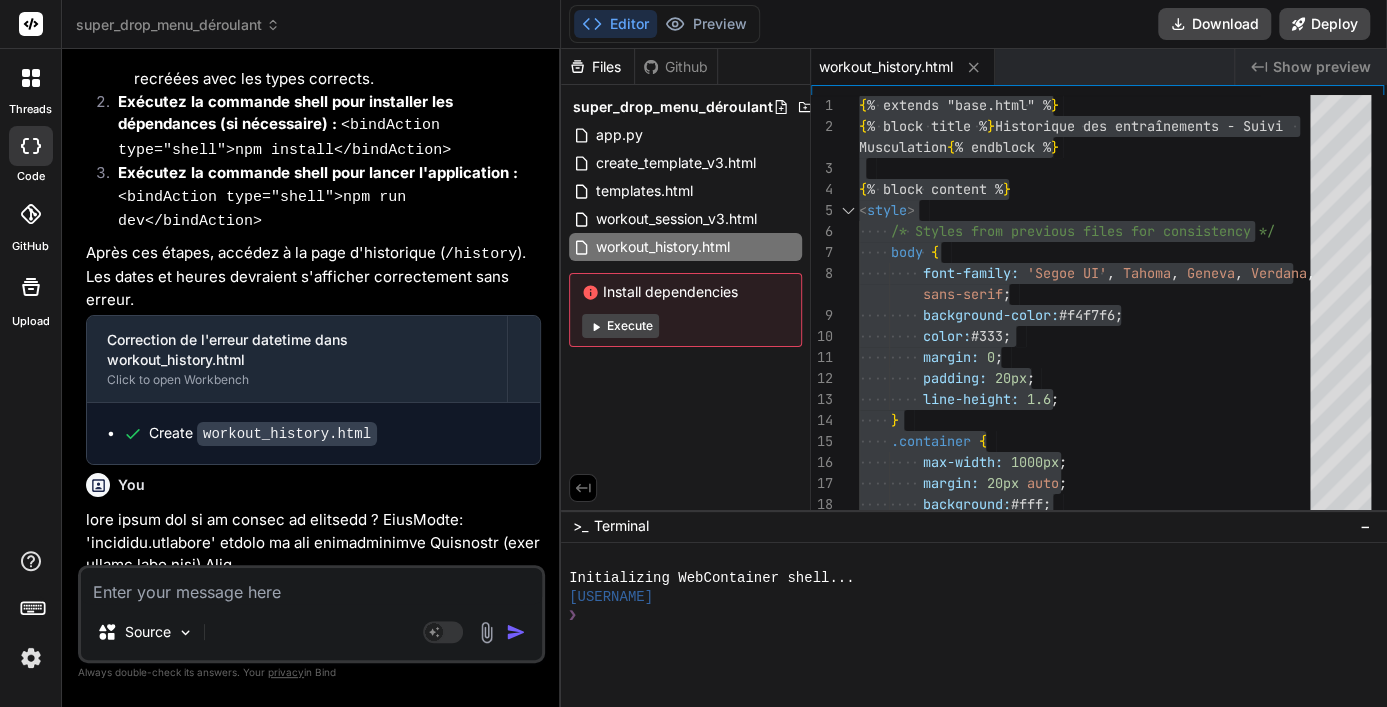 click at bounding box center (313, 1263) 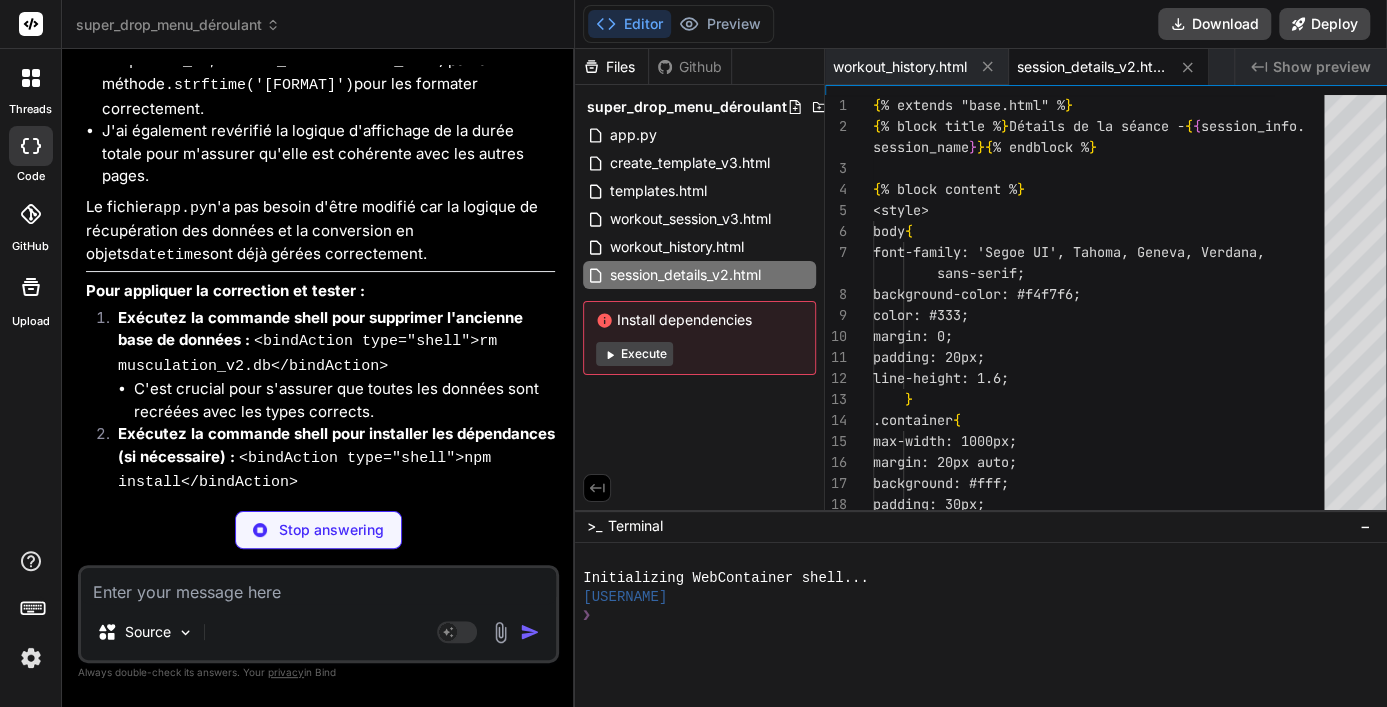 scroll, scrollTop: 12133, scrollLeft: 0, axis: vertical 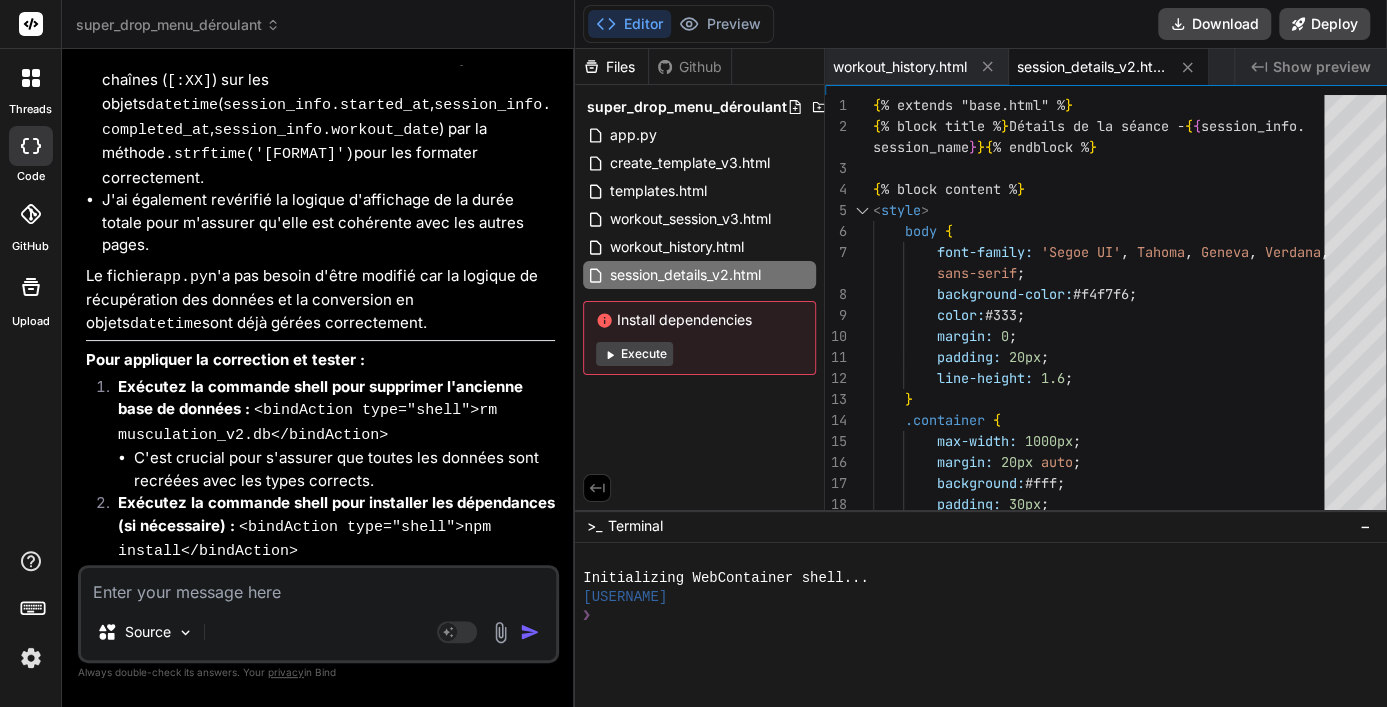 click on "{ % extends "base.html" % } { % block title % } Détails de la séance -  { {  session_info. session_name  } } { % endblock % } { % block content % } < style >      body   {          font-family:   'Segoe UI' ,   Tahoma ,   Geneva ,   Verdana ,            background-color:  #f4f7f6 ;          color:  #333 ;          margin:   0 ;          padding:   20px ;          line-height:   1.6 ;      }      .container   {          max-width:   1000px ;          margin:   20px   auto ;          background:  #fff ;          padding:   30px ;          sans-serif ;          border-radius:   12px ;" at bounding box center (1104, 2741) 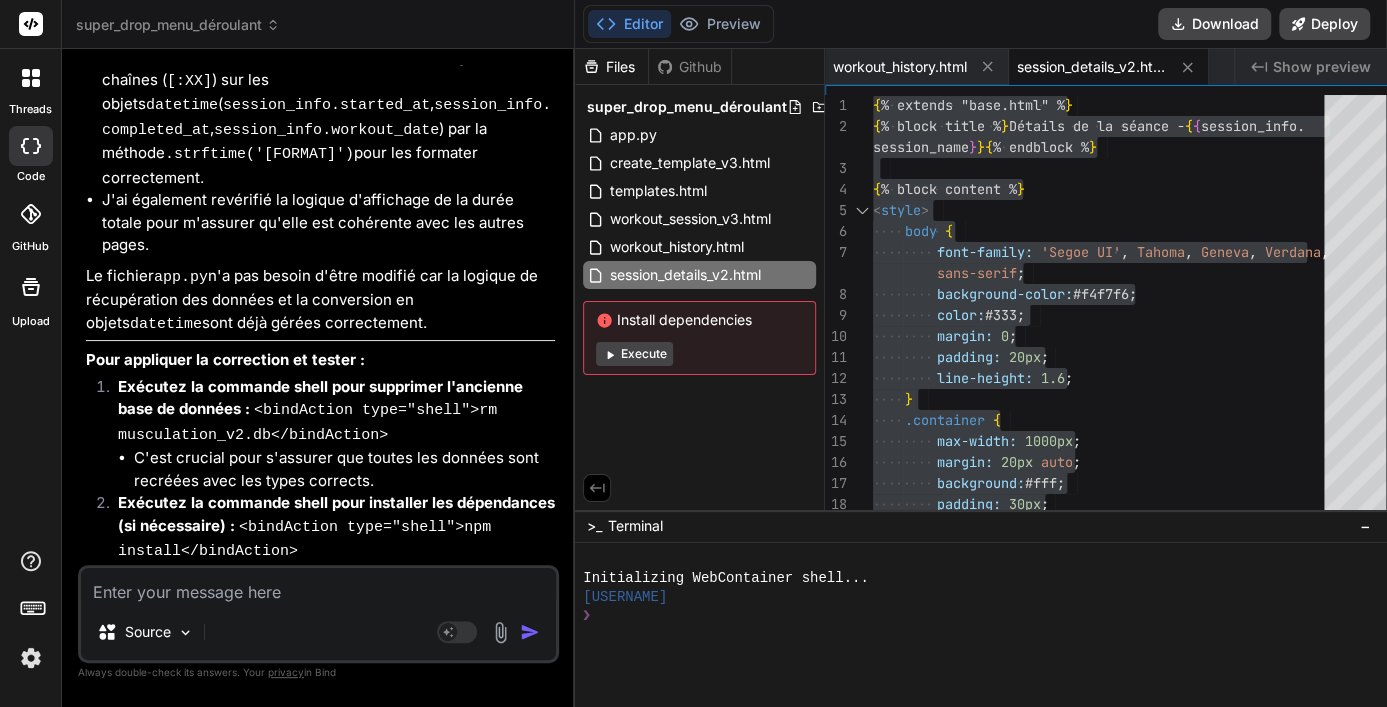 click at bounding box center (318, 586) 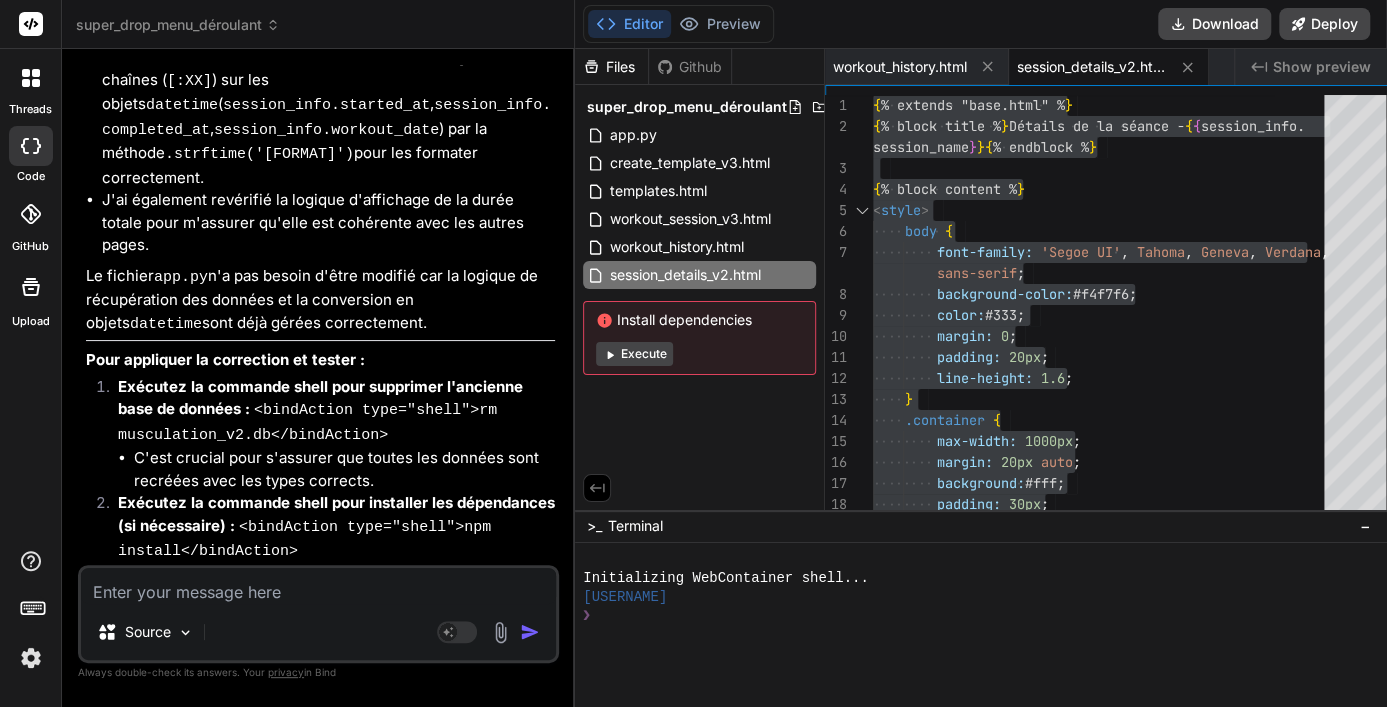 scroll, scrollTop: 24, scrollLeft: 0, axis: vertical 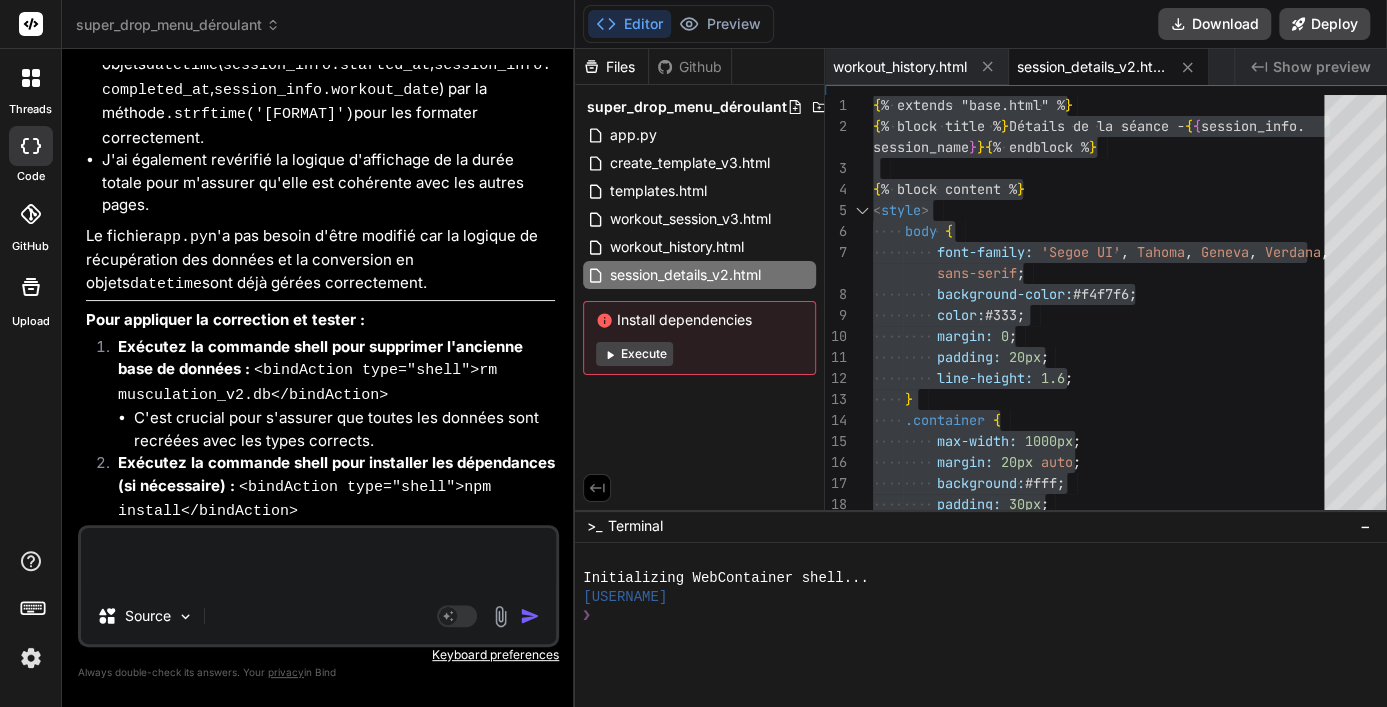paste on "if __name__ == '__main__':
# Initialize the database on first launch
init_database()
print("✅ Database initialized with Super Drop support")
app.run(debug=True)" 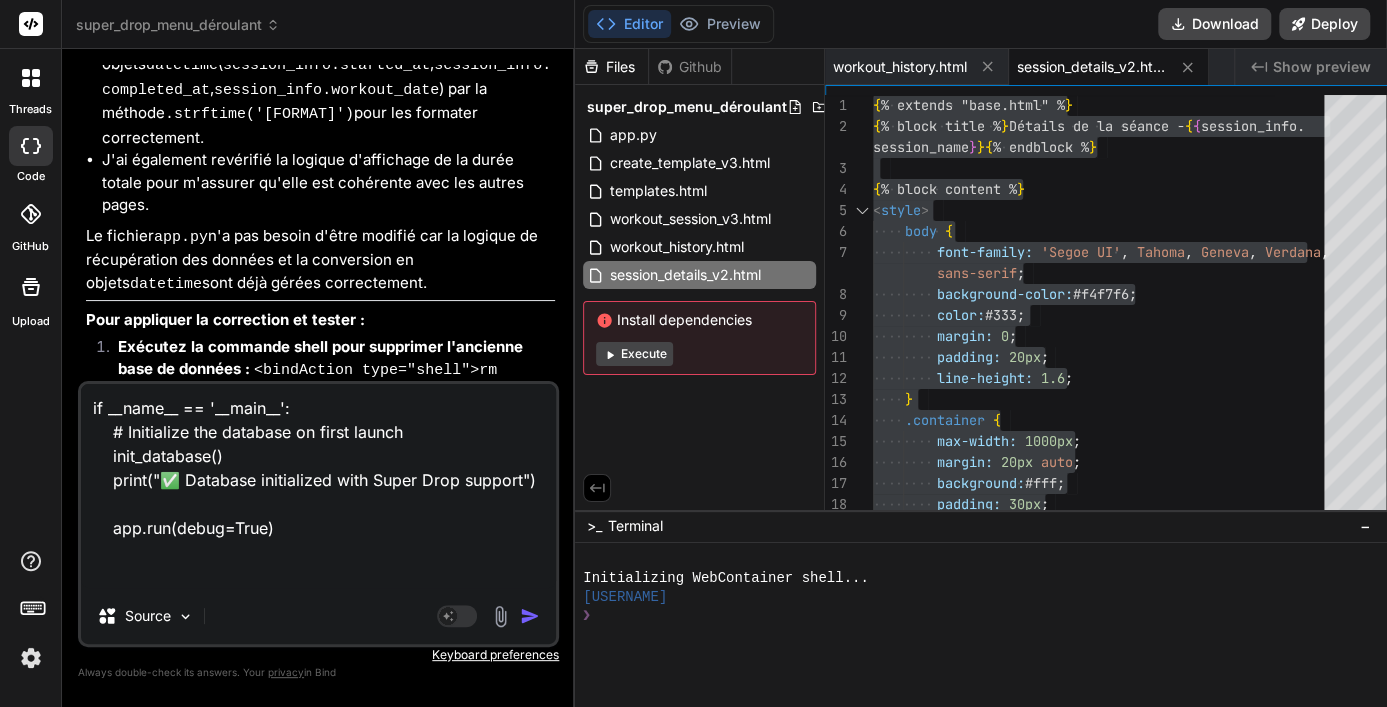 scroll, scrollTop: 12202, scrollLeft: 0, axis: vertical 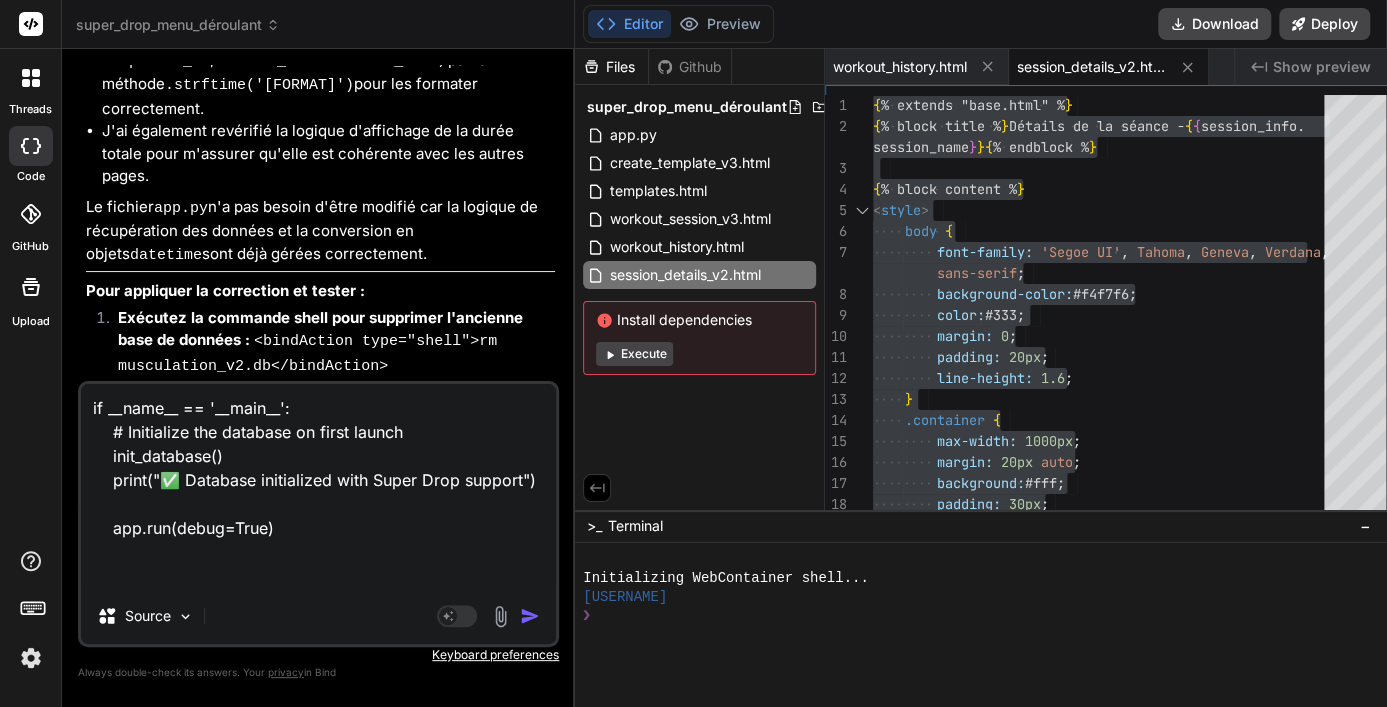 click at bounding box center [530, 616] 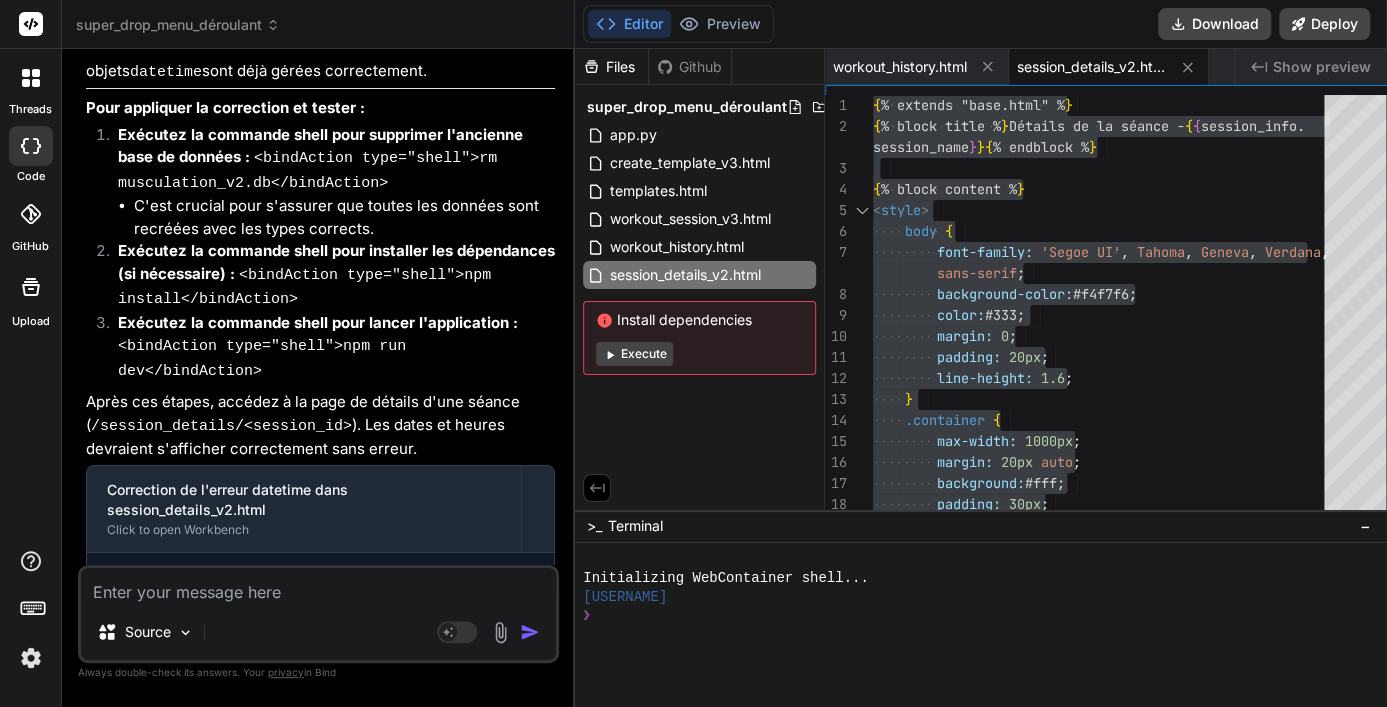 scroll, scrollTop: 12385, scrollLeft: 0, axis: vertical 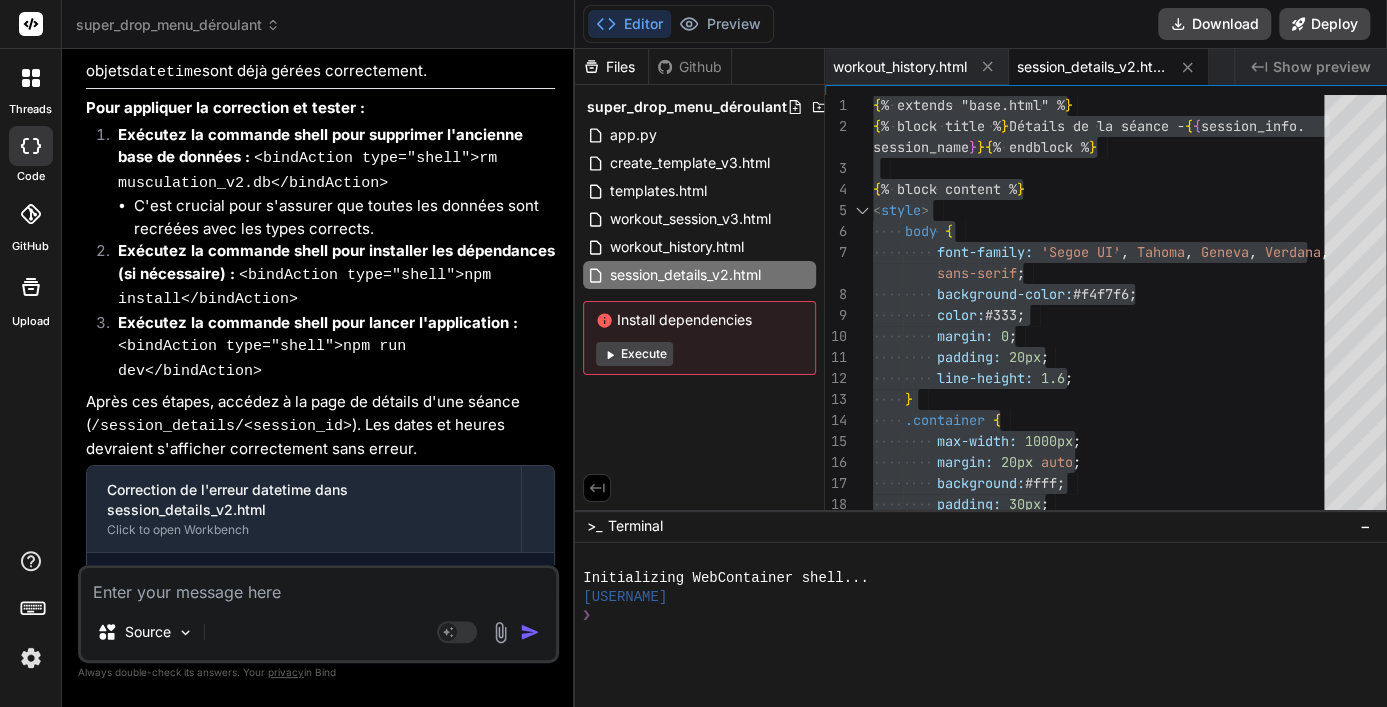 click on "Merci d'avoir fourni ce code. C'est bien la section standard pour lancer l'application Flask en mode développement." at bounding box center [320, 799] 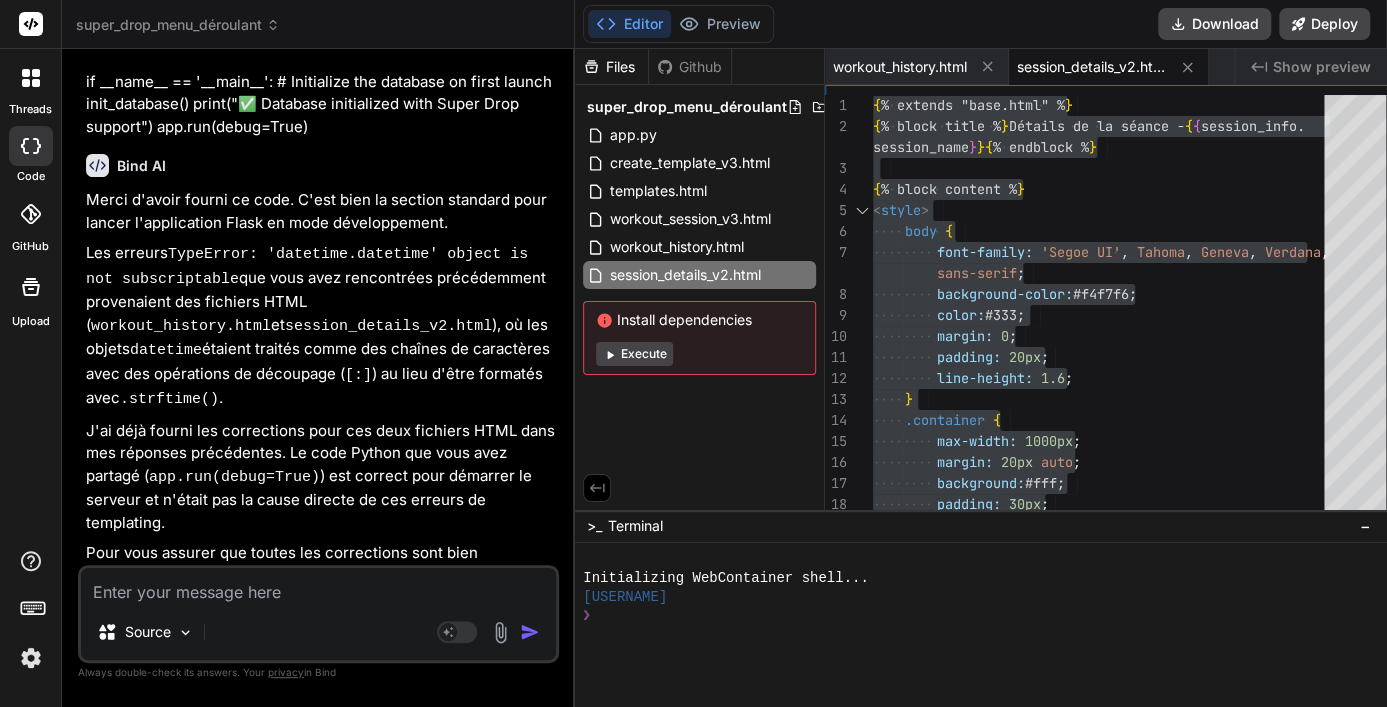 scroll, scrollTop: 12988, scrollLeft: 0, axis: vertical 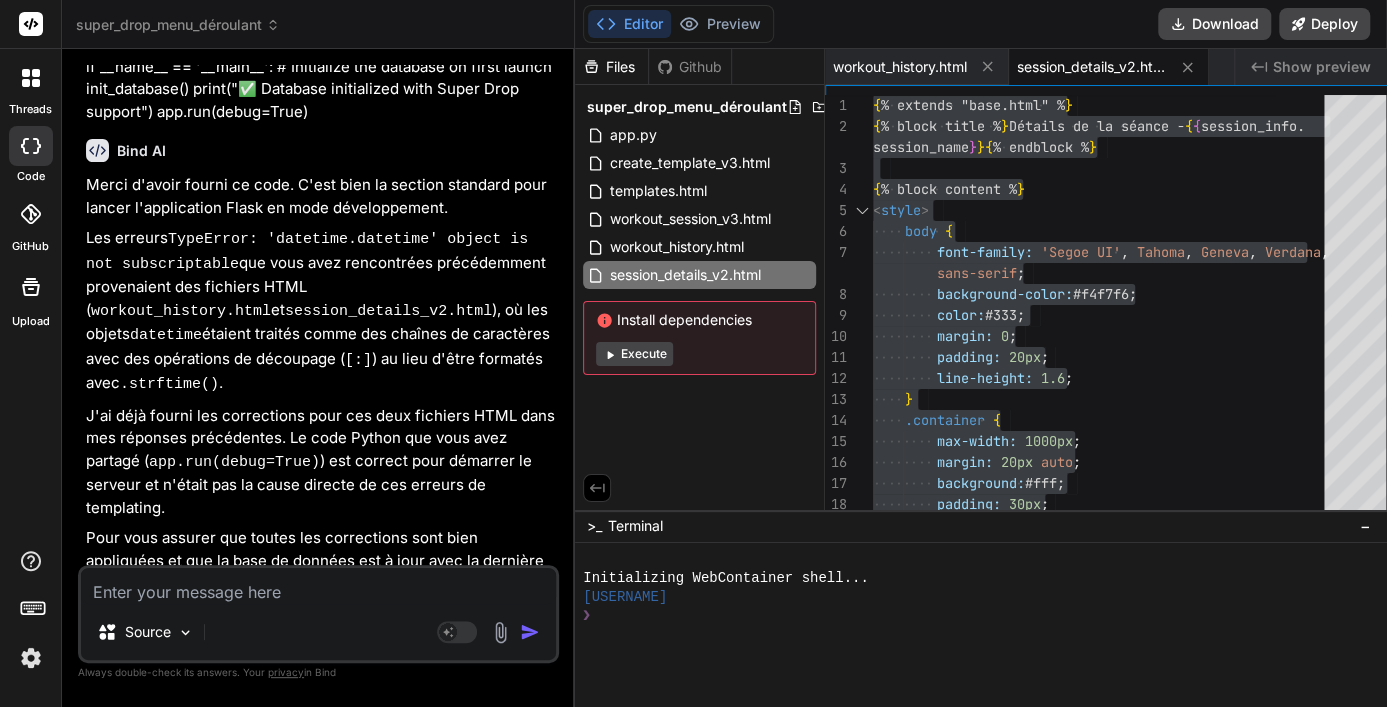 click at bounding box center (318, 586) 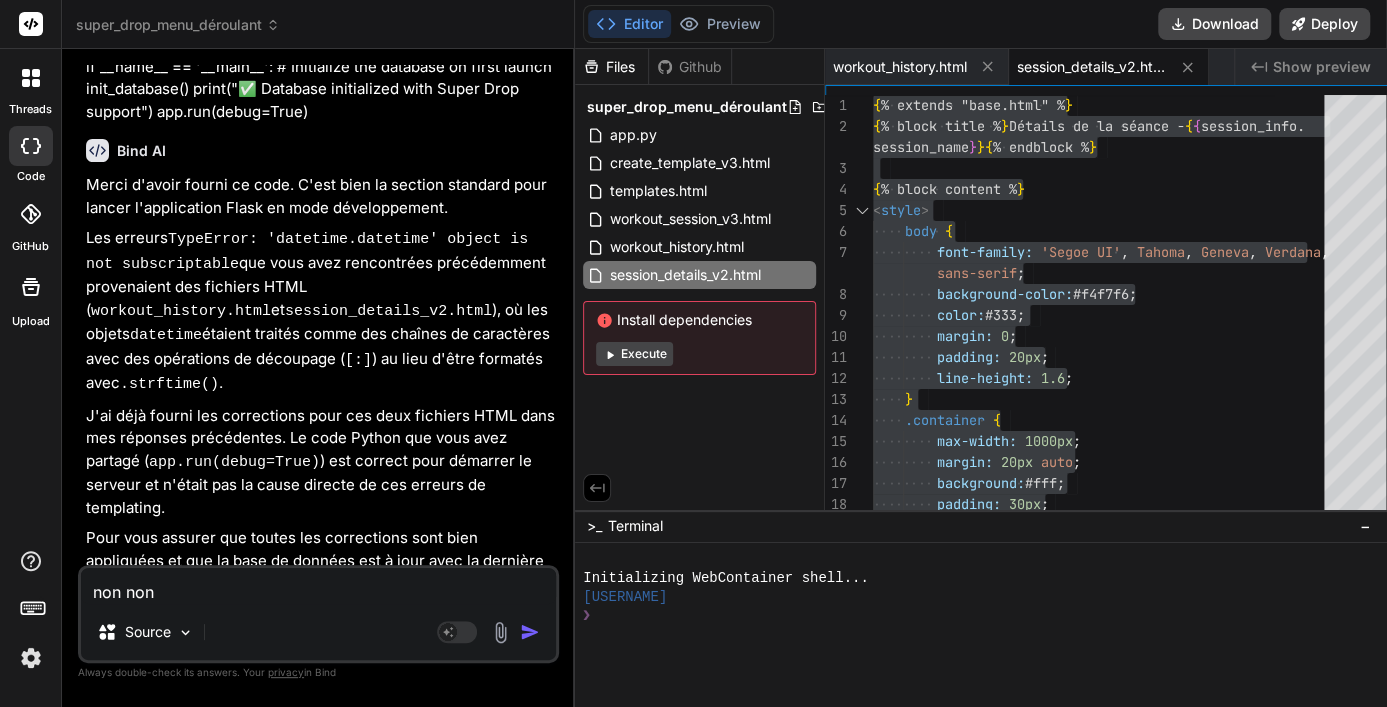 click on "non non" at bounding box center (318, 586) 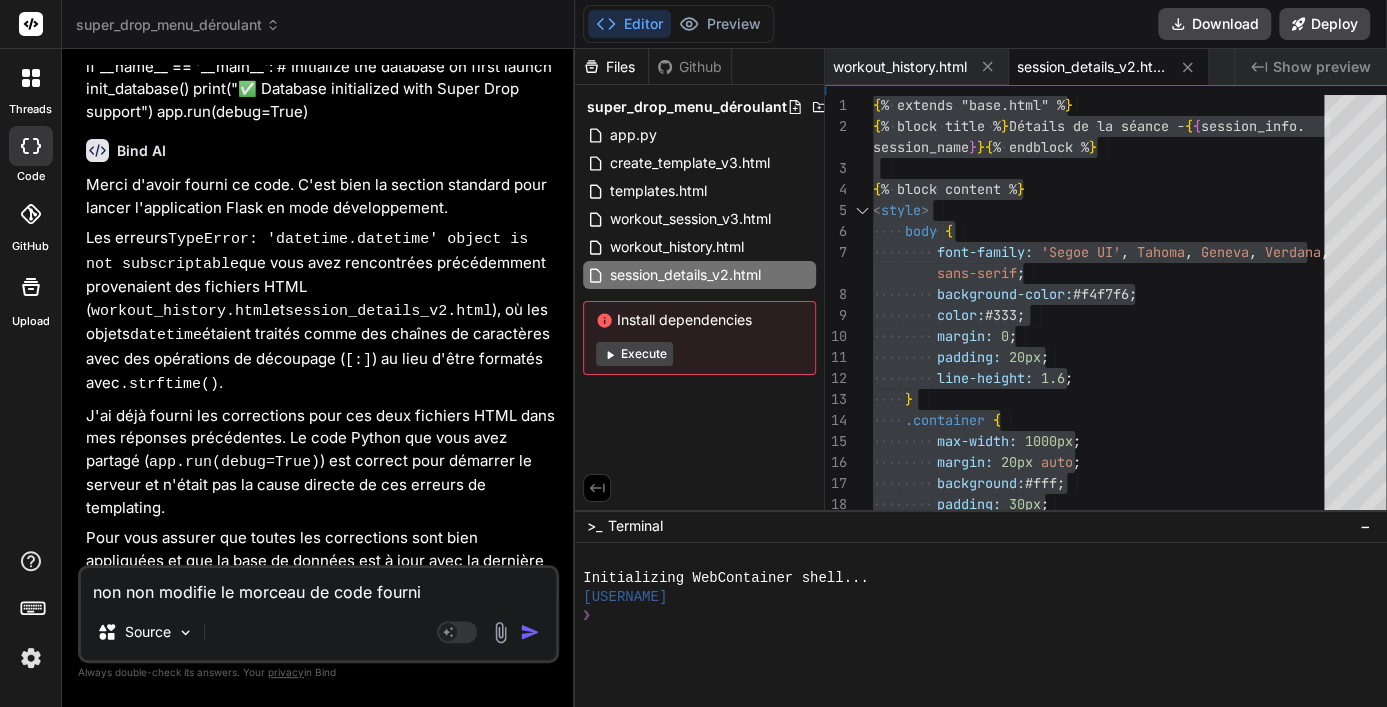 scroll, scrollTop: 48, scrollLeft: 0, axis: vertical 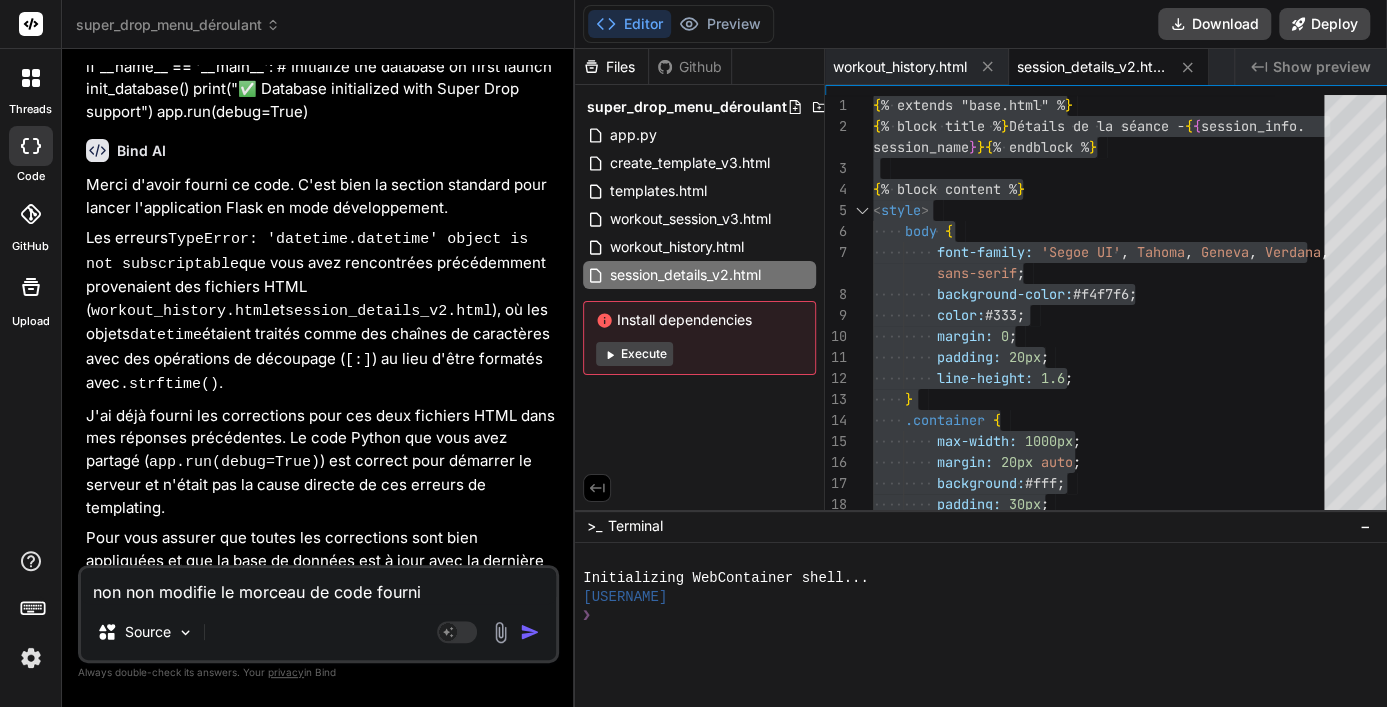 click on "non non modifie le morceau de code fourni" at bounding box center [318, 586] 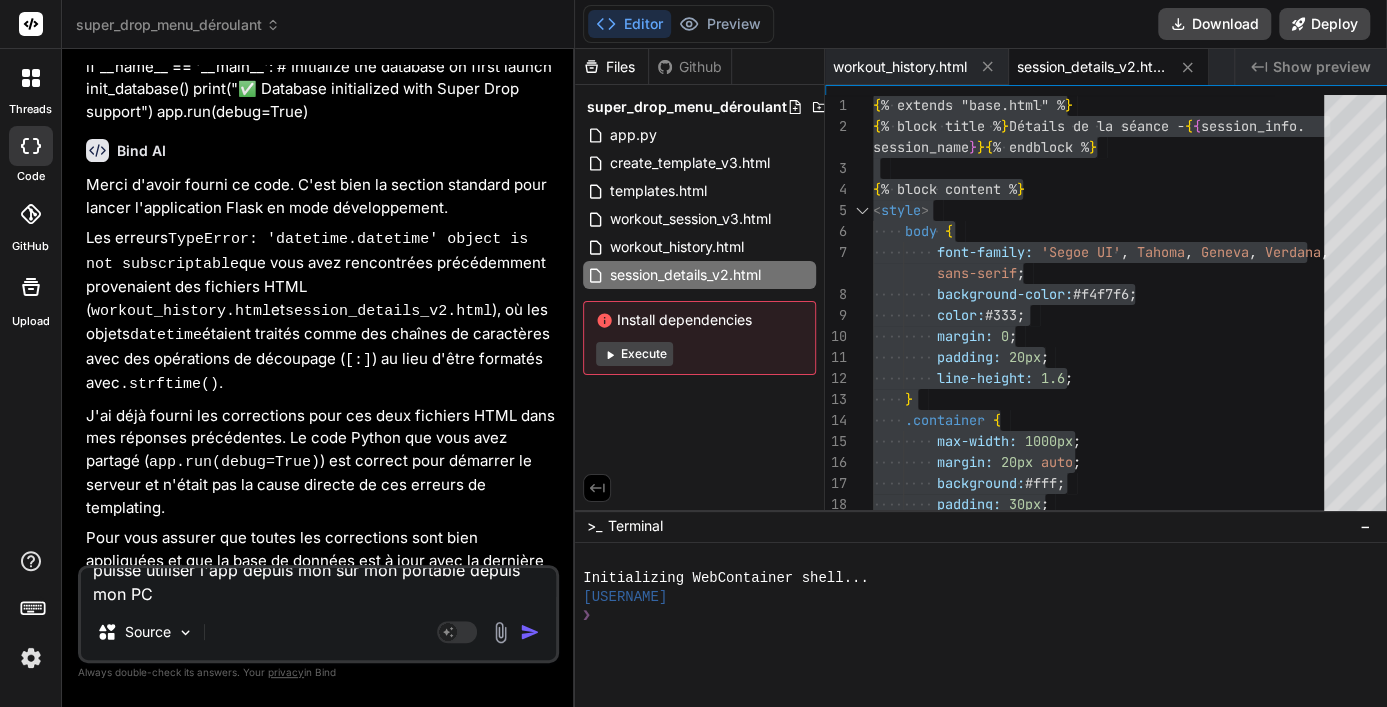scroll, scrollTop: 38, scrollLeft: 0, axis: vertical 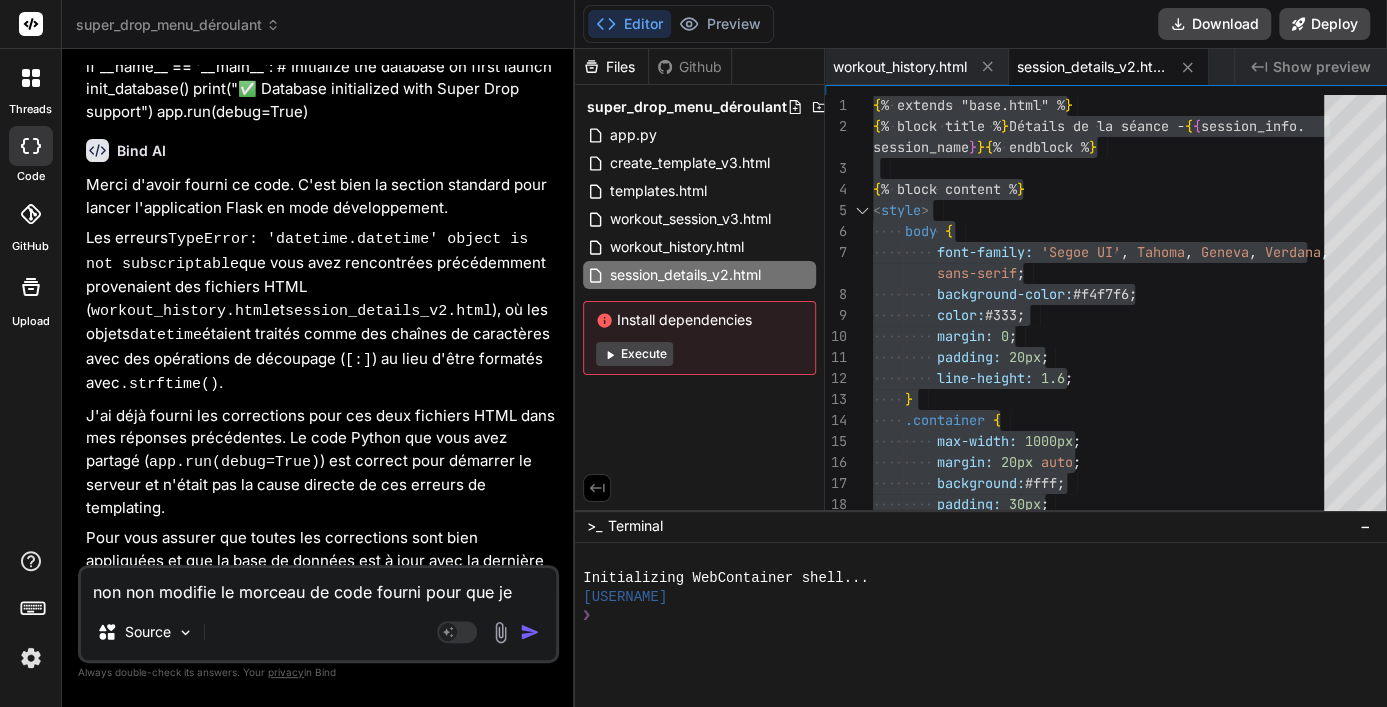 drag, startPoint x: 249, startPoint y: 582, endPoint x: 335, endPoint y: 582, distance: 86 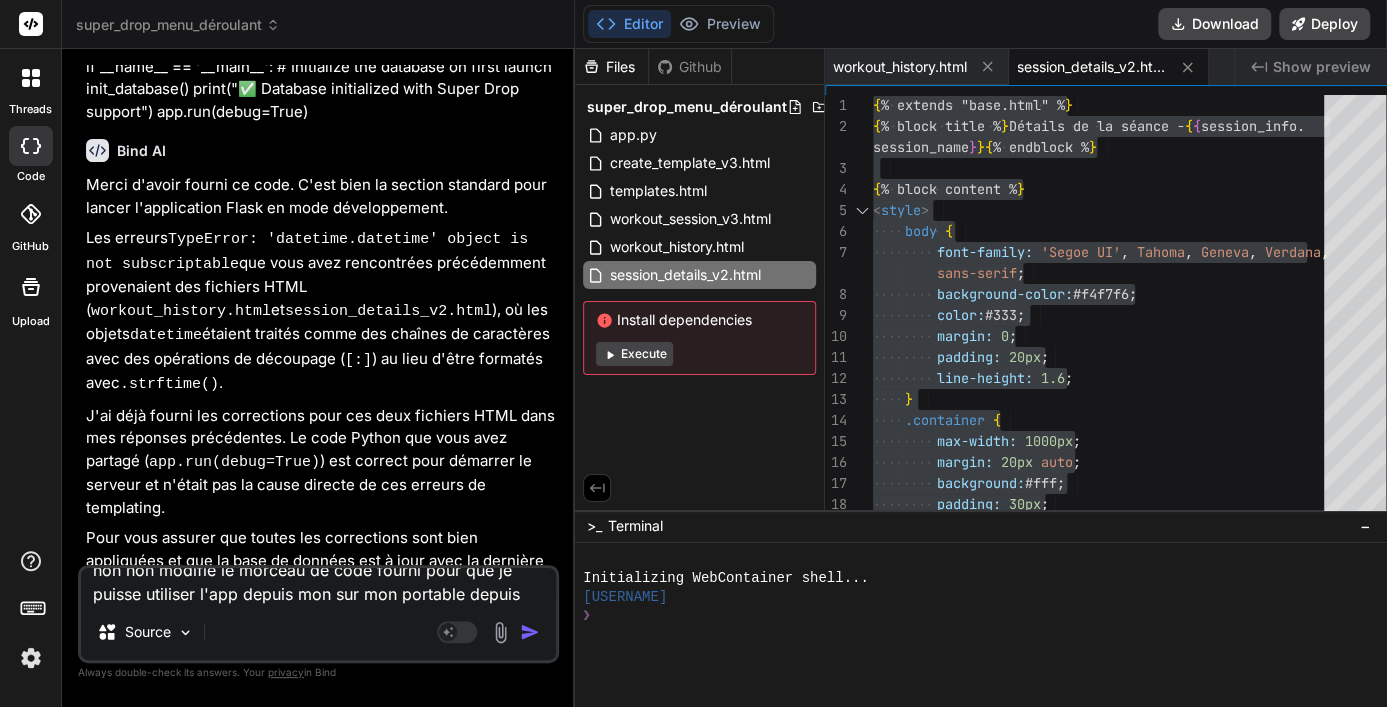 scroll, scrollTop: 46, scrollLeft: 0, axis: vertical 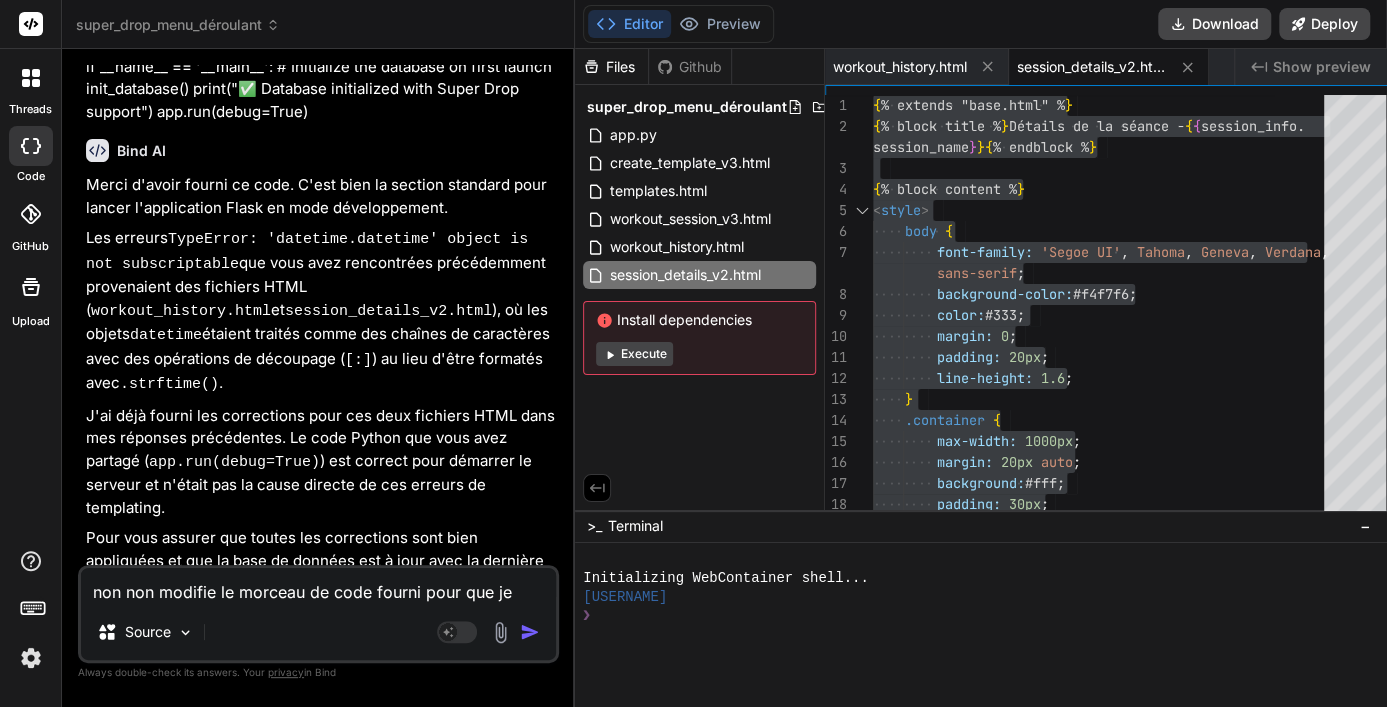 drag, startPoint x: 327, startPoint y: 570, endPoint x: 240, endPoint y: 574, distance: 87.0919 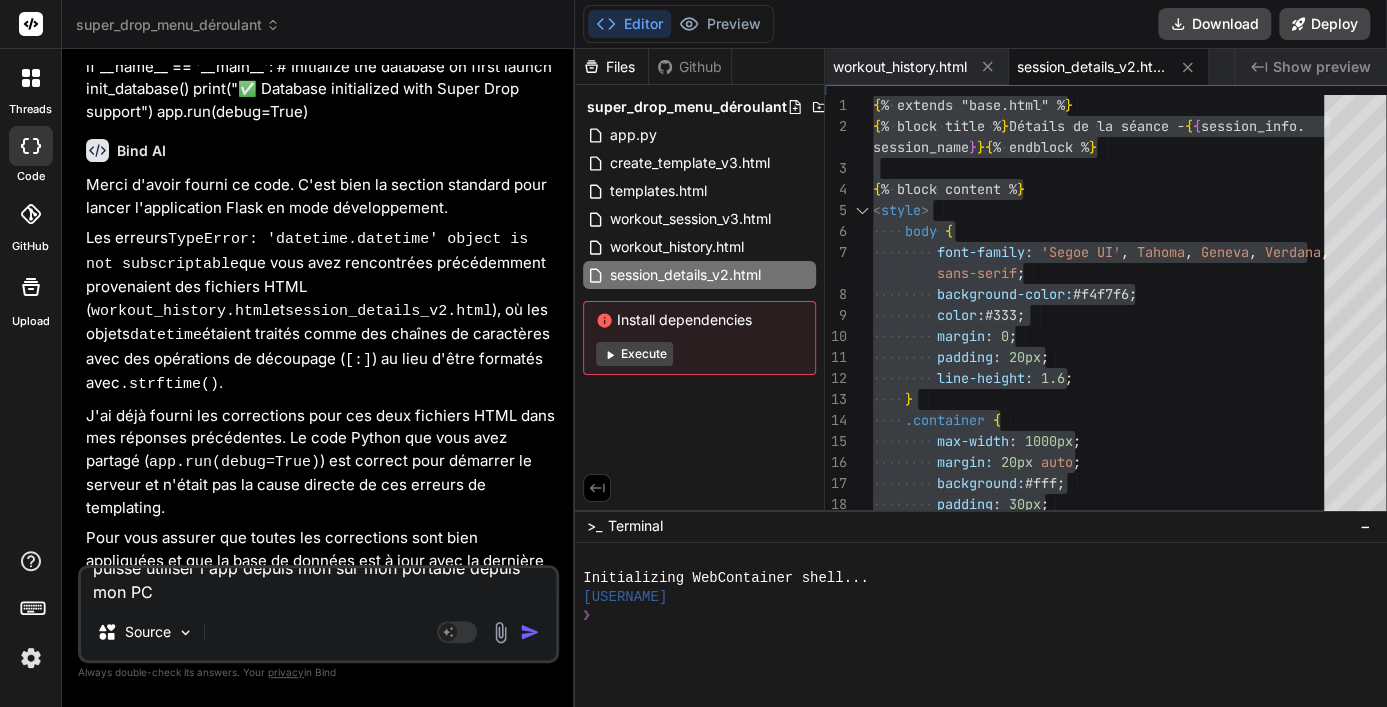 click on "Source" at bounding box center (318, 636) 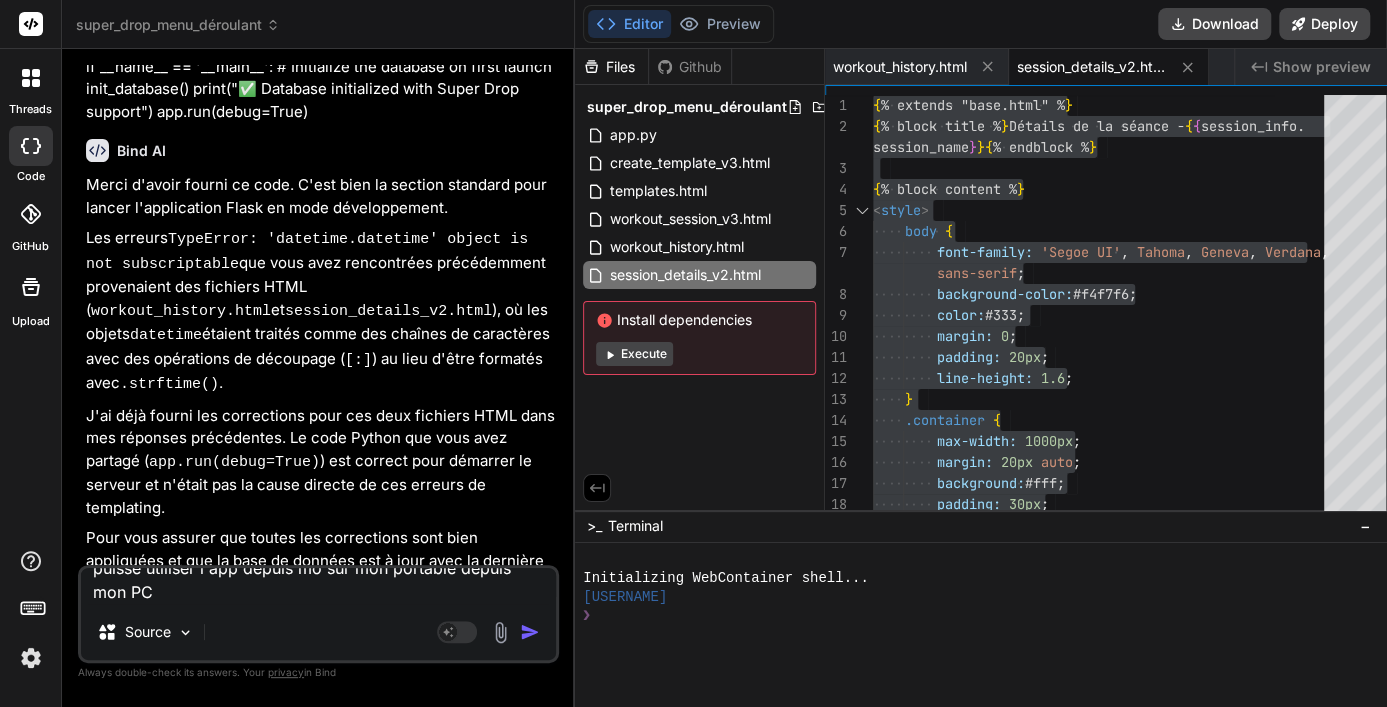 scroll, scrollTop: 0, scrollLeft: 0, axis: both 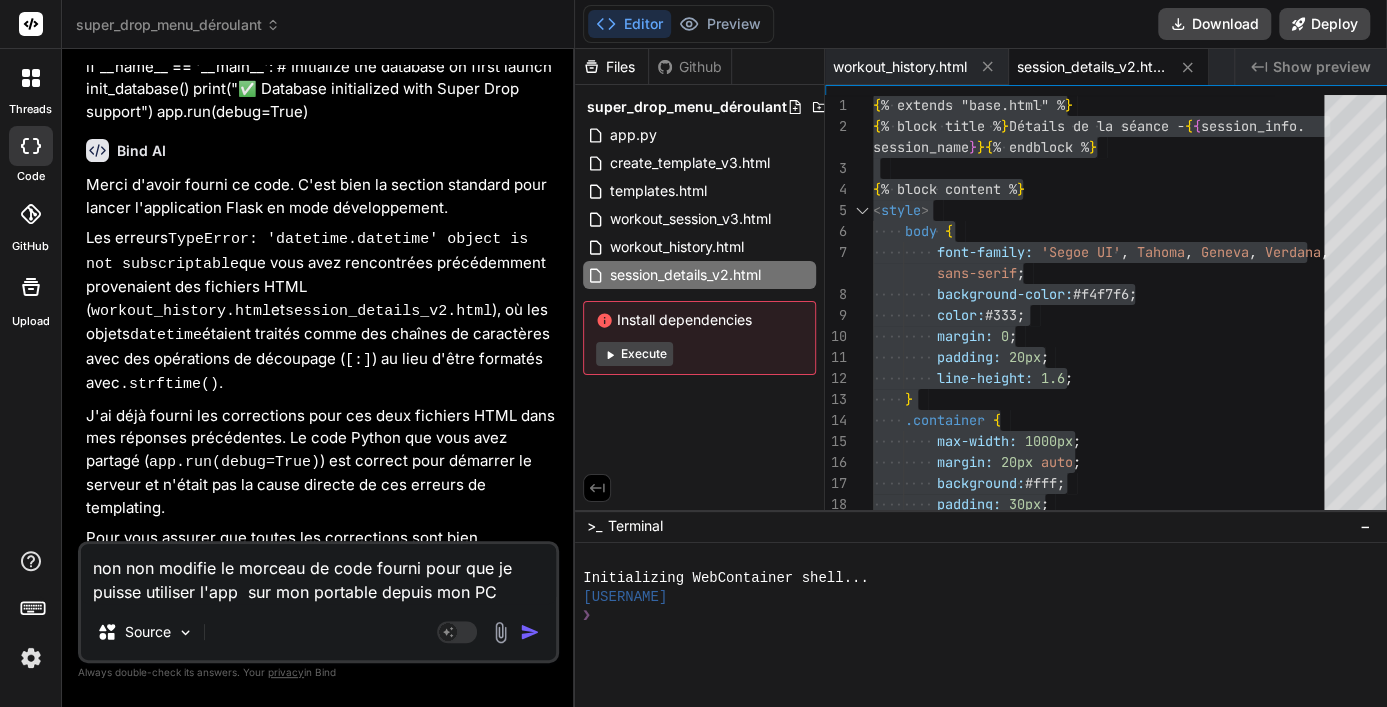 click at bounding box center (530, 632) 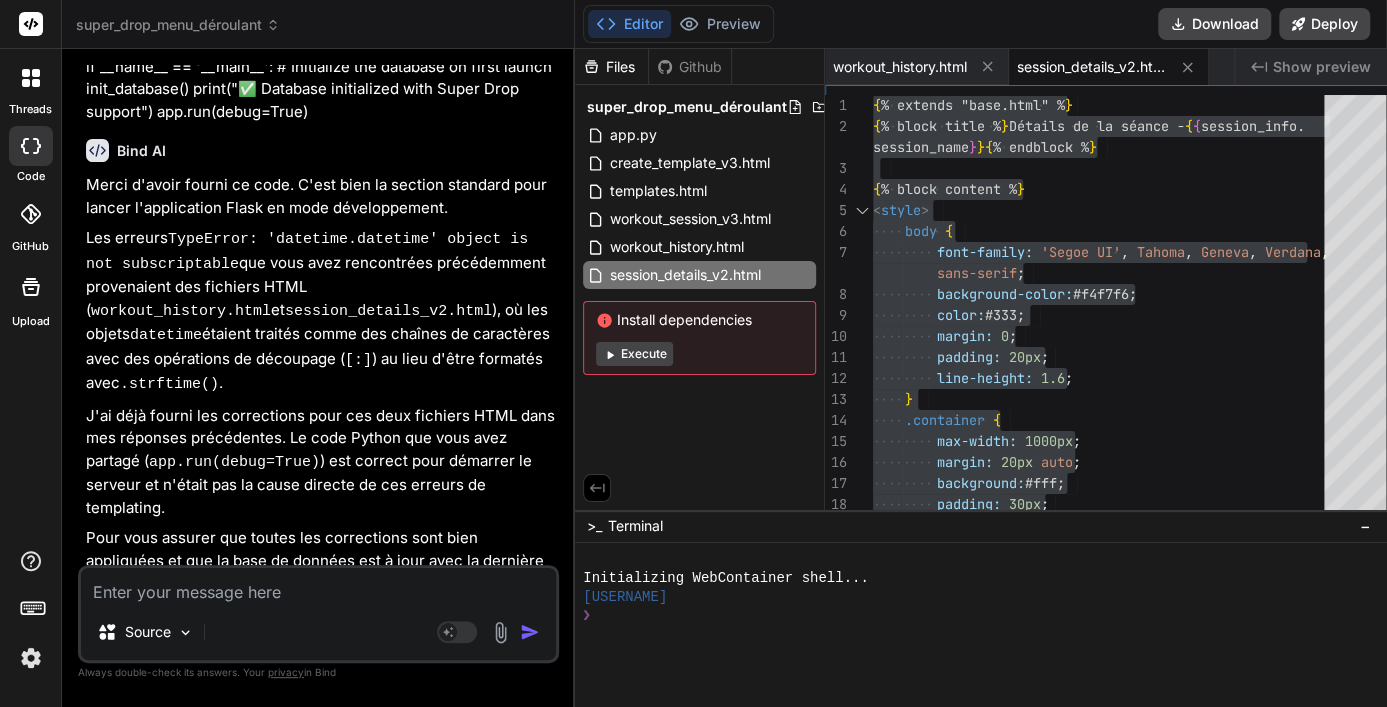 click at bounding box center [530, 632] 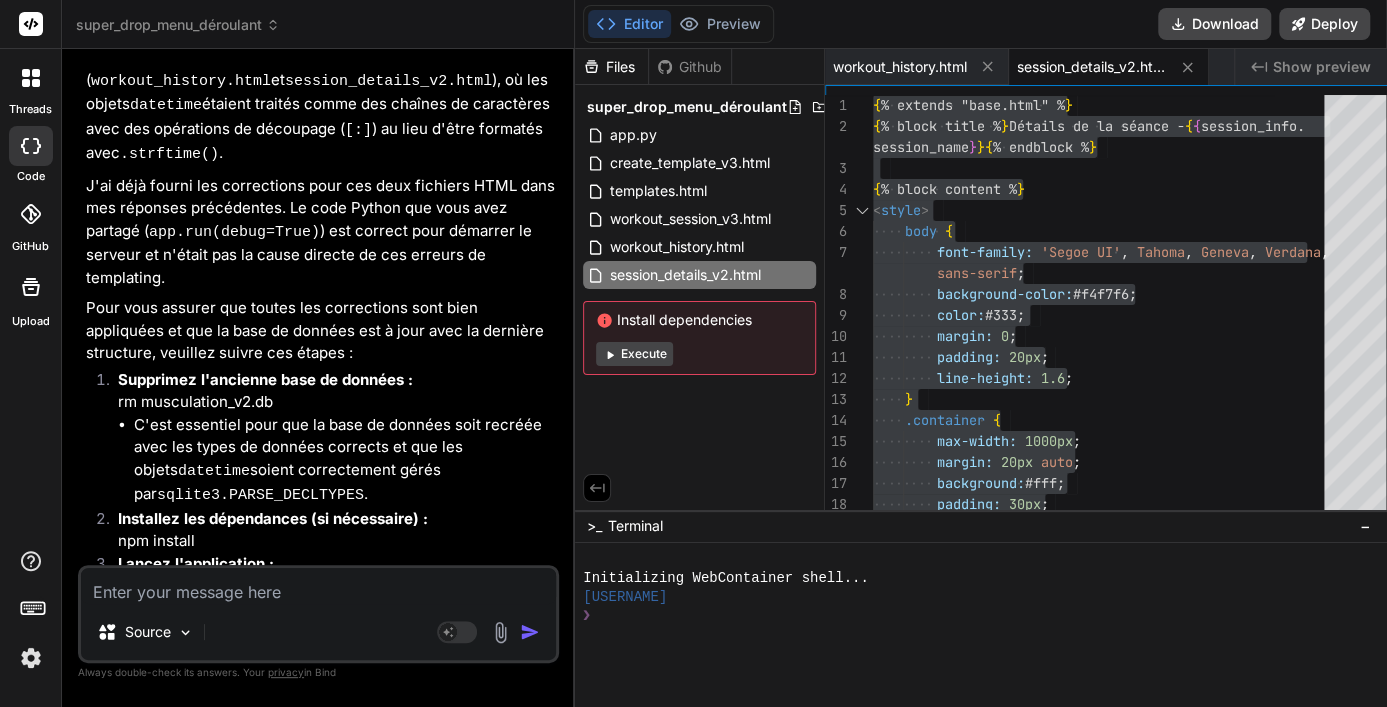 click on "‌" at bounding box center [320, 830] 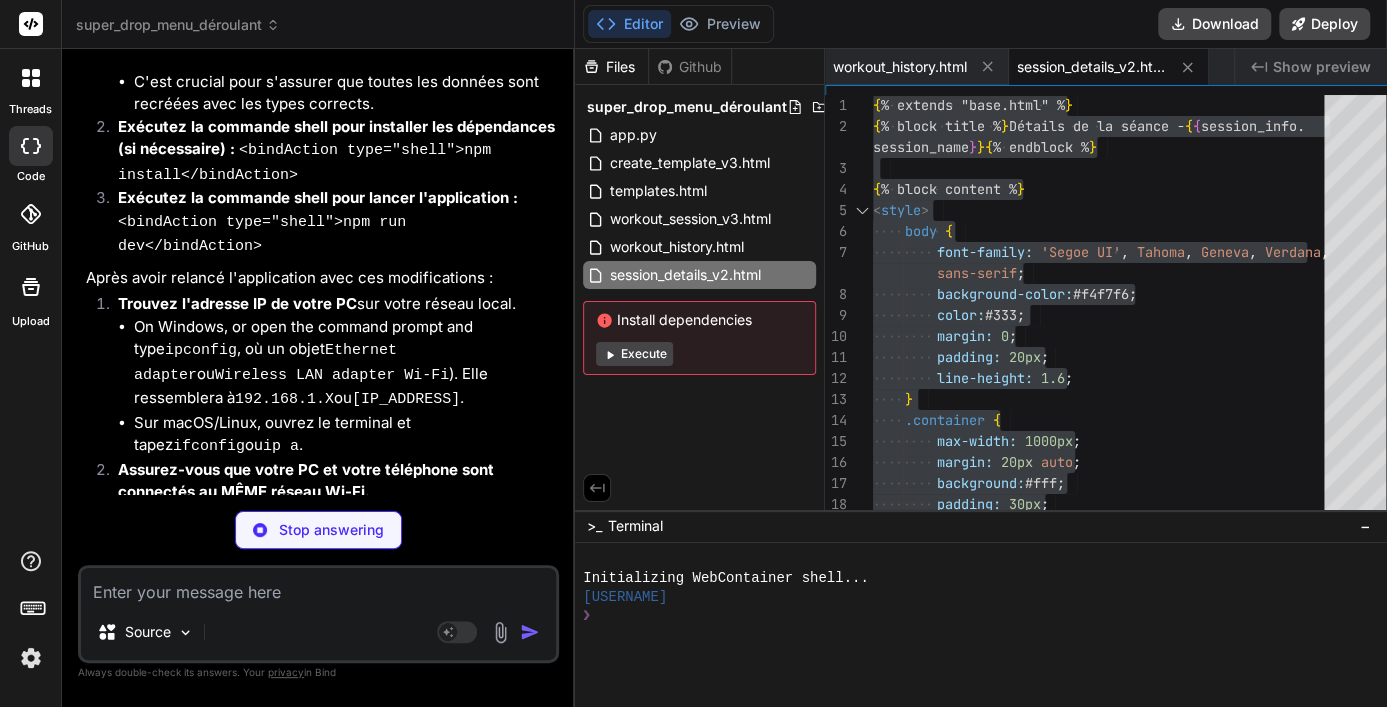 scroll, scrollTop: 14514, scrollLeft: 0, axis: vertical 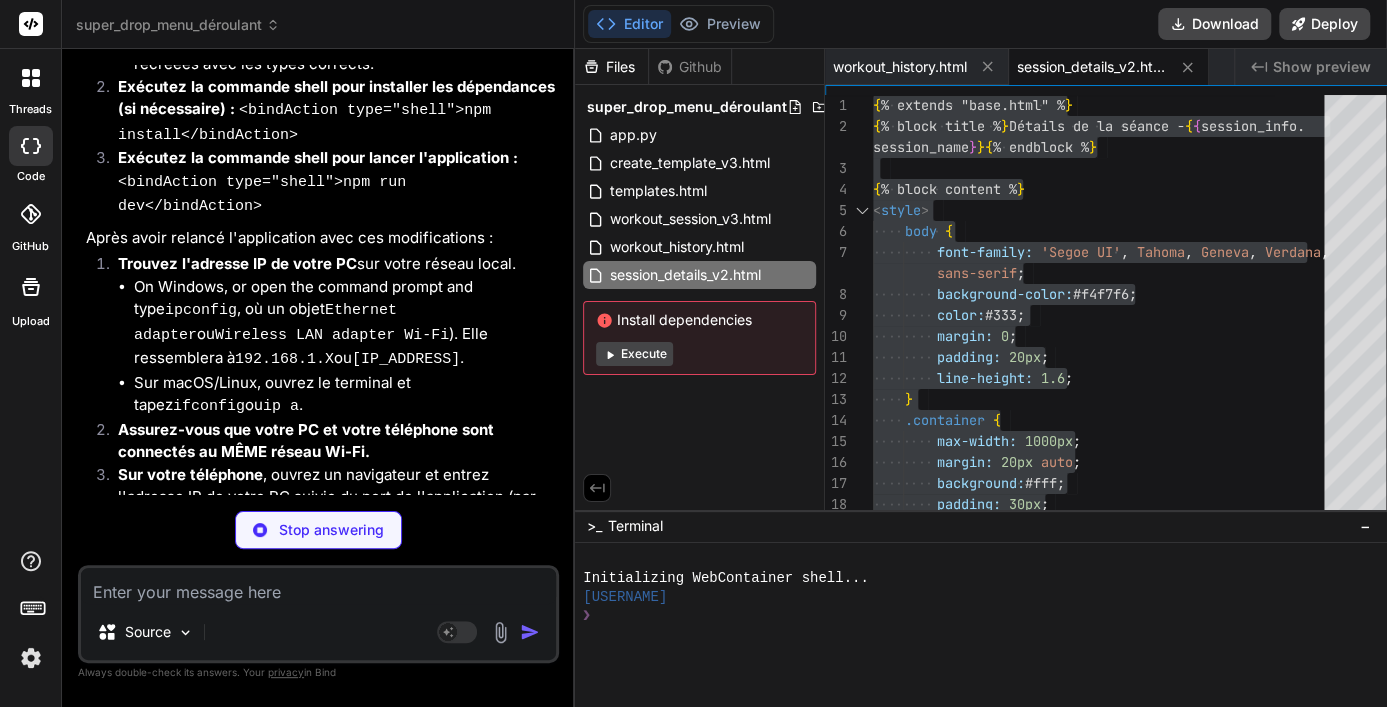 click on "Stop answering" at bounding box center (318, 530) 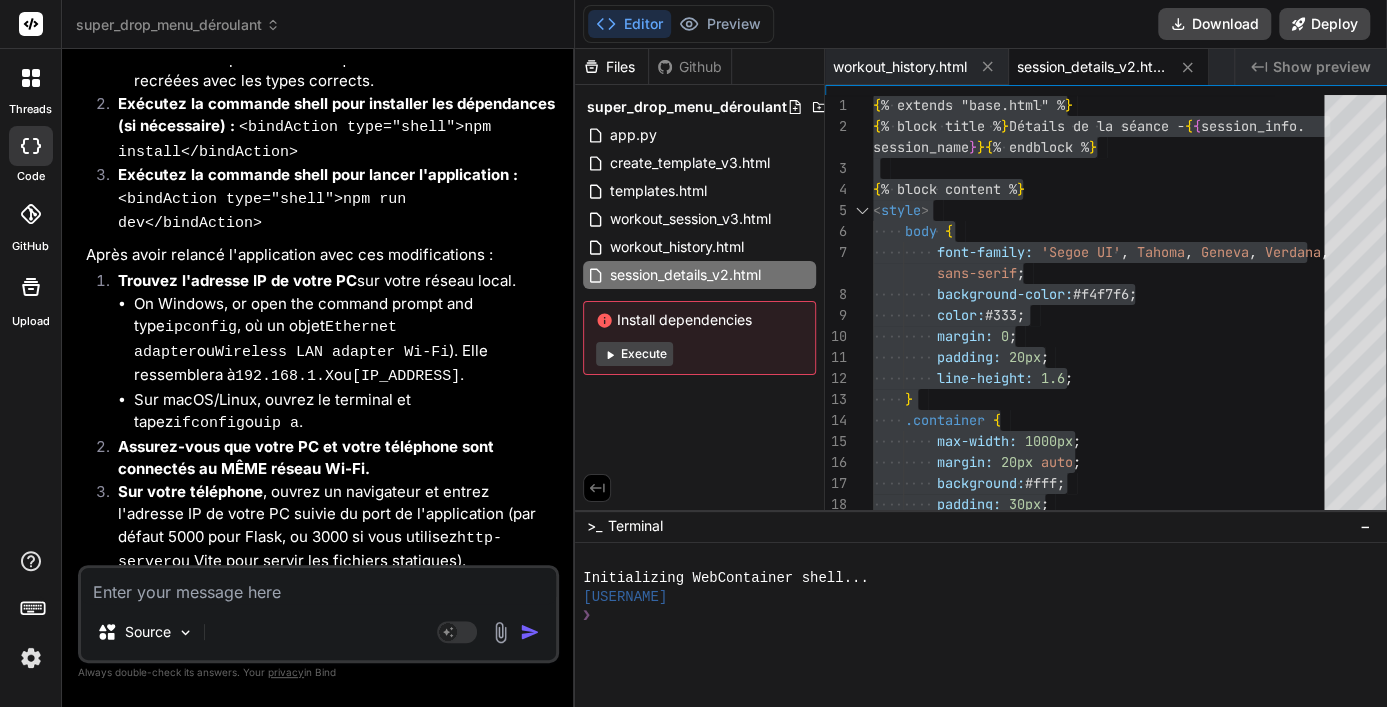 click at bounding box center (318, 586) 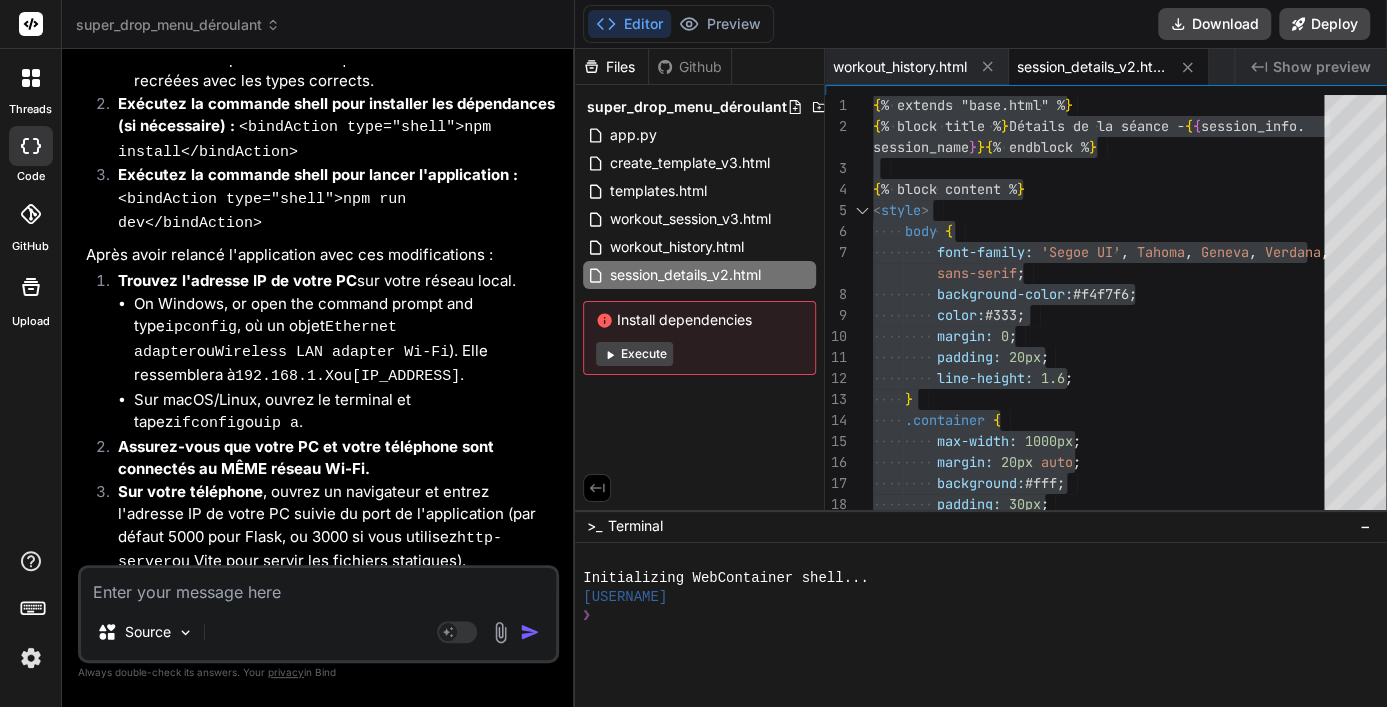 click at bounding box center (500, 632) 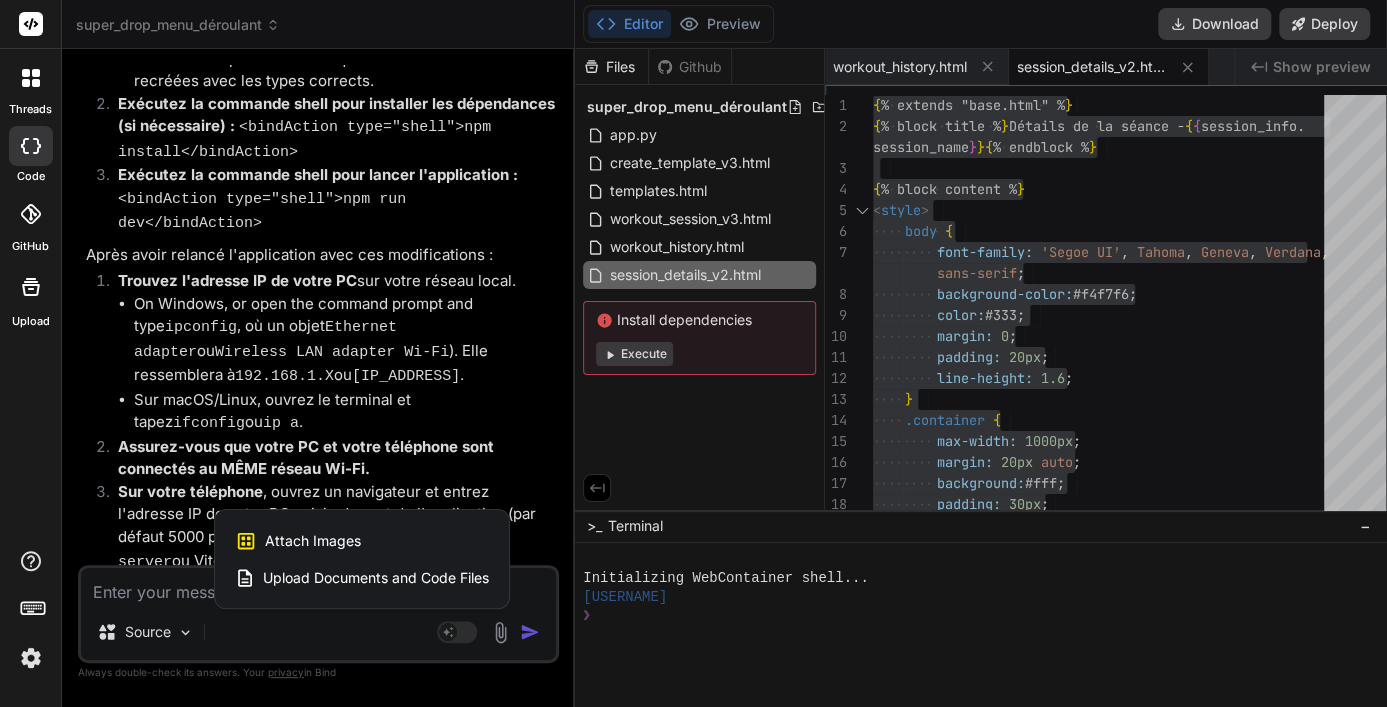 click on "Upload Documents and Code Files" at bounding box center (376, 578) 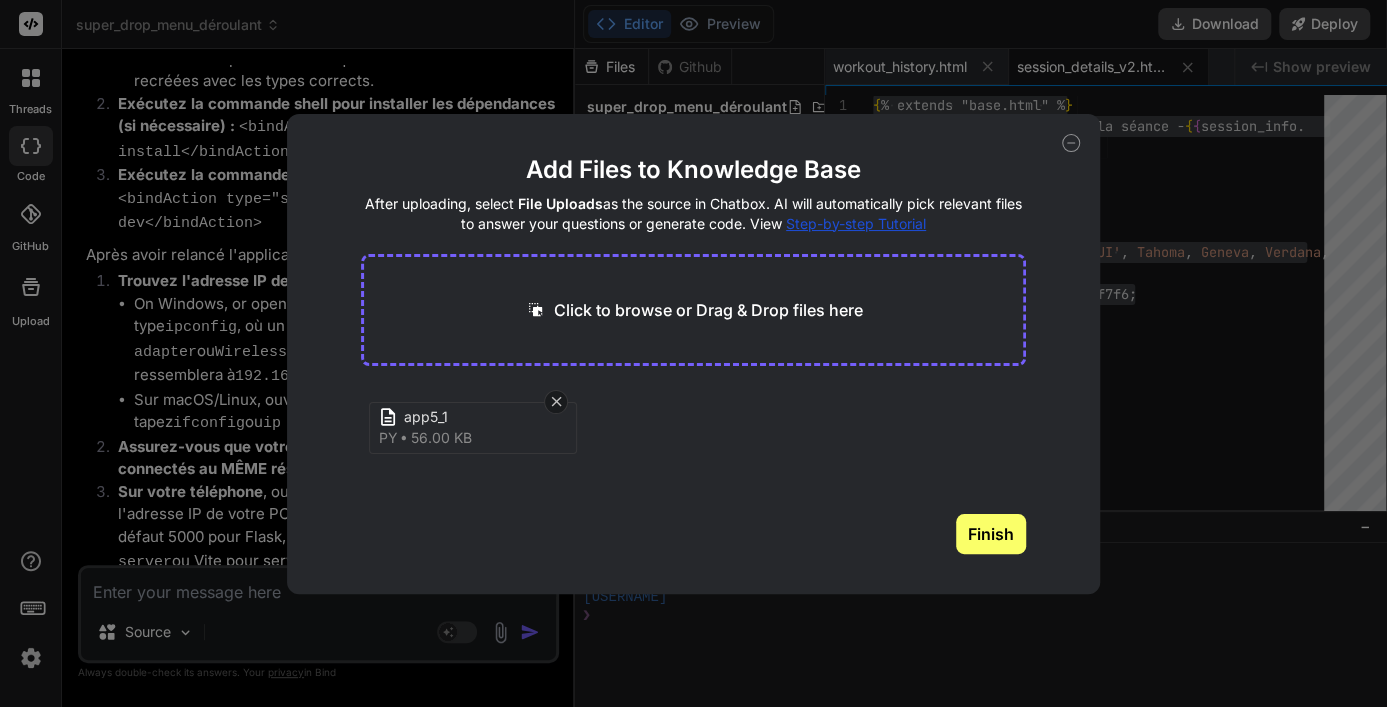 click on "Finish" at bounding box center [991, 534] 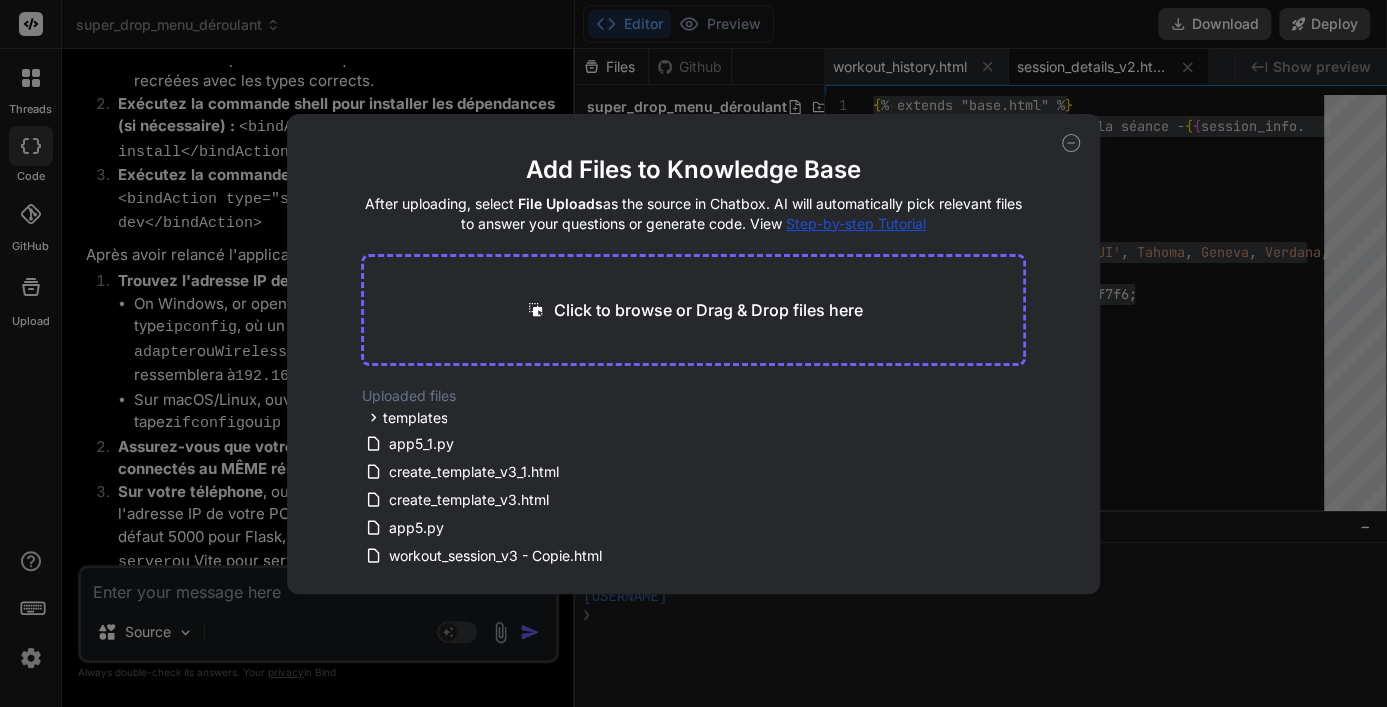 click on "Add Files to Knowledge Base After uploading, select   File Uploads  as the source in Chatbox. AI will automatically pick relevant files to answer your questions or generate code. View   Step-by-step Tutorial Click to browse or Drag & Drop files here Uploaded files templates auth login.html register.html base.html app5_1.py create_template_v3_1.html create_template_v3.html app5.py workout_session_v3 - Copie.html app3.py select_workout_1.html select_workout.html exercise_detail.html exercises.html index.html add_exercise.html base_1.html create_sesion.html create_session.html dashboard.html" at bounding box center [693, 353] 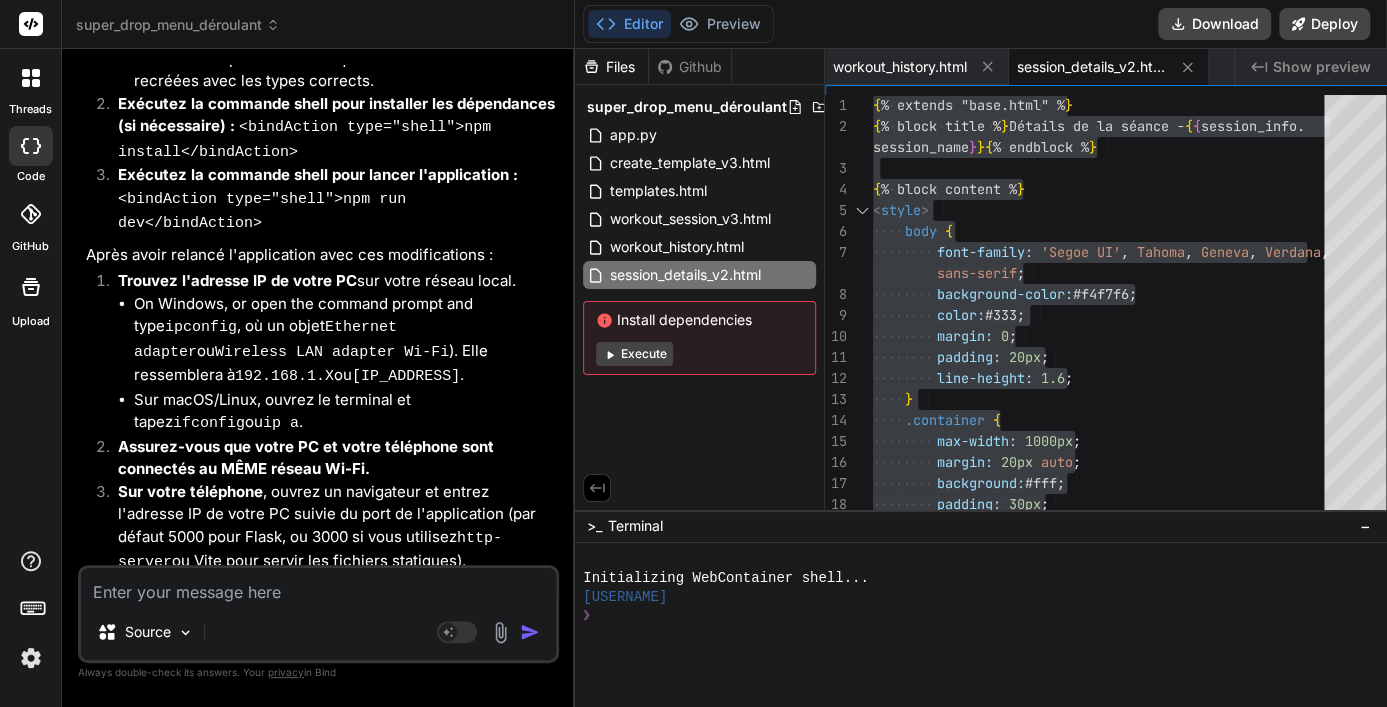 click at bounding box center [318, 586] 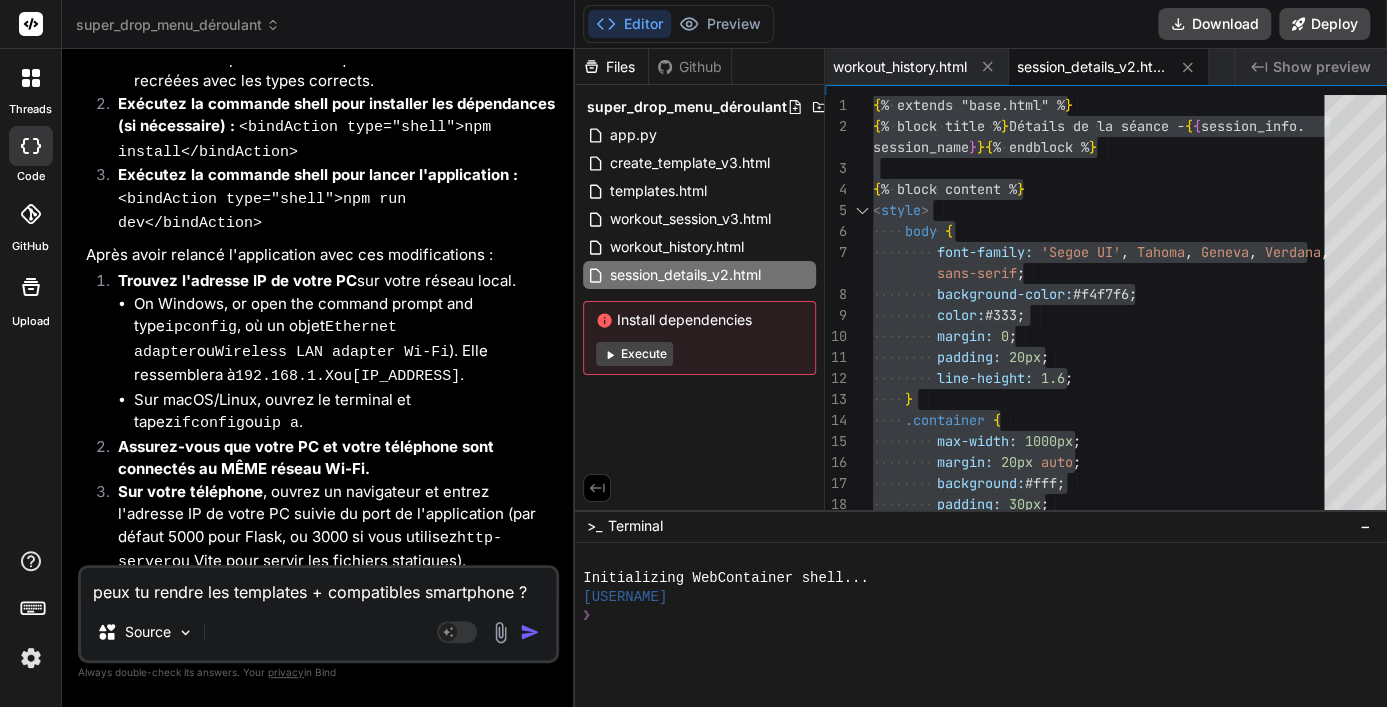 scroll, scrollTop: 14514, scrollLeft: 0, axis: vertical 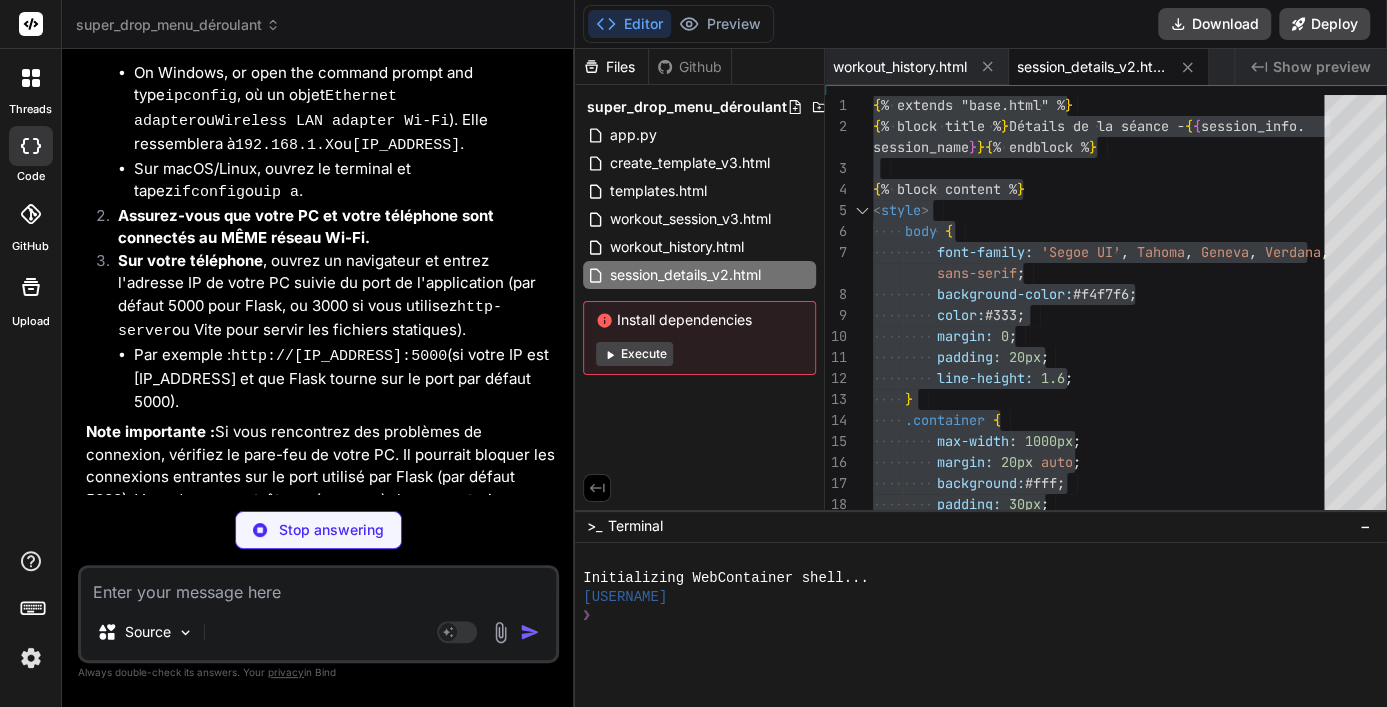 click on "Absolument ! C'est une excellente question, car la compatibilité mobile est cruciale pour l'expérience utilisateur aujourd'hui." at bounding box center (320, 882) 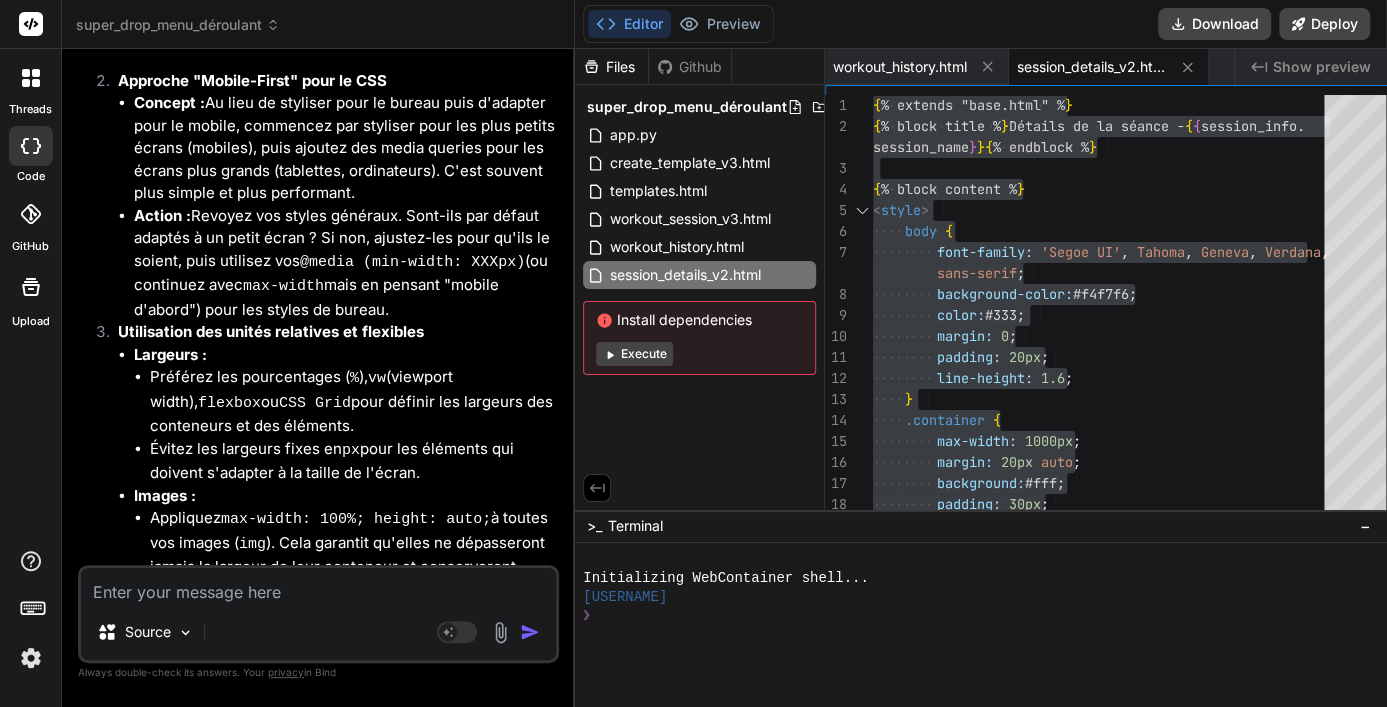 scroll, scrollTop: 16061, scrollLeft: 0, axis: vertical 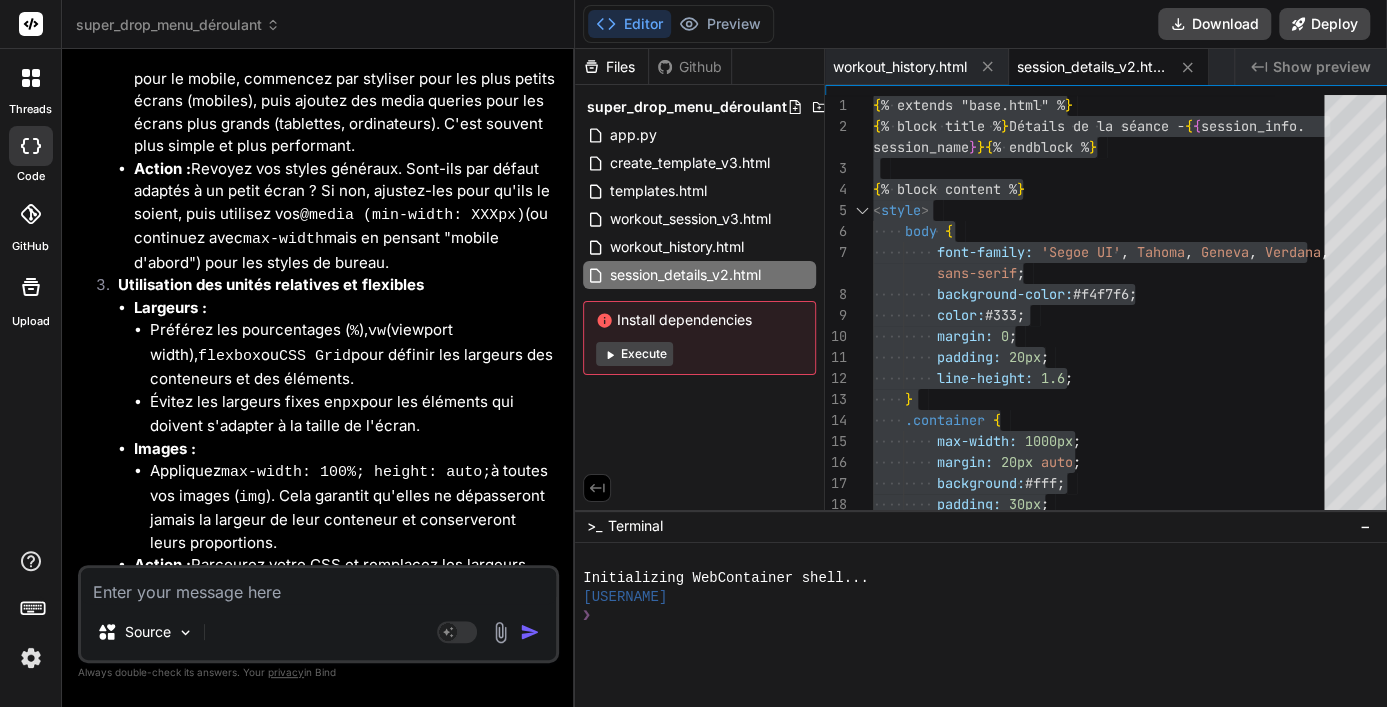 click at bounding box center [318, 586] 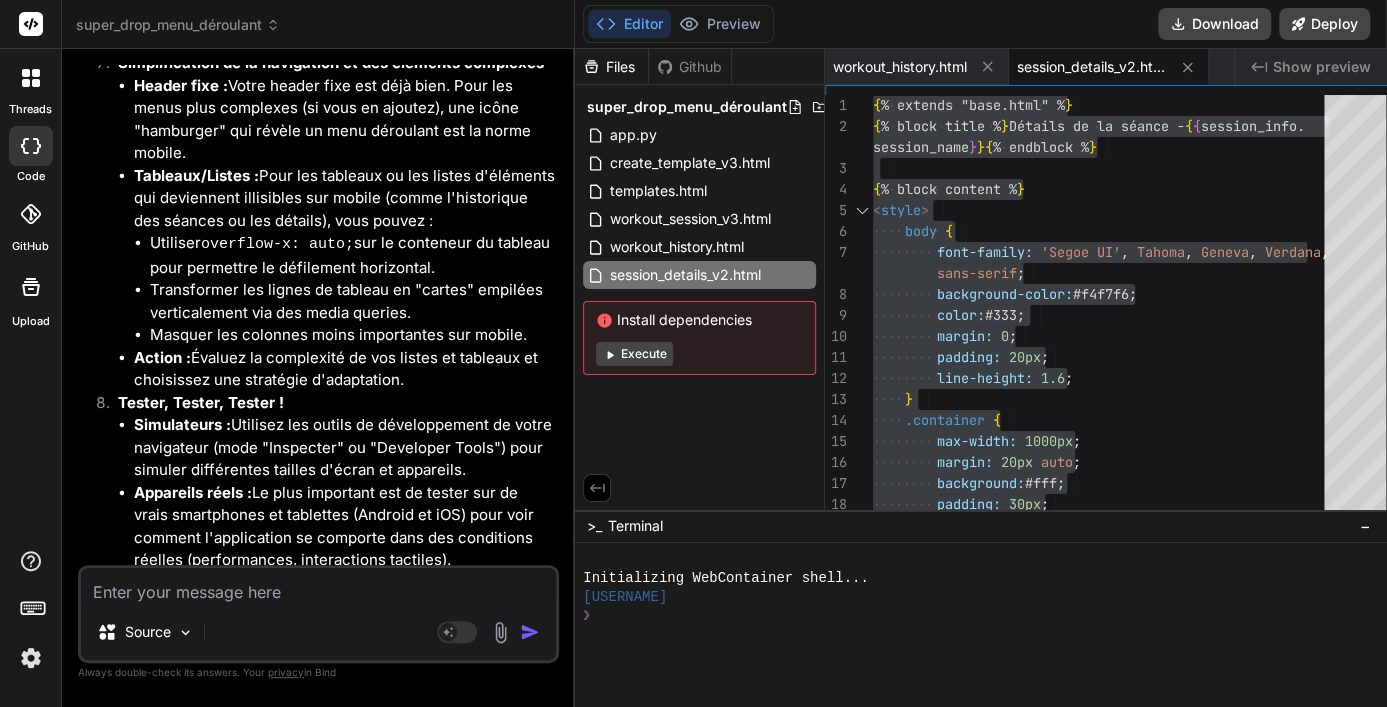 scroll, scrollTop: 17432, scrollLeft: 0, axis: vertical 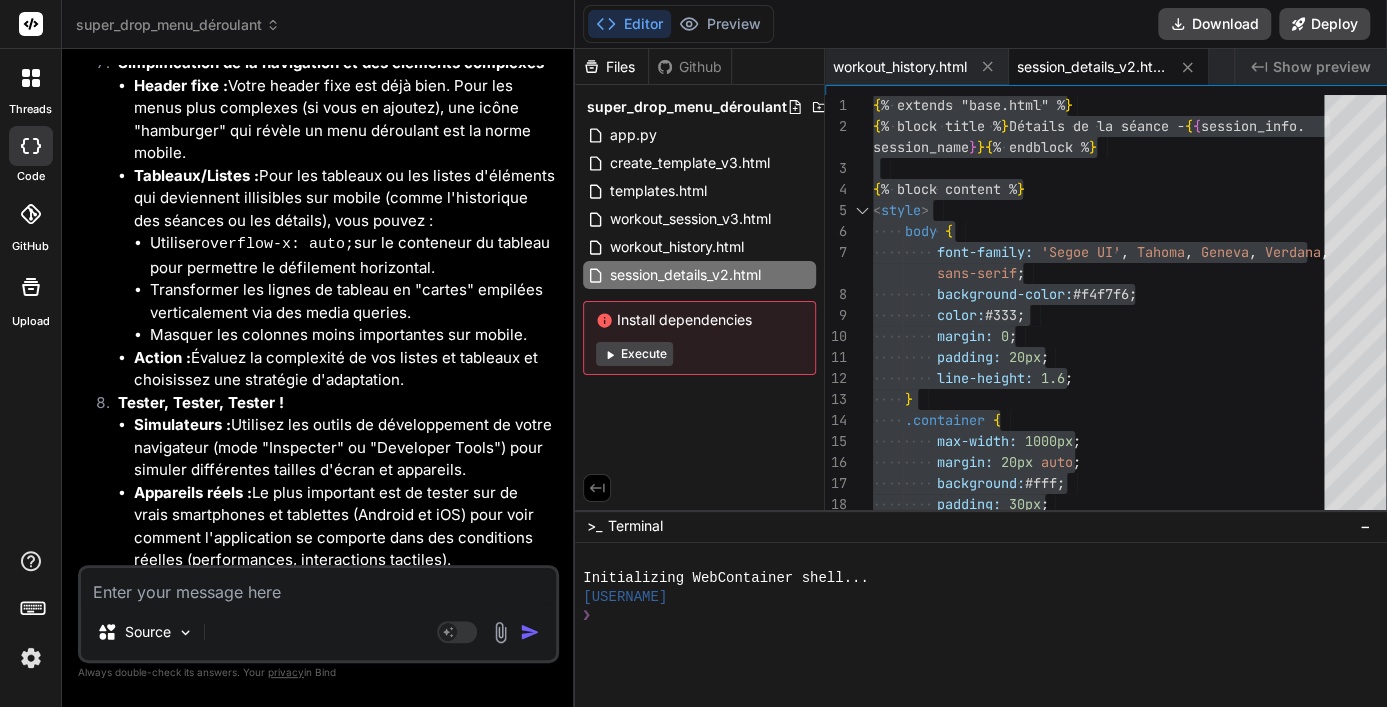 click on "Quand le compte à rebours de la pause arrive à zéro, voici ce qui se passe dans votre application, tel que défini dans le fichier  workout_session_v3.html  :" at bounding box center (320, 918) 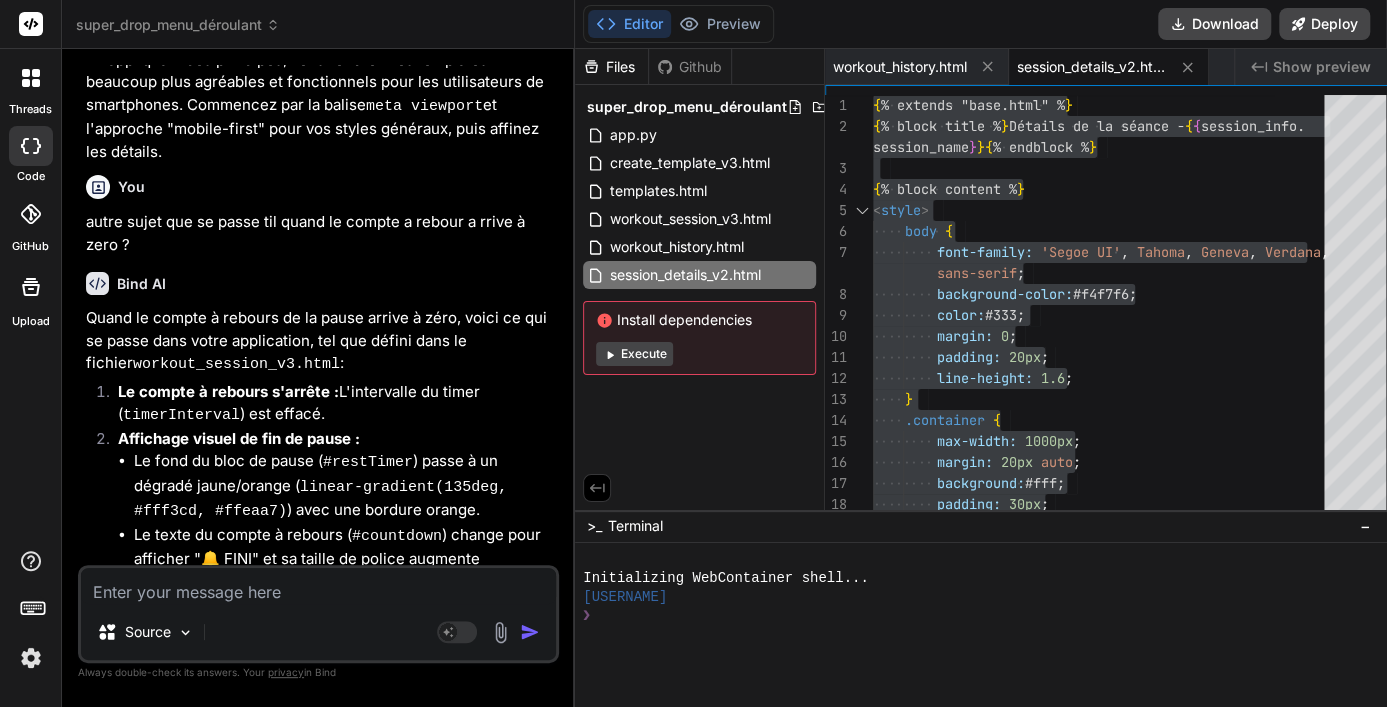 scroll, scrollTop: 18009, scrollLeft: 0, axis: vertical 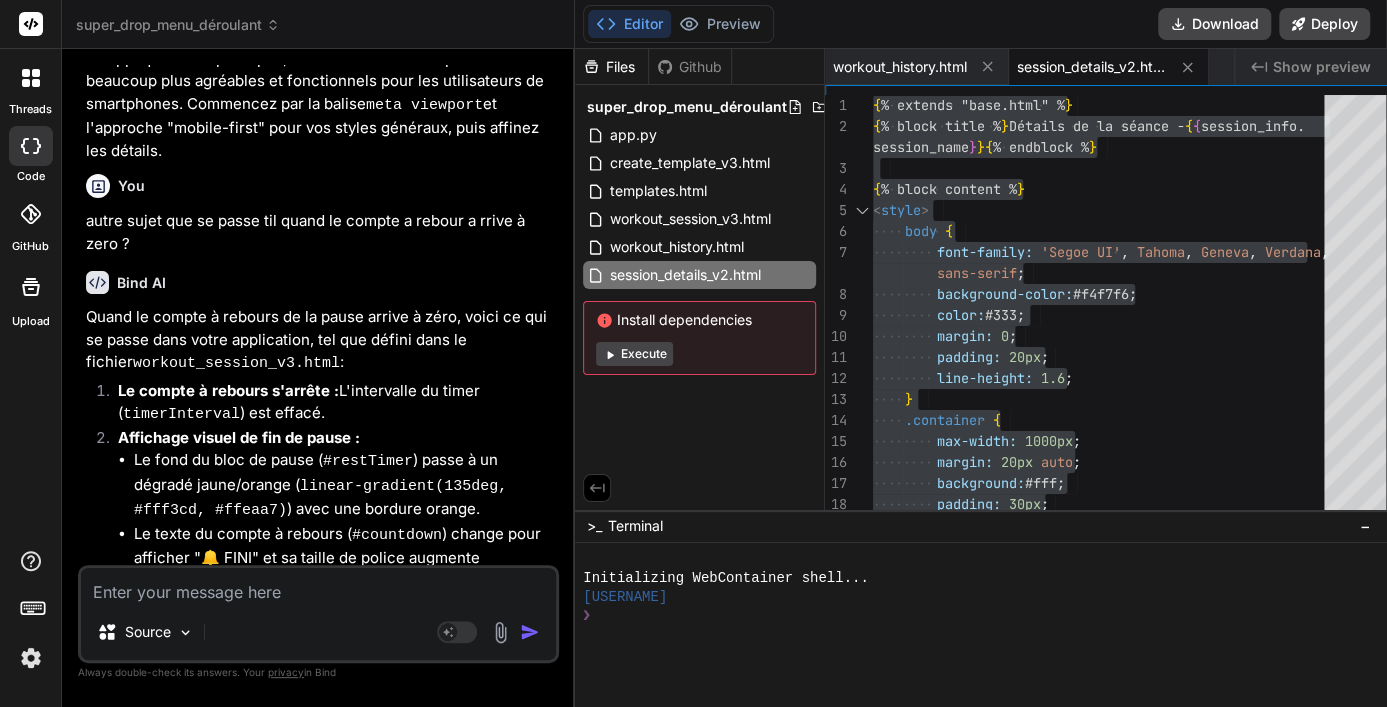 click on "threads code GitHub Upload" at bounding box center (31, 353) 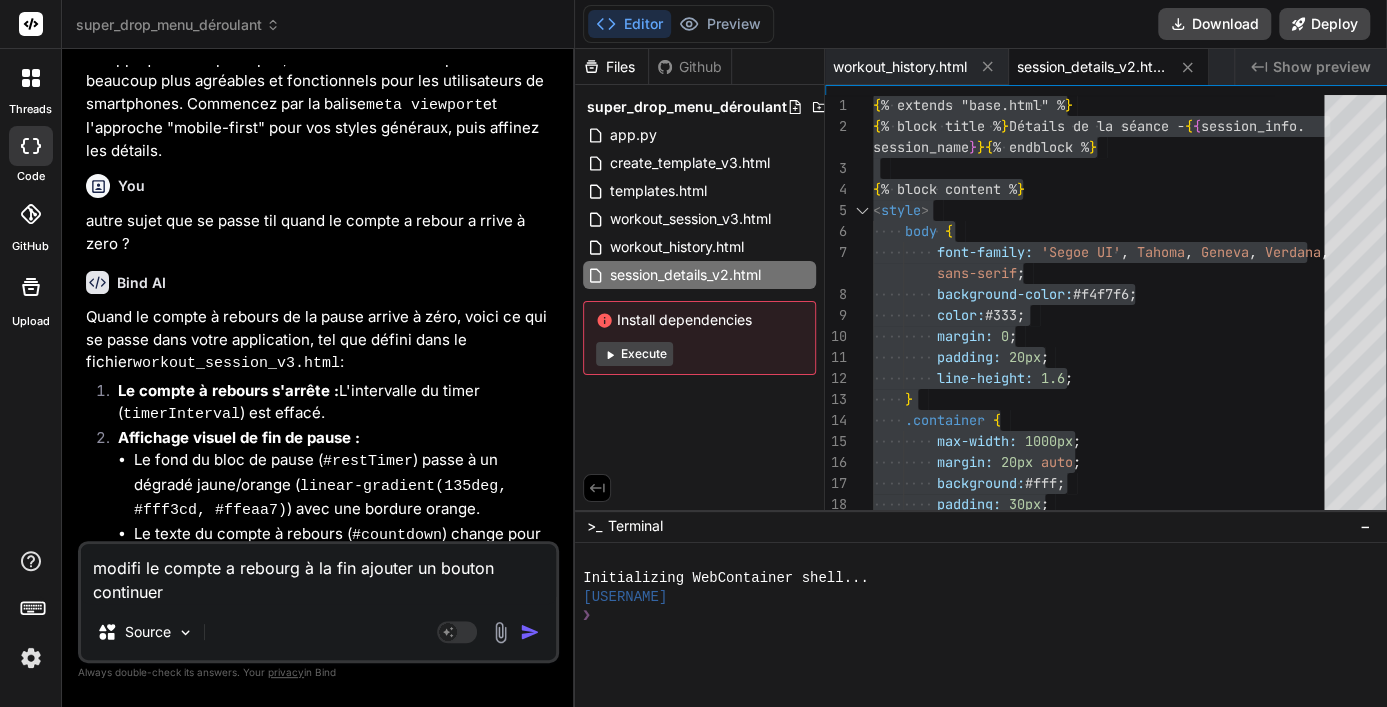 click on "modifi le compte a rebourg à la fin ajouter un bouton continuer" at bounding box center [318, 574] 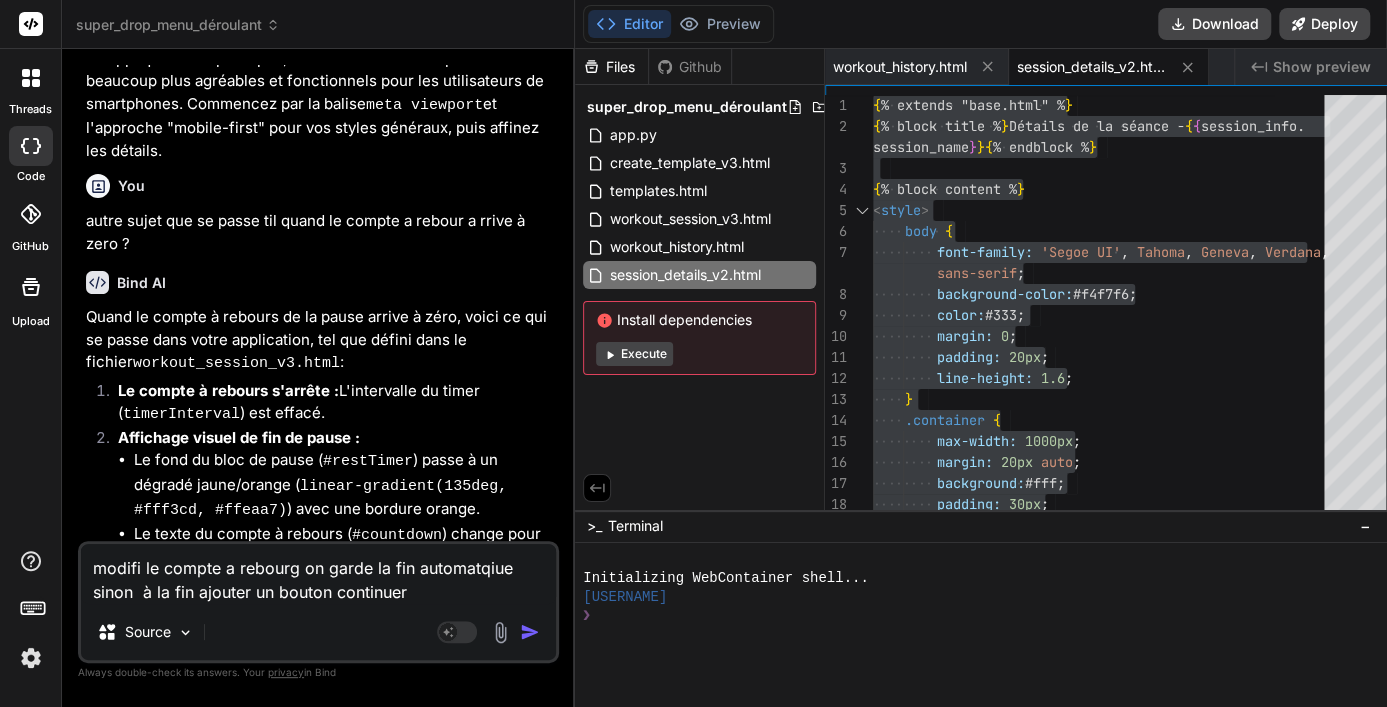 drag, startPoint x: 190, startPoint y: 593, endPoint x: 139, endPoint y: 588, distance: 51.24451 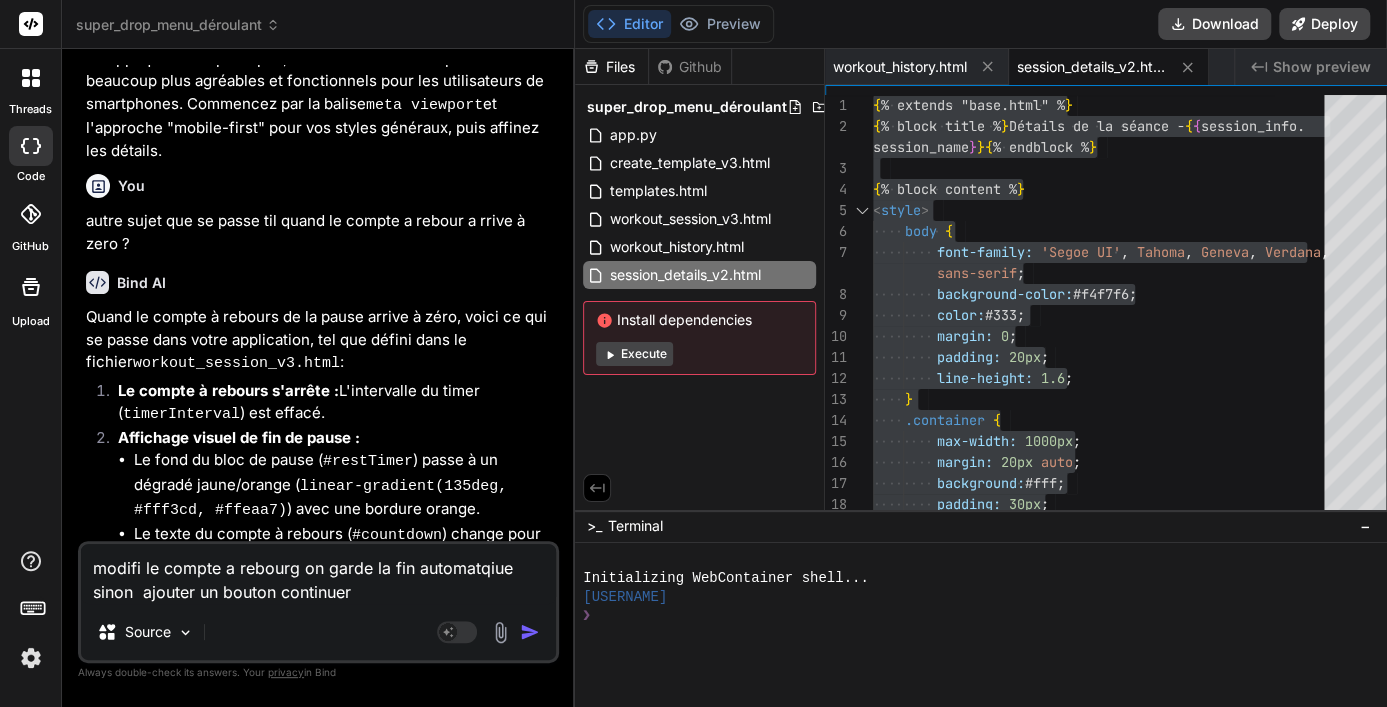 click on "modifi le compte a rebourg on garde la fin automatqiue sinon  ajouter un bouton continuer" at bounding box center [318, 574] 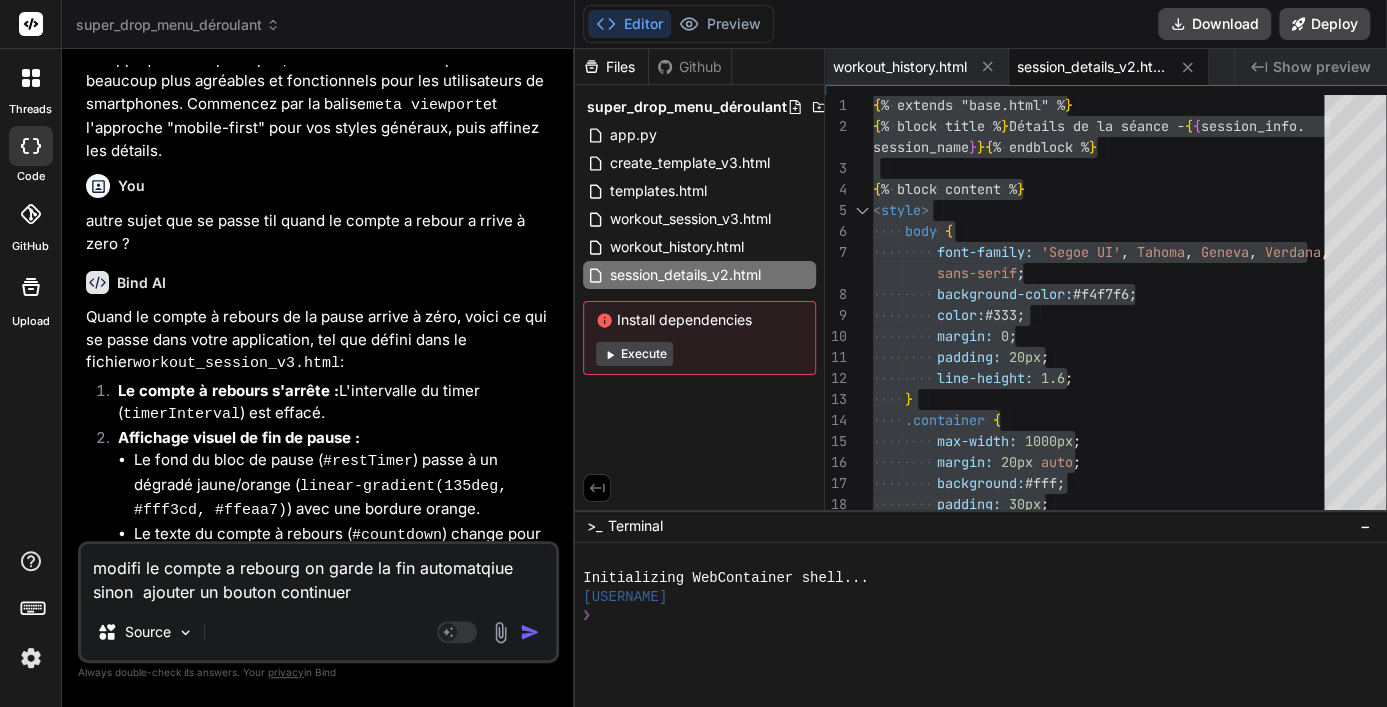 click on "modifi le compte a rebourg on garde la fin automatqiue sinon  ajouter un bouton continuer" at bounding box center [318, 574] 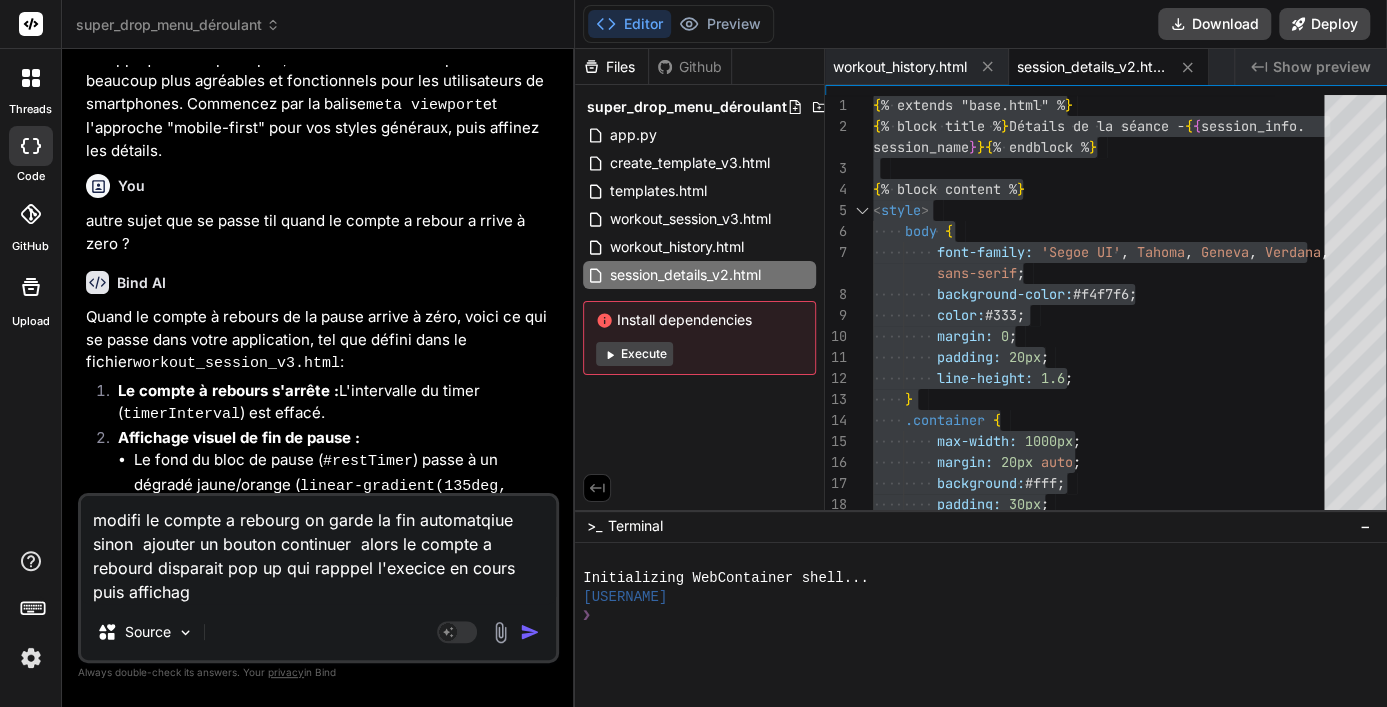 click on "modifi le compte a rebourg on garde la fin automatqiue sinon  ajouter un bouton continuer  alors le compte a rebourd disparait pop up qui rapppel l'execice en cours puis affichag" at bounding box center (318, 550) 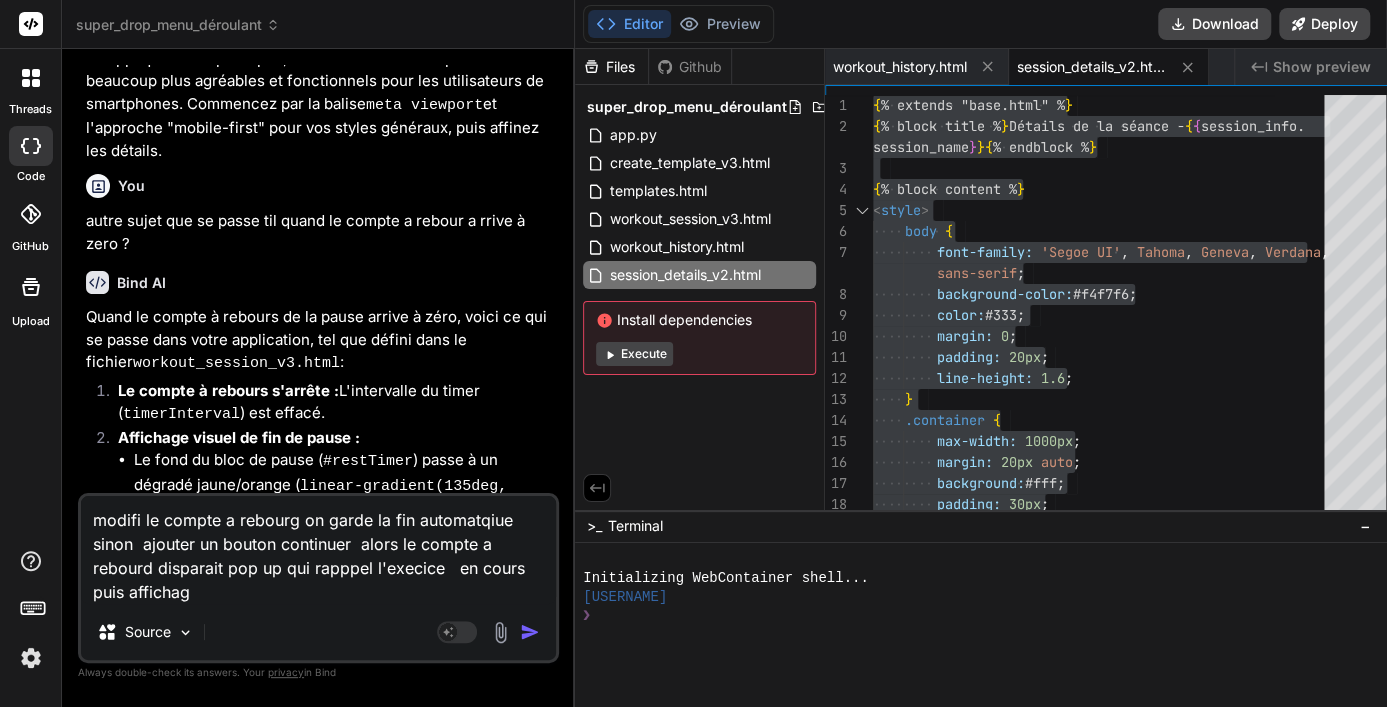 click on "modifi le compte a rebourg on garde la fin automatqiue sinon  ajouter un bouton continuer  alors le compte a rebourd disparait pop up qui rapppel l'execice   en cours puis affichag" at bounding box center [318, 550] 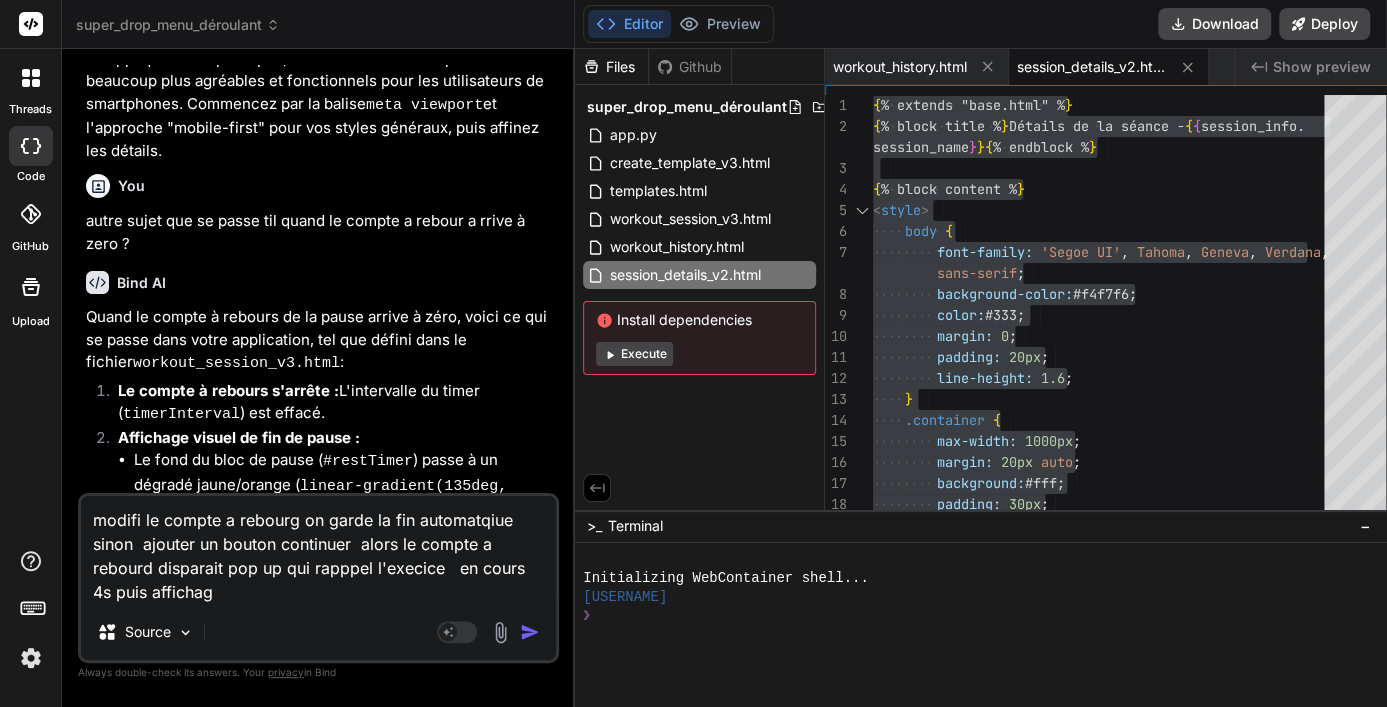 click on "modifi le compte a rebourg on garde la fin automatqiue sinon  ajouter un bouton continuer  alors le compte a rebourd disparait pop up qui rapppel l'execice   en cours 4s puis affichag" at bounding box center (318, 550) 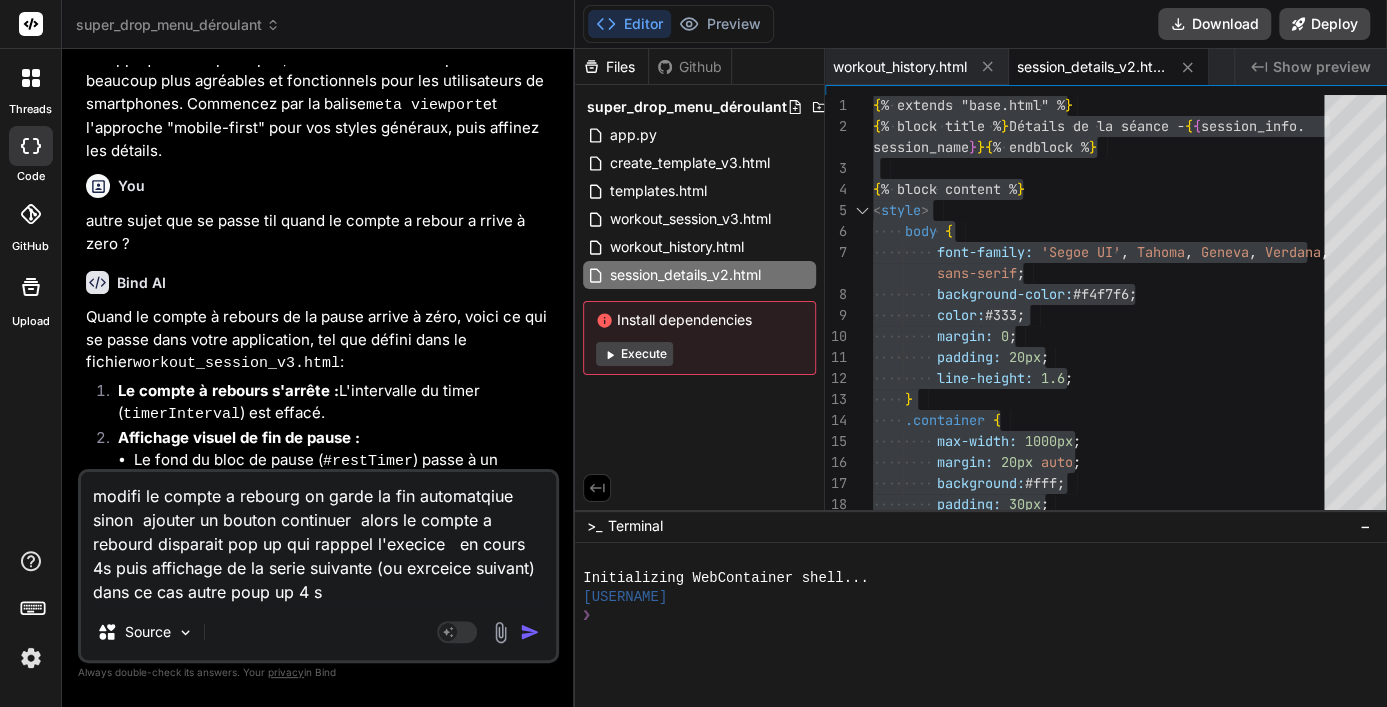 click at bounding box center (530, 632) 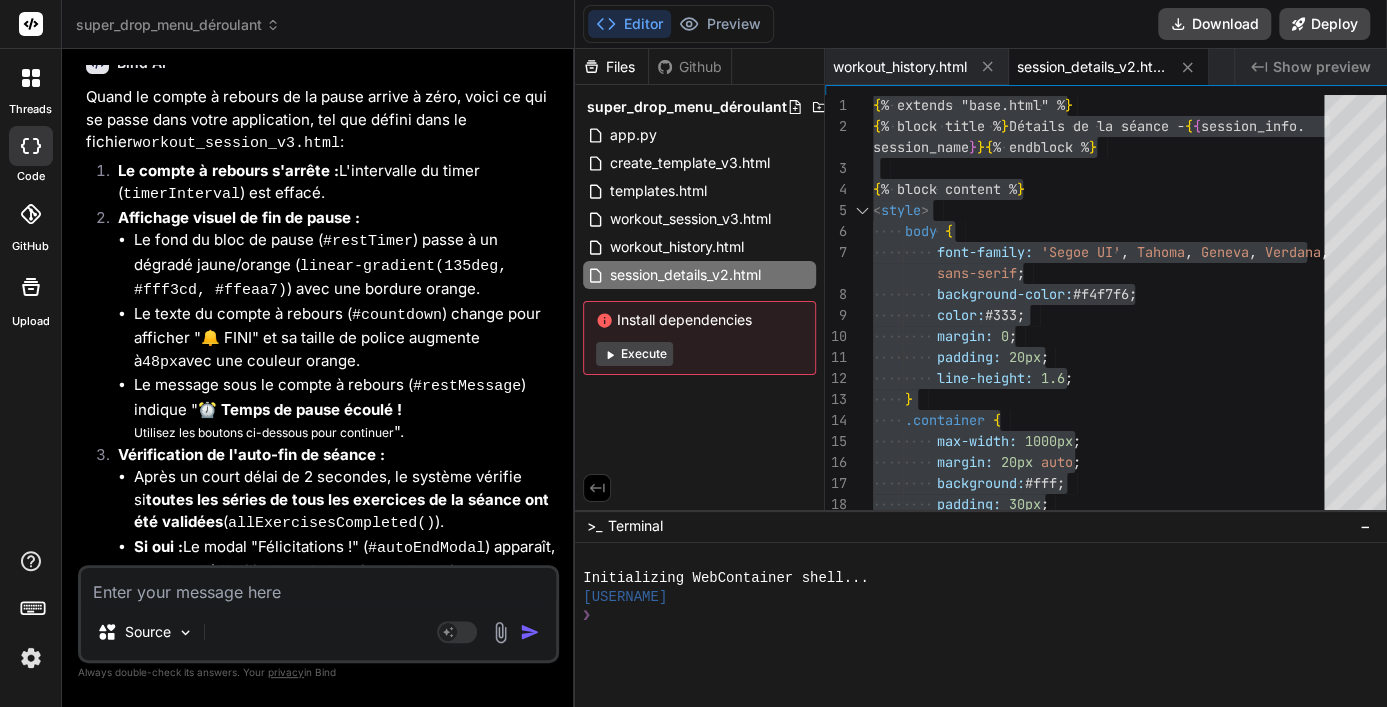 scroll, scrollTop: 18307, scrollLeft: 0, axis: vertical 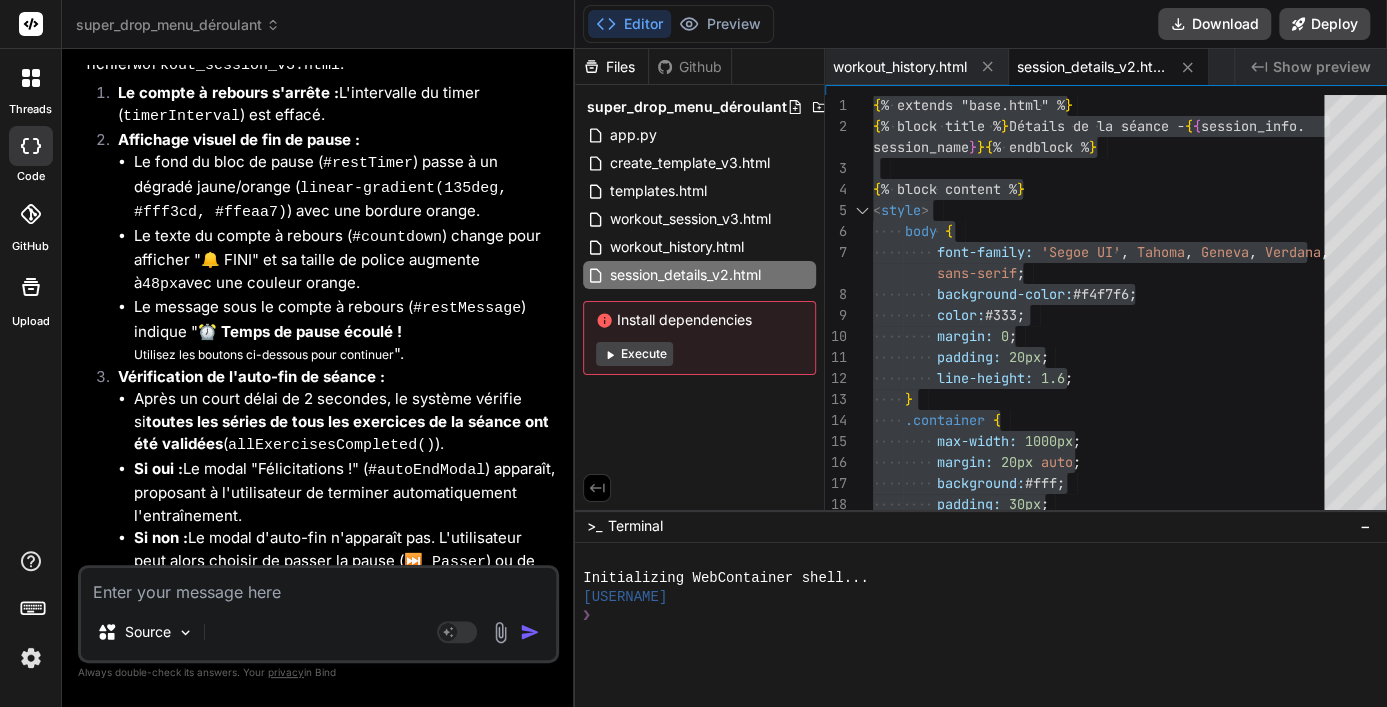 click on "‌" at bounding box center (320, 895) 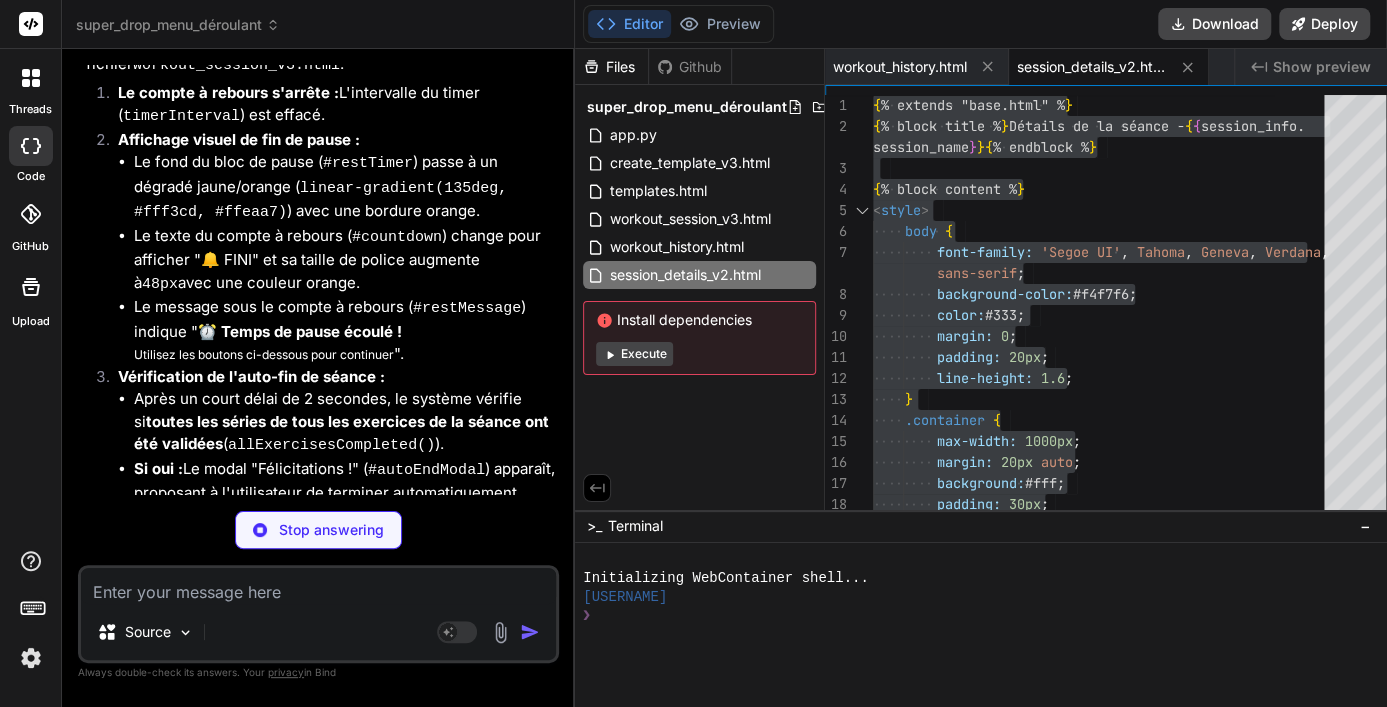 scroll, scrollTop: 18307, scrollLeft: 0, axis: vertical 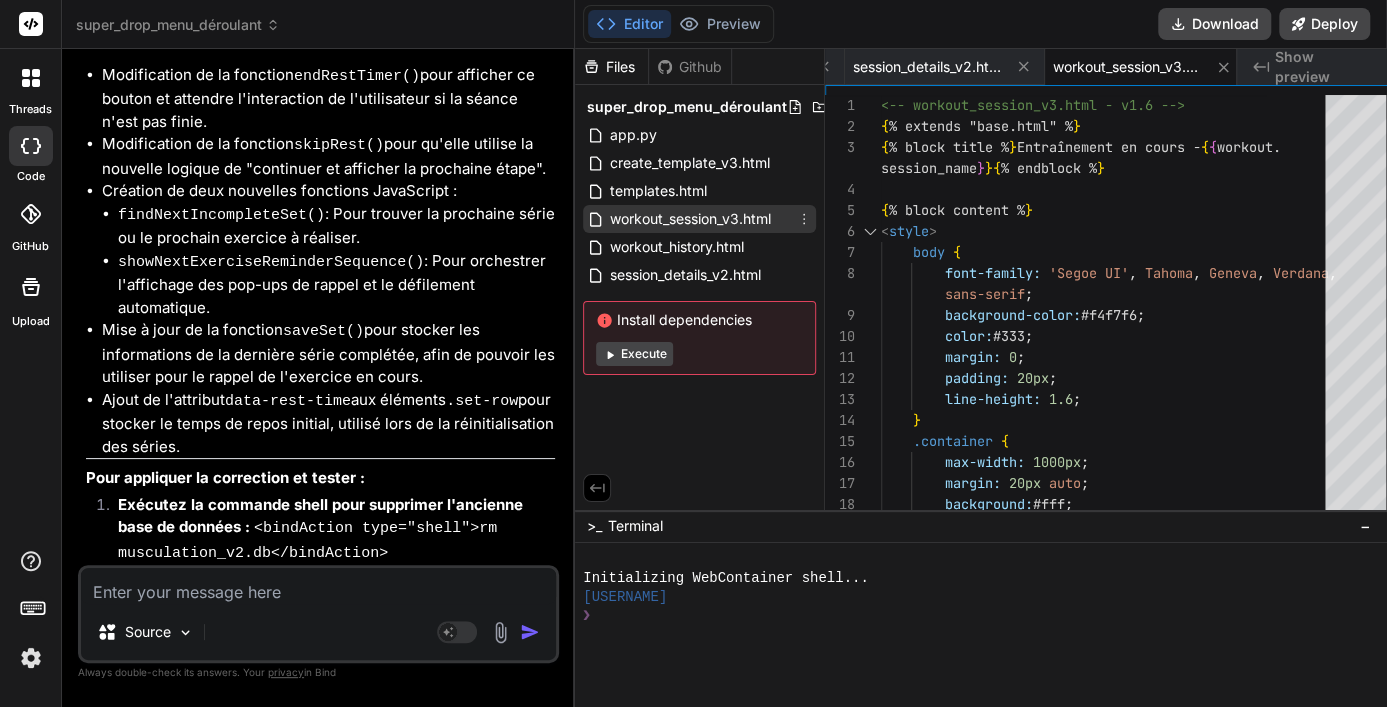 click on "workout_session_v3.html" at bounding box center (690, 219) 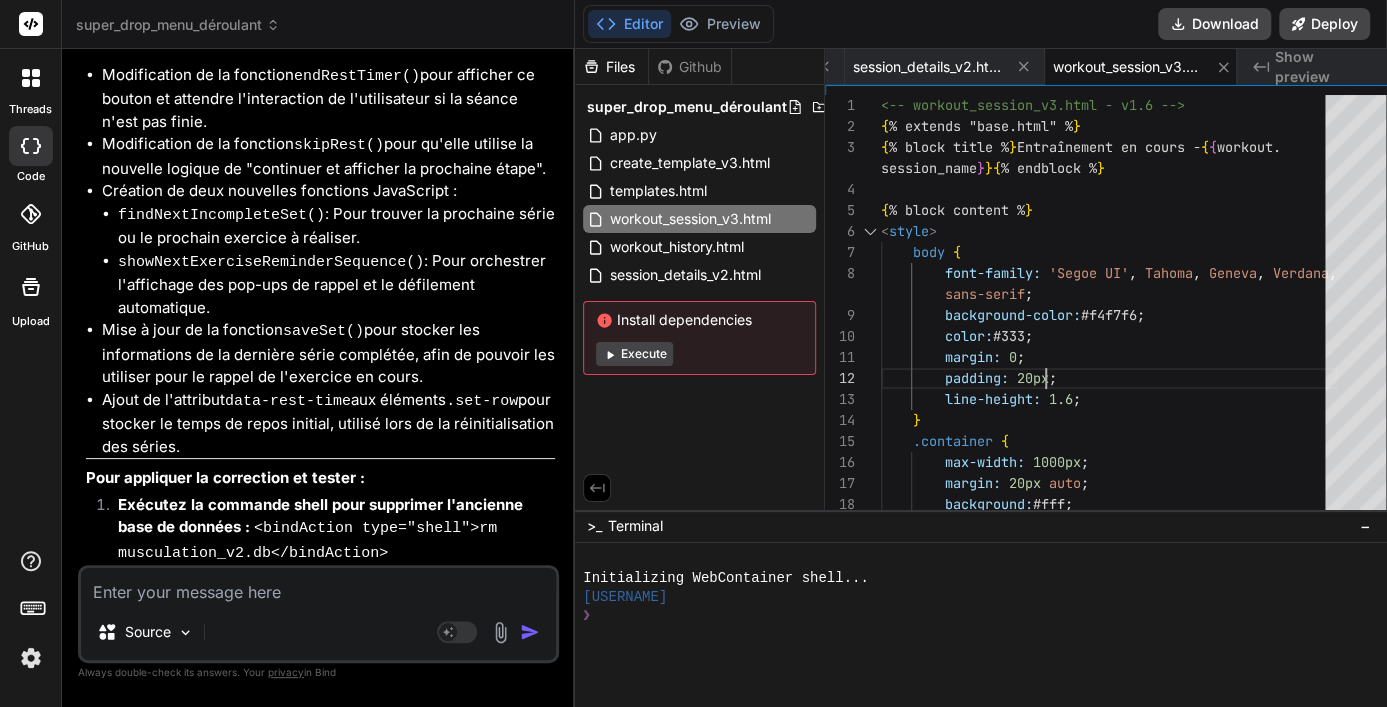 scroll, scrollTop: 0, scrollLeft: 0, axis: both 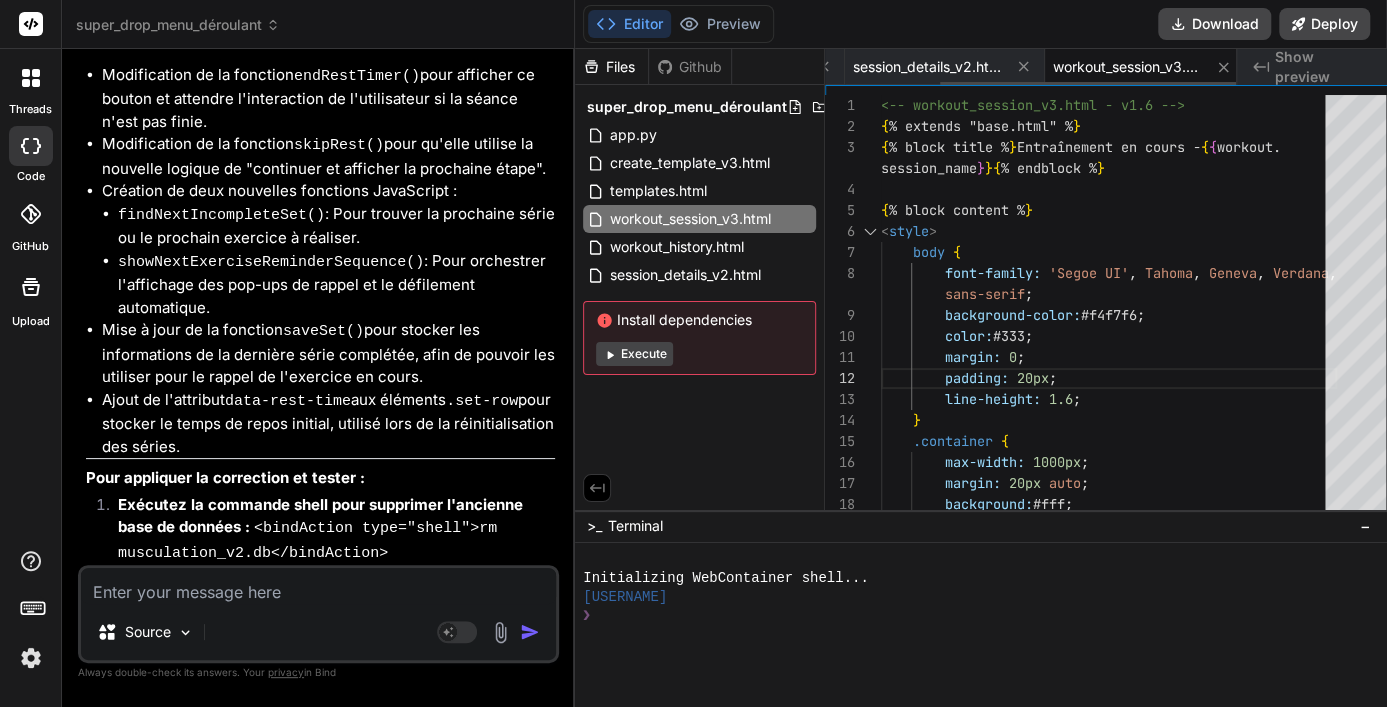 click on "workout_session_v3.html" at bounding box center [1128, 67] 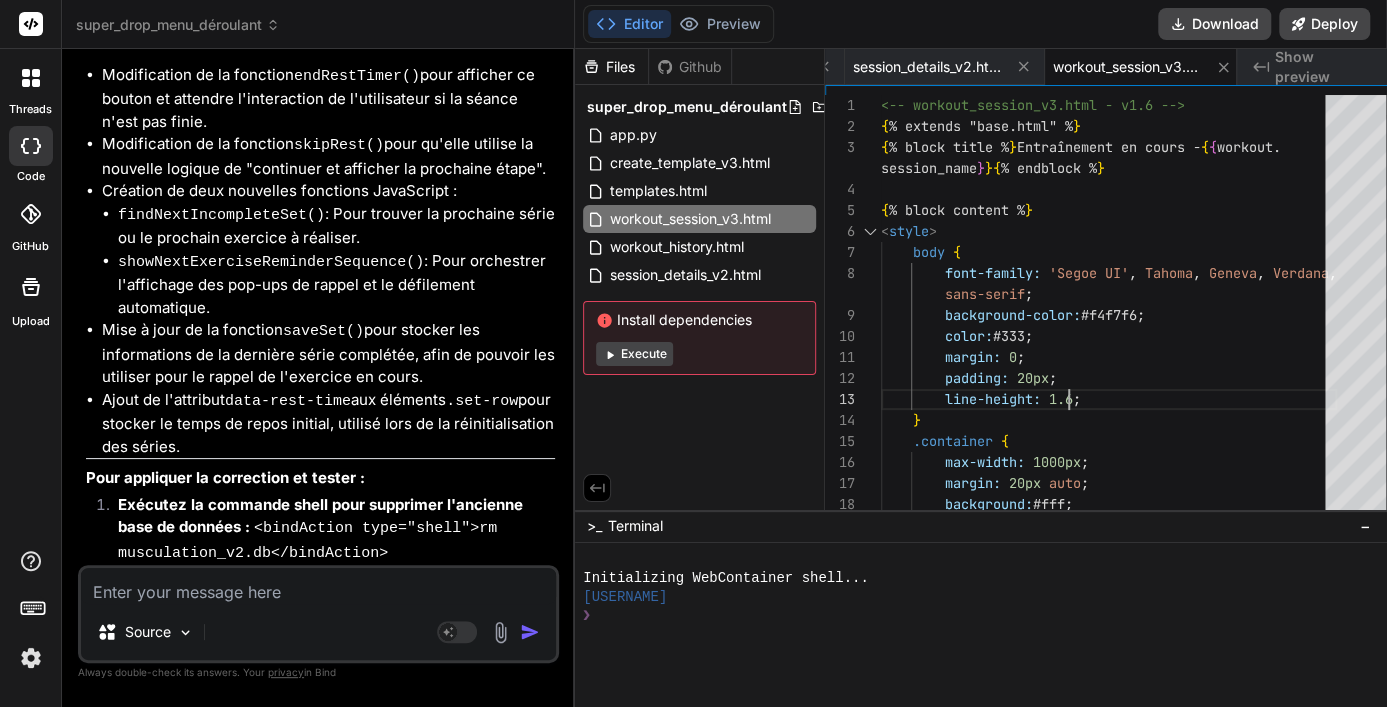 scroll, scrollTop: 0, scrollLeft: 0, axis: both 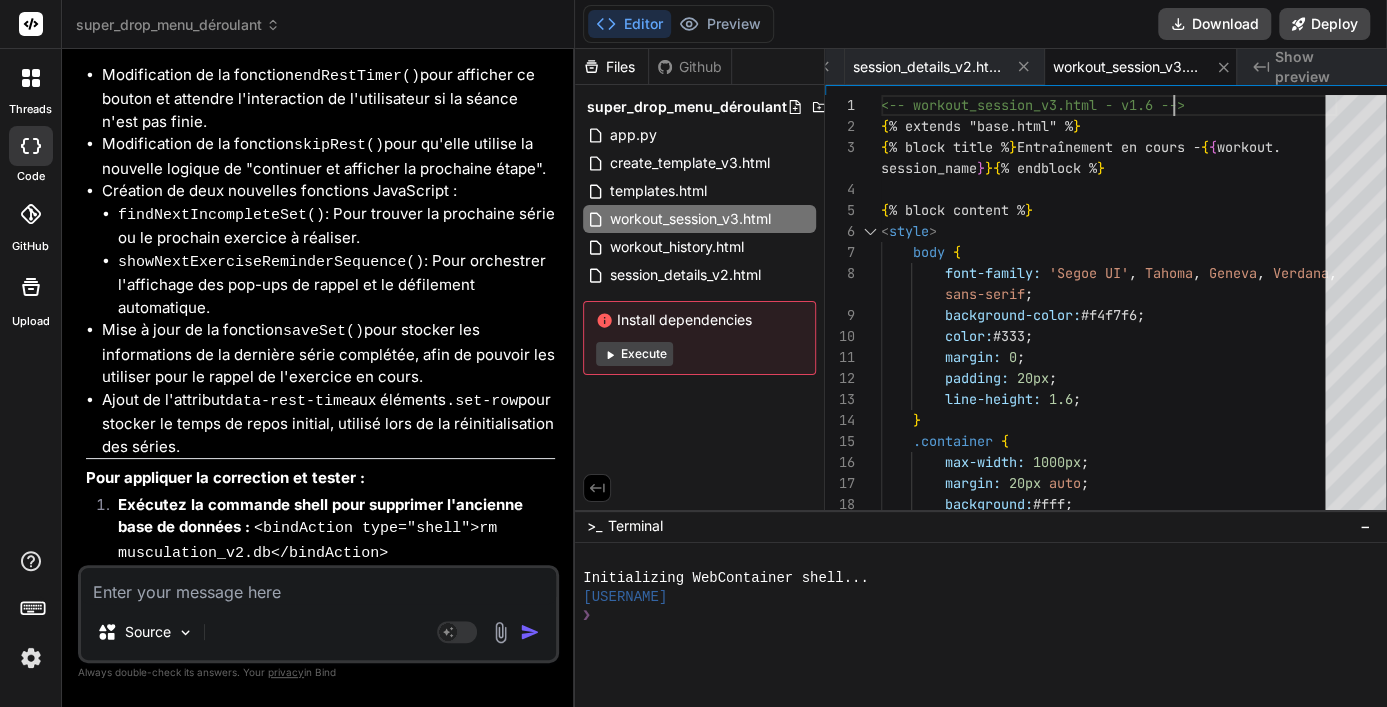 click on "<!-- workout_session_v3.html - v1.6 --> { % extends "base.html" % } { % block title % } Entraînement en cours -  { {  workout. session_name  } } { % endblock % } { % block content % } < style >      body   {          font-family:   'Segoe UI' ,   Tahoma ,   Geneva ,   Verdana ,            sans-serif ;          background-color:  #f4f7f6 ;          color:  #333 ;          margin:   0 ;          padding:   20px ;          line-height:   1.6 ;      }      .container   {          max-width:   1000px ;          margin:   20px   auto ;          background:  #fff ;          padding:   30px ;" at bounding box center [1109, 24801] 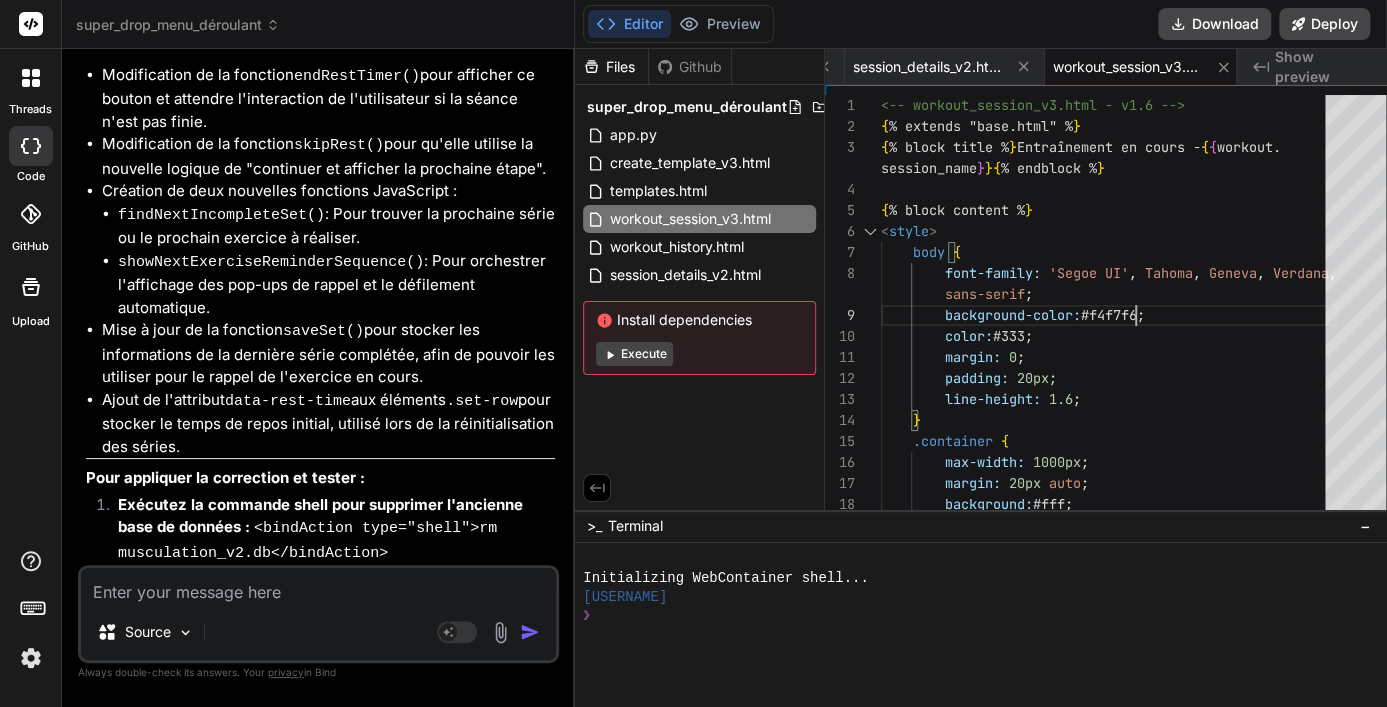 click on "<!-- workout_session_v3.html - v1.6 --> { % extends "base.html" % } { % block title % } Entraînement en cours -  { {  workout. session_name  } } { % endblock % } { % block content % } < style >      body   {          font-family:   'Segoe UI' ,   Tahoma ,   Geneva ,   Verdana ,            sans-serif ;          background-color:  #f4f7f6 ;          color:  #333 ;          margin:   0 ;          padding:   20px ;          line-height:   1.6 ;      }      .container   {          max-width:   1000px ;          margin:   20px   auto ;          background:  #fff ;          padding:   30px ;" at bounding box center [1109, 24801] 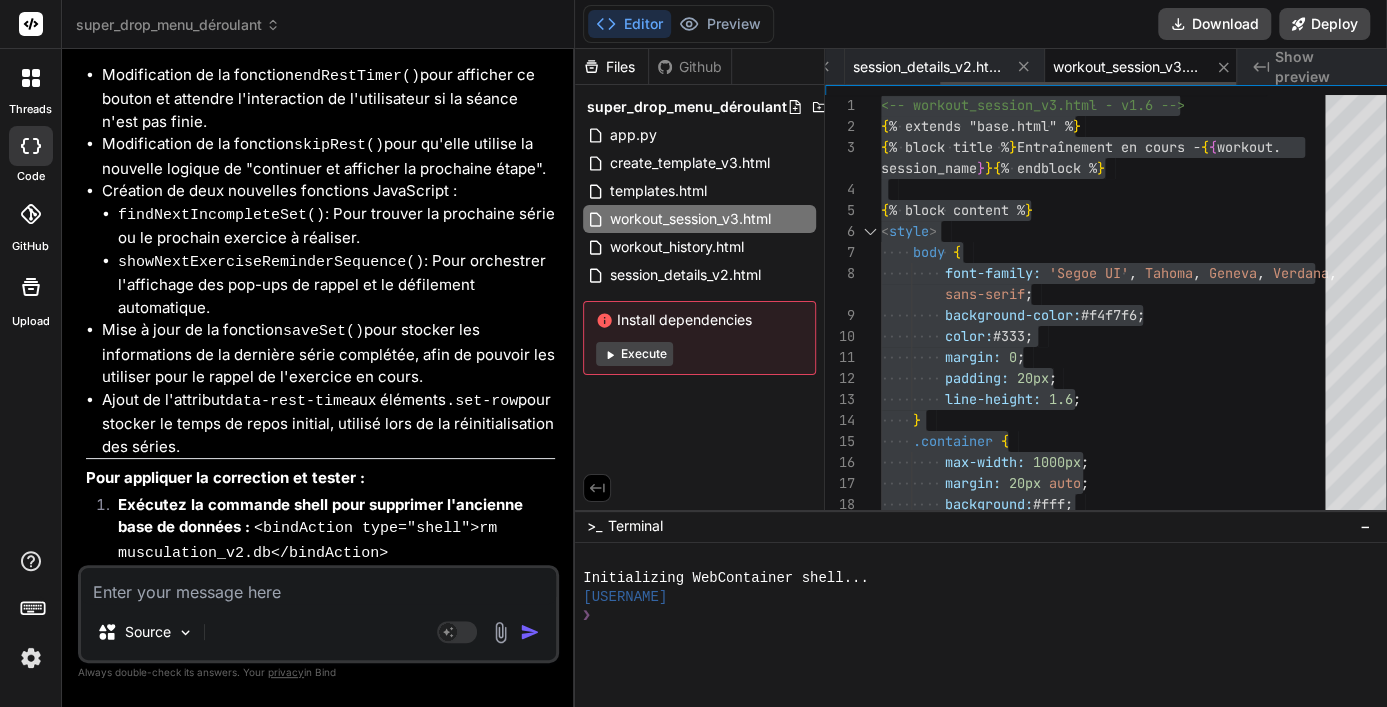 click on "workout_session_v3.html" at bounding box center [1128, 67] 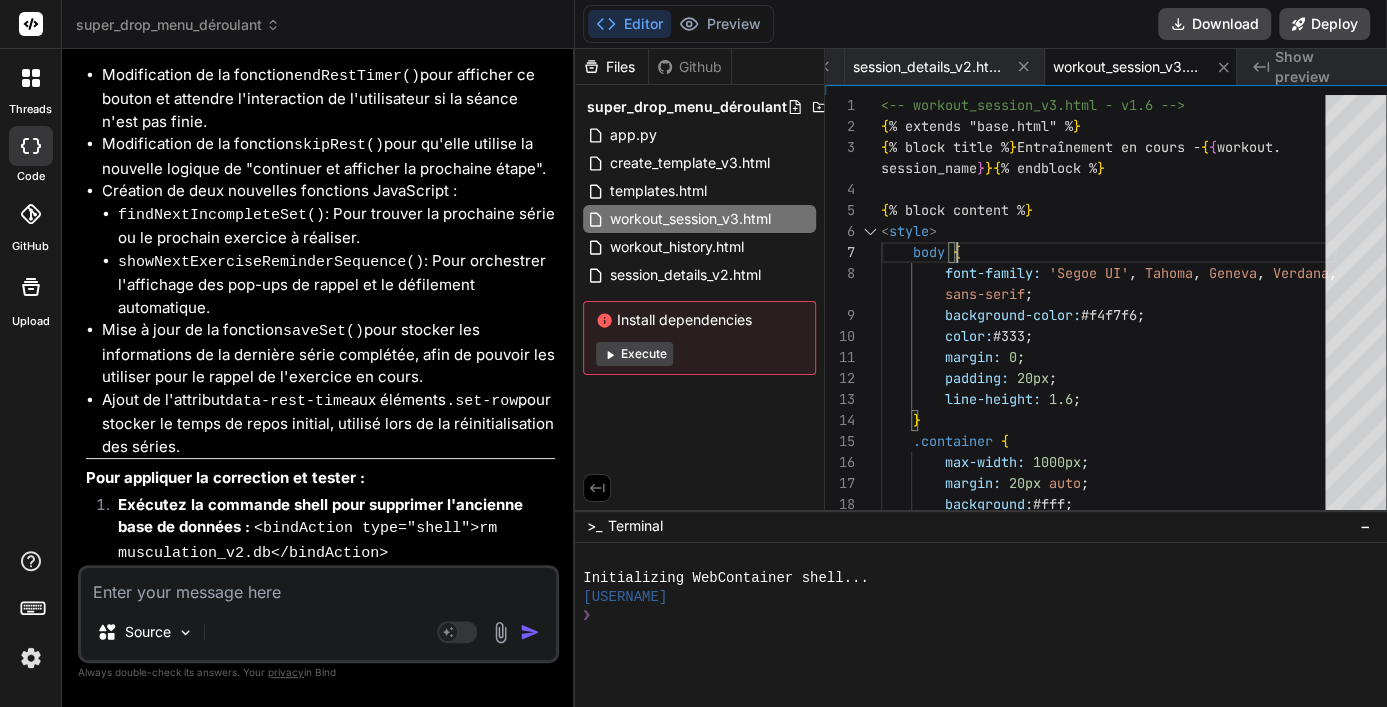click on "<!-- workout_session_v3.html - v1.6 --> { % extends "base.html" % } { % block title % } Entraînement en cours -  { {  workout. session_name  } } { % endblock % } { % block content % } < style >      body   {          font-family:   'Segoe UI' ,   Tahoma ,   Geneva ,   Verdana ,            sans-serif ;          background-color:  #f4f7f6 ;          color:  #333 ;          margin:   0 ;          padding:   20px ;          line-height:   1.6 ;      }      .container   {          max-width:   1000px ;          margin:   20px   auto ;          background:  #fff ;          padding:   30px ;" at bounding box center (1109, 24801) 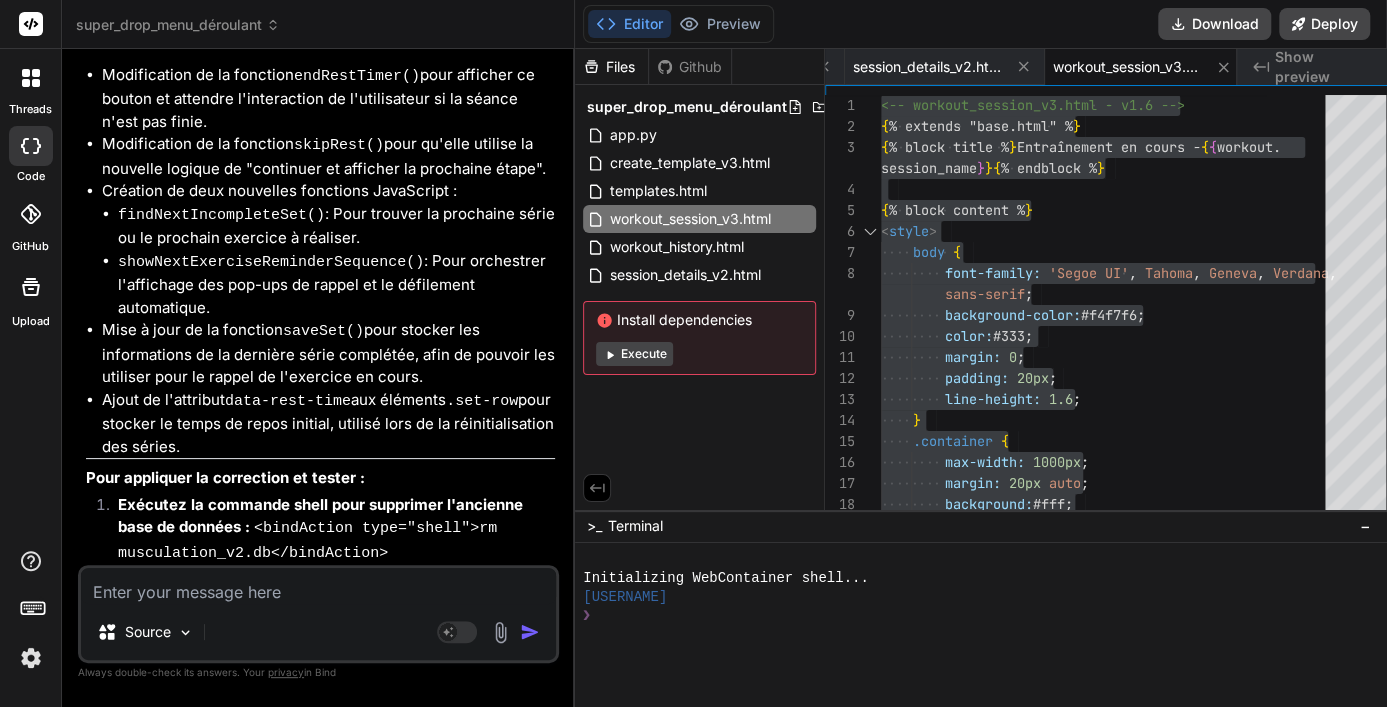 drag, startPoint x: 1263, startPoint y: 574, endPoint x: 1381, endPoint y: 398, distance: 211.8962 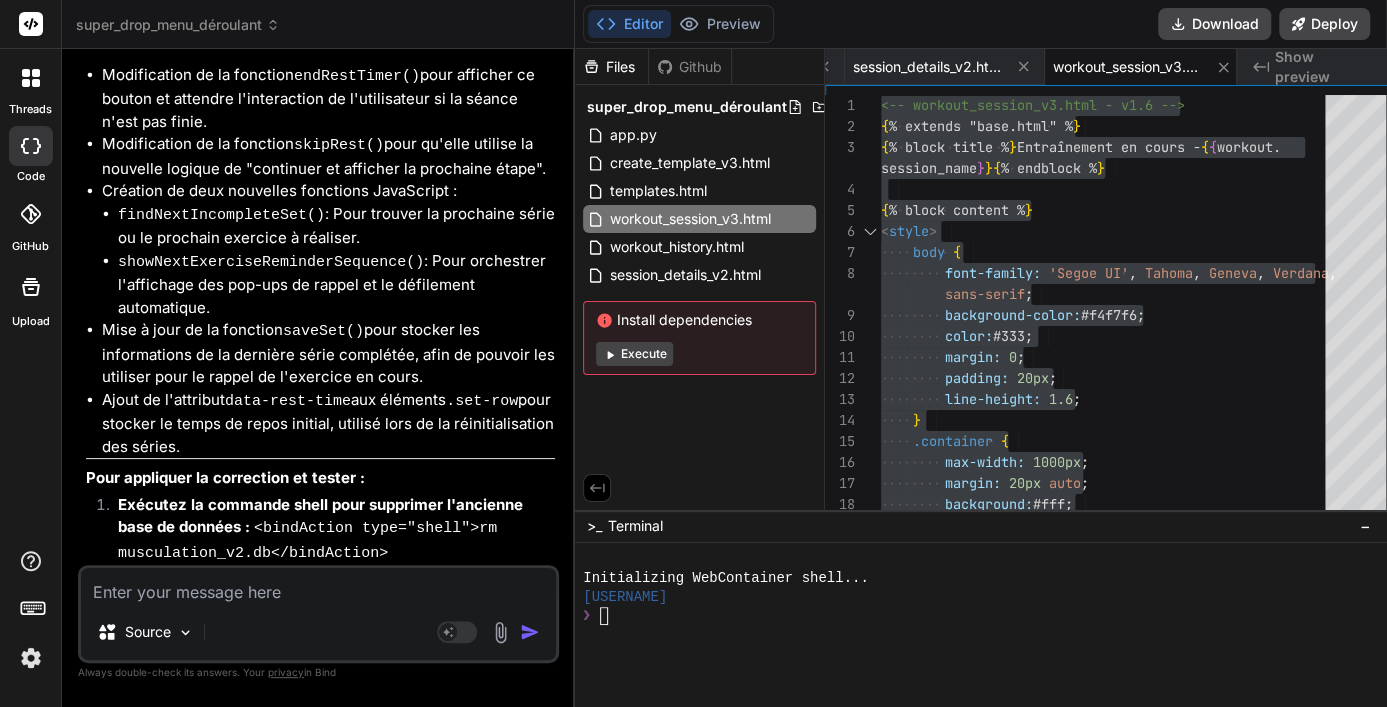 click at bounding box center (318, 586) 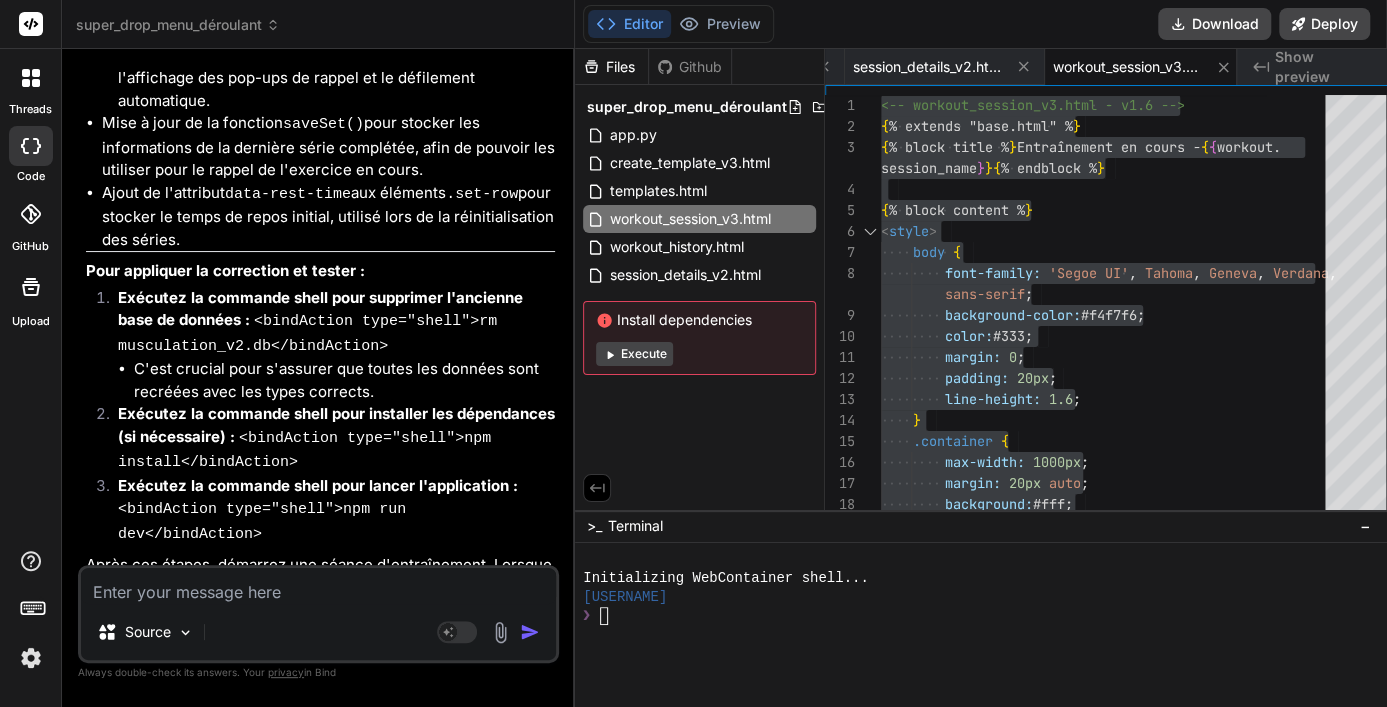 scroll, scrollTop: 19921, scrollLeft: 0, axis: vertical 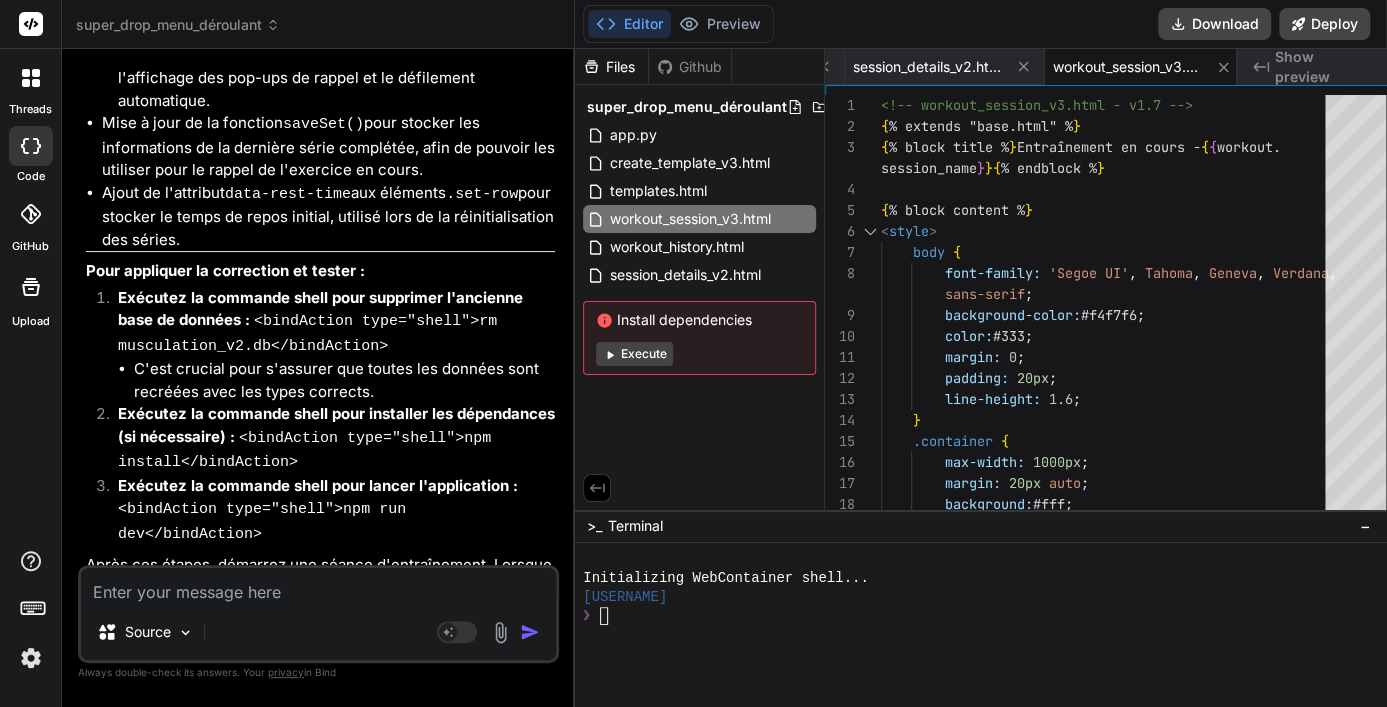 click on "Excellente idée ! Un signal sonore rendra la fin de la pause beaucoup plus claire et mémorable." at bounding box center [320, 938] 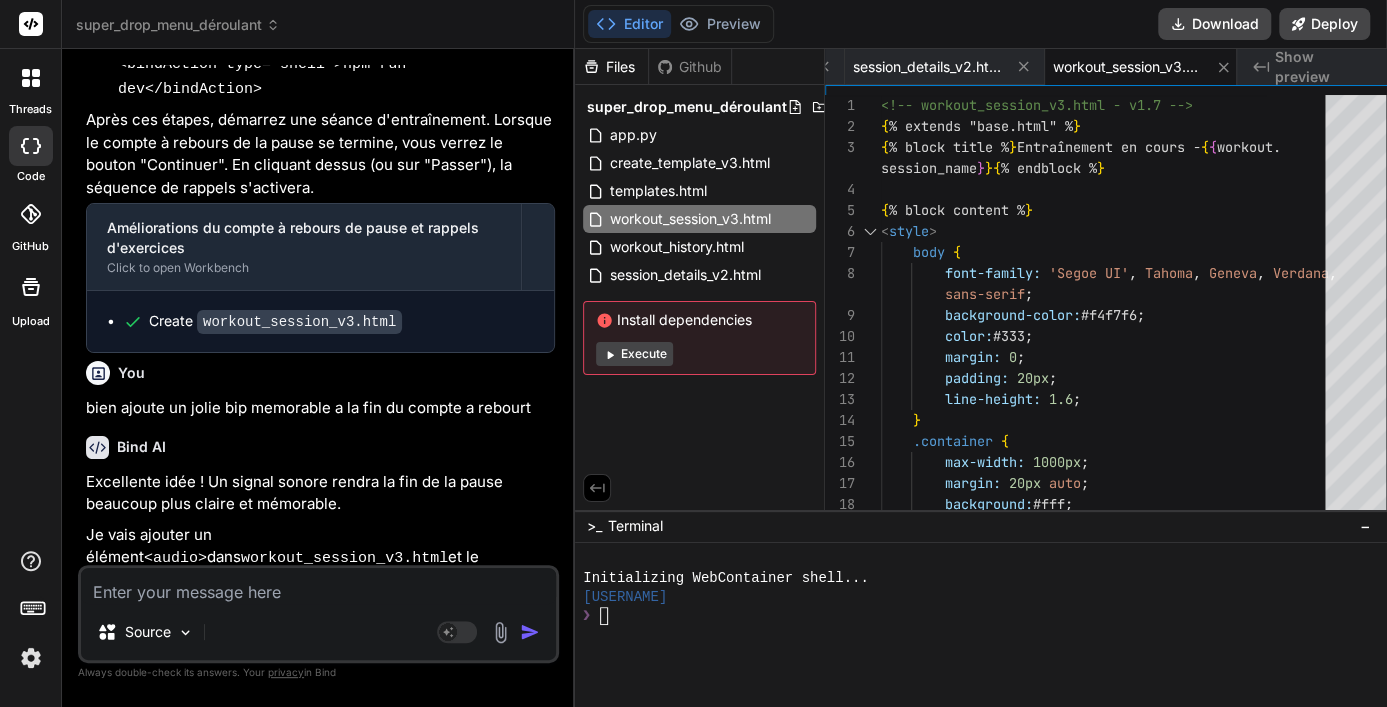 scroll, scrollTop: 20410, scrollLeft: 0, axis: vertical 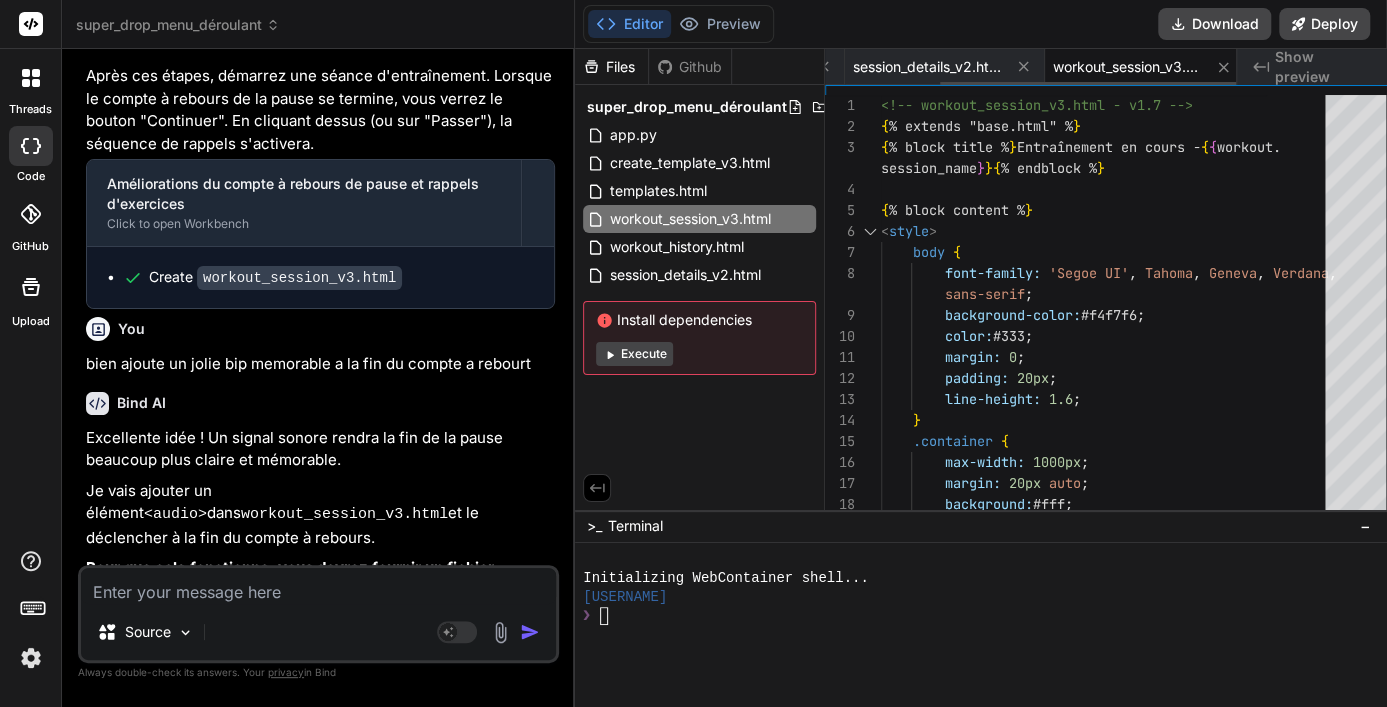 click on "workout_session_v3.html" at bounding box center (1128, 67) 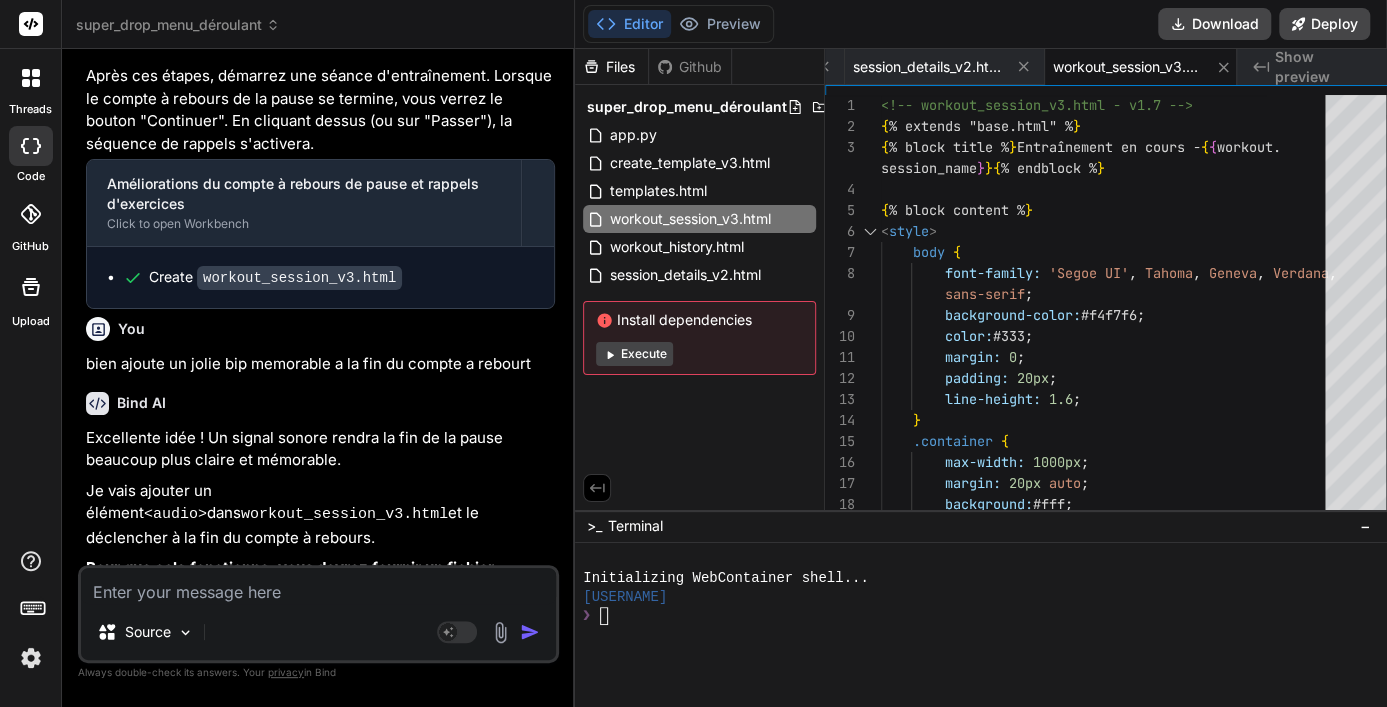 scroll, scrollTop: 0, scrollLeft: 0, axis: both 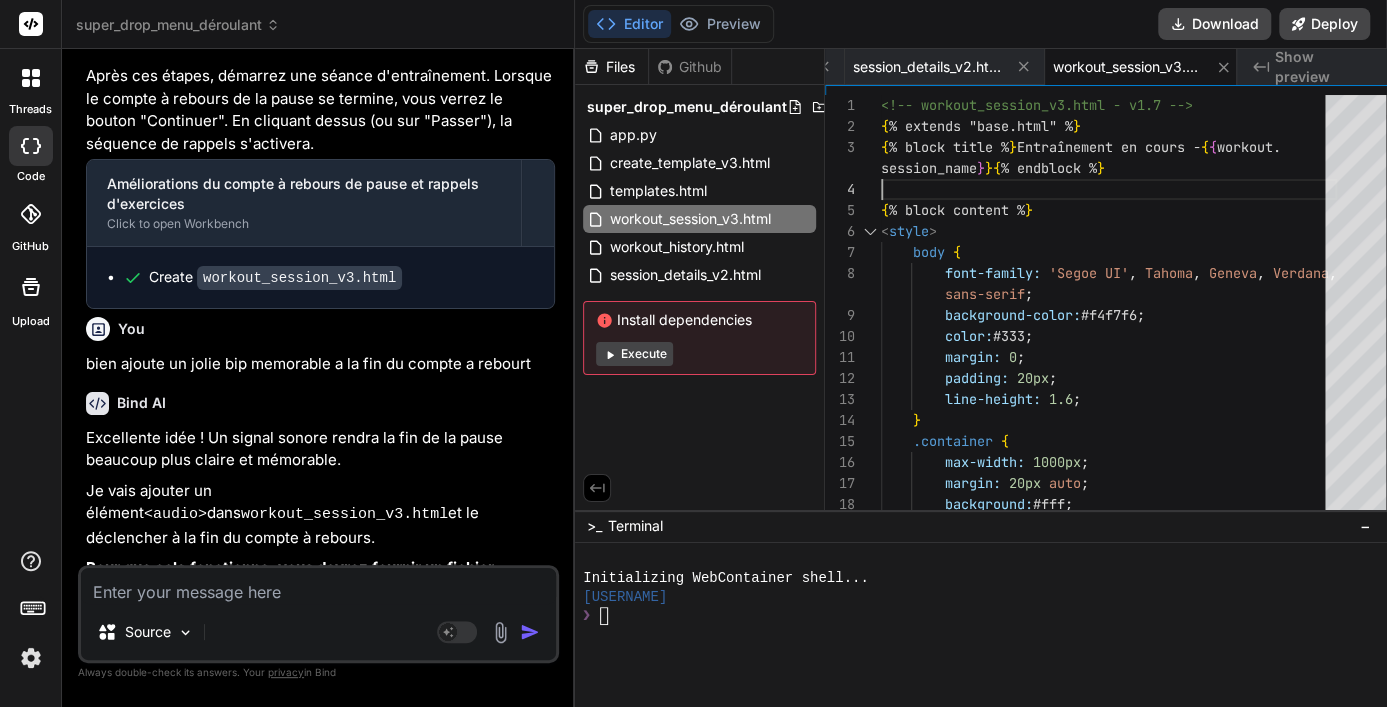 click on "<!--  workout_session_v3.html - v1.7 --> { % extends "base.html" % } { % block title % } Entraînement en cours -  { {  workout. session_name  } } { % endblock % } { % block content % } < style >      body   {          font-family:   '[NAME]' ,   '[NAME]' ,   Geneva ,   Verdana ,          sans-serif ;          background-color:  #f4f7f6 ;          color:  #333 ;          margin:   0 ;          padding:   20px ;          line-height:   1.6 ;      }      .container   {          max-width:   1000px ;          margin:   20px   auto ;          background:  #fff ;          padding:   30px ;" at bounding box center (1109, 24917) 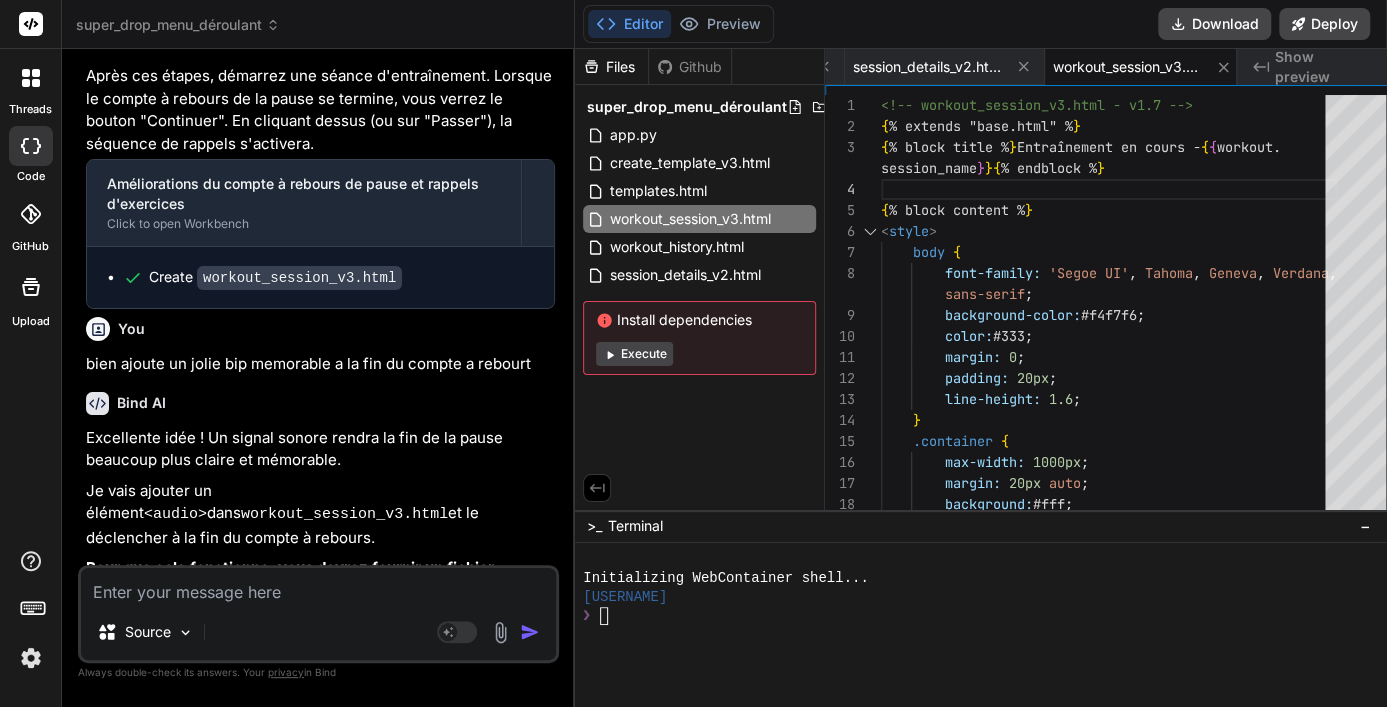 click on "Excellente idée ! Un signal sonore rendra la fin de la pause beaucoup plus claire et mémorable.
Je vais ajouter un élément <audio> dans  workout_session_v3.html  et le déclencher à la fin du compte à rebours.
Pour que cela fonctionne, vous devrez fournir un fichier audio.  Je vais supposer que vous placerez un fichier nommé  bip.mp3  (ou un autre format comme  .wav ) dans le dossier  static/sounds/  de votre projet. Si vous n'avez pas de fichier, vous pouvez en trouver un simple et court en ligne.
Modifications apportées :
Fichier :  workout_session_v3.html
J'ai ajouté un élément  <audio id="bipSound" src="/static/sounds/bip.mp3" preload="auto"></audio>  juste avant le script JavaScript.
Dans la fonction  endRestTimer() , j'ai ajouté  document.getElementById('bipSound').play();  pour jouer le son lorsque le compte à rebours atteint zéro.
Pour appliquer la correction et tester :
Créez le dossier  static/sounds/  si ce n'est pas déjà fait.
(par exemple,  bip.mp3" at bounding box center [320, 964] 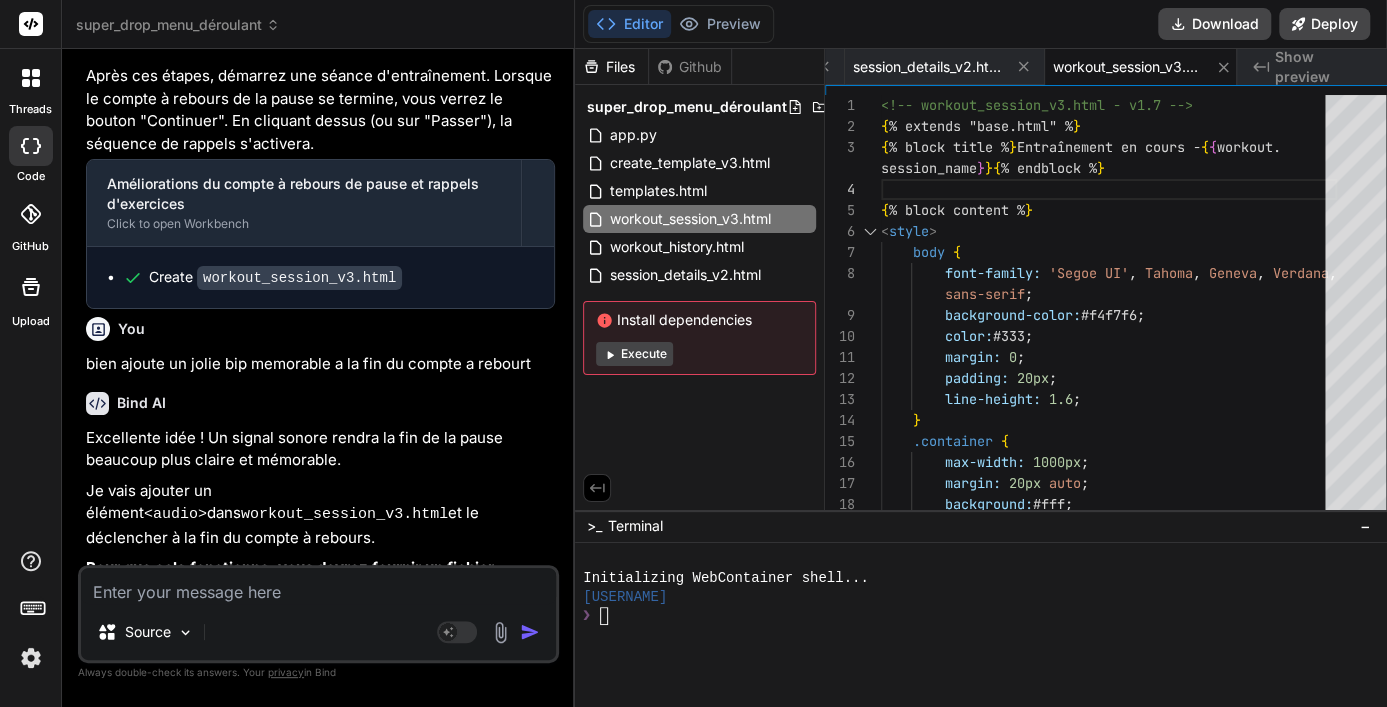 drag, startPoint x: 349, startPoint y: 489, endPoint x: 296, endPoint y: 486, distance: 53.08484 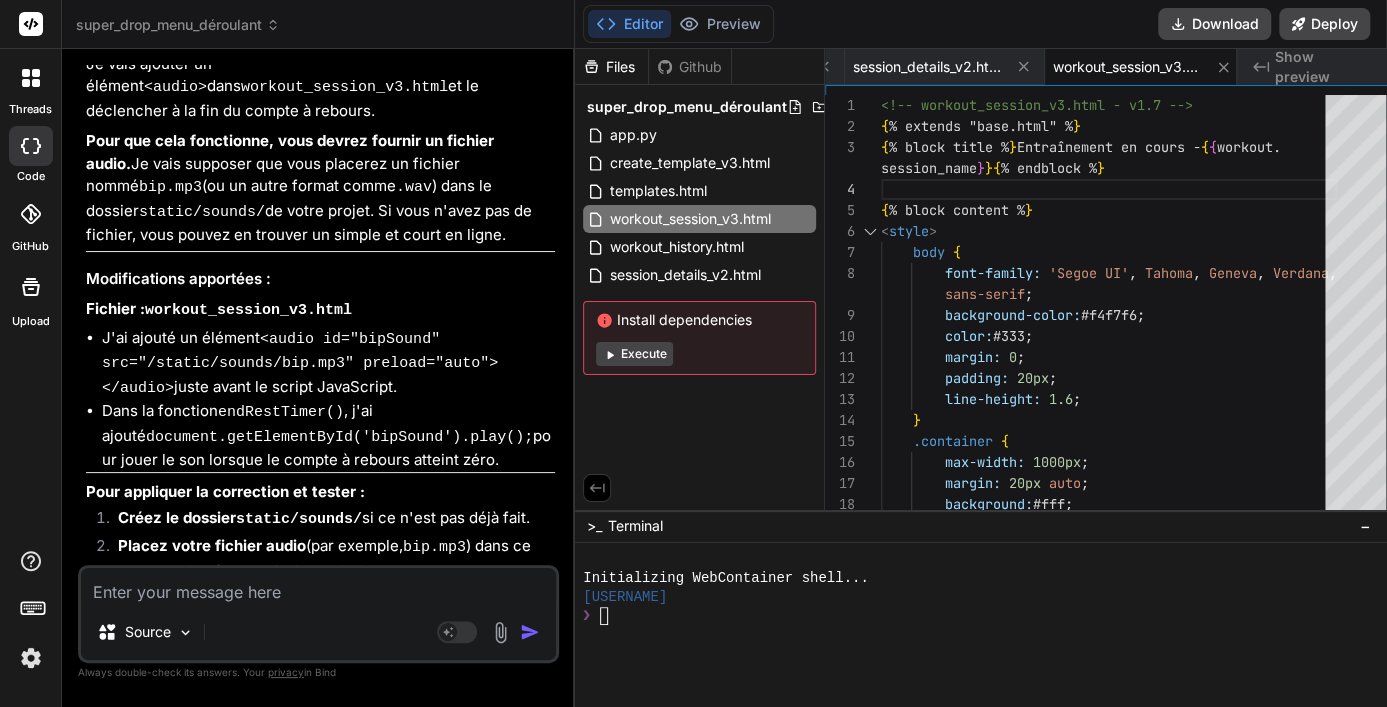 scroll, scrollTop: 20848, scrollLeft: 0, axis: vertical 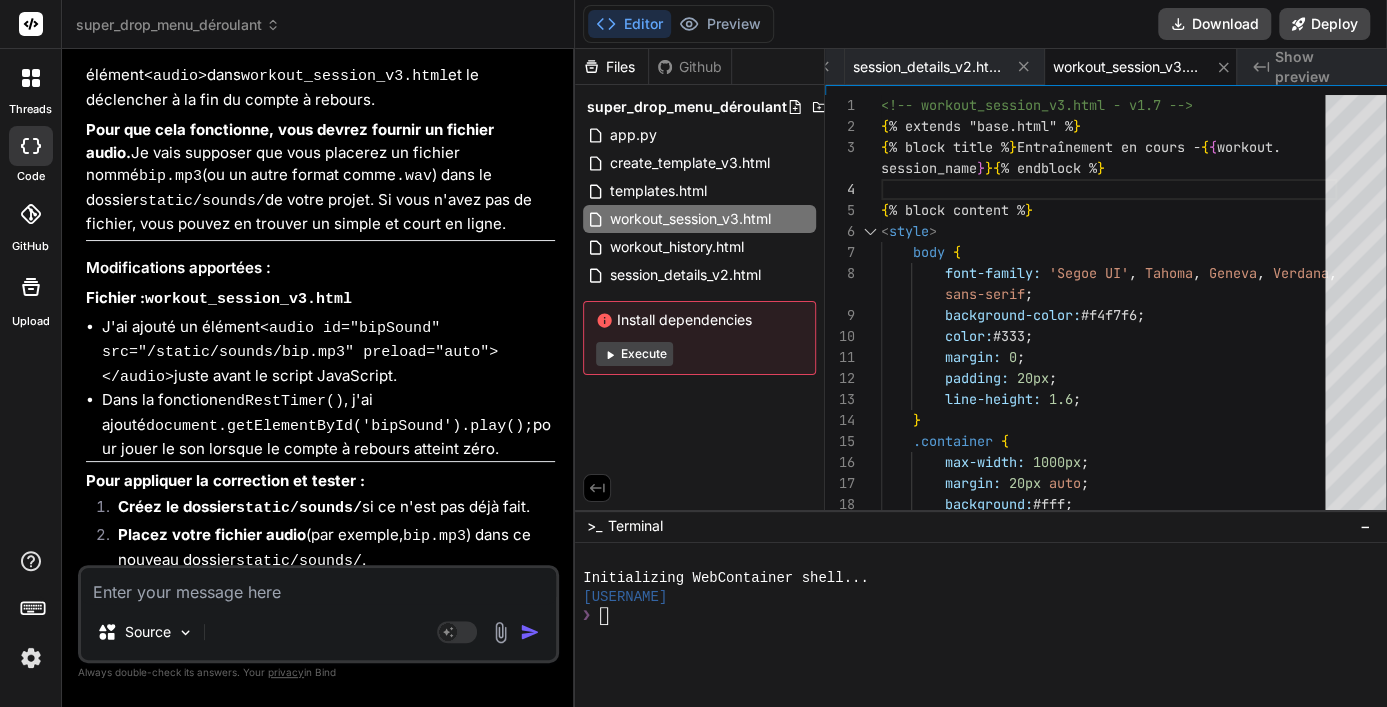 click on "<bindAction type="shell">npm install</bindAction>" at bounding box center [304, 737] 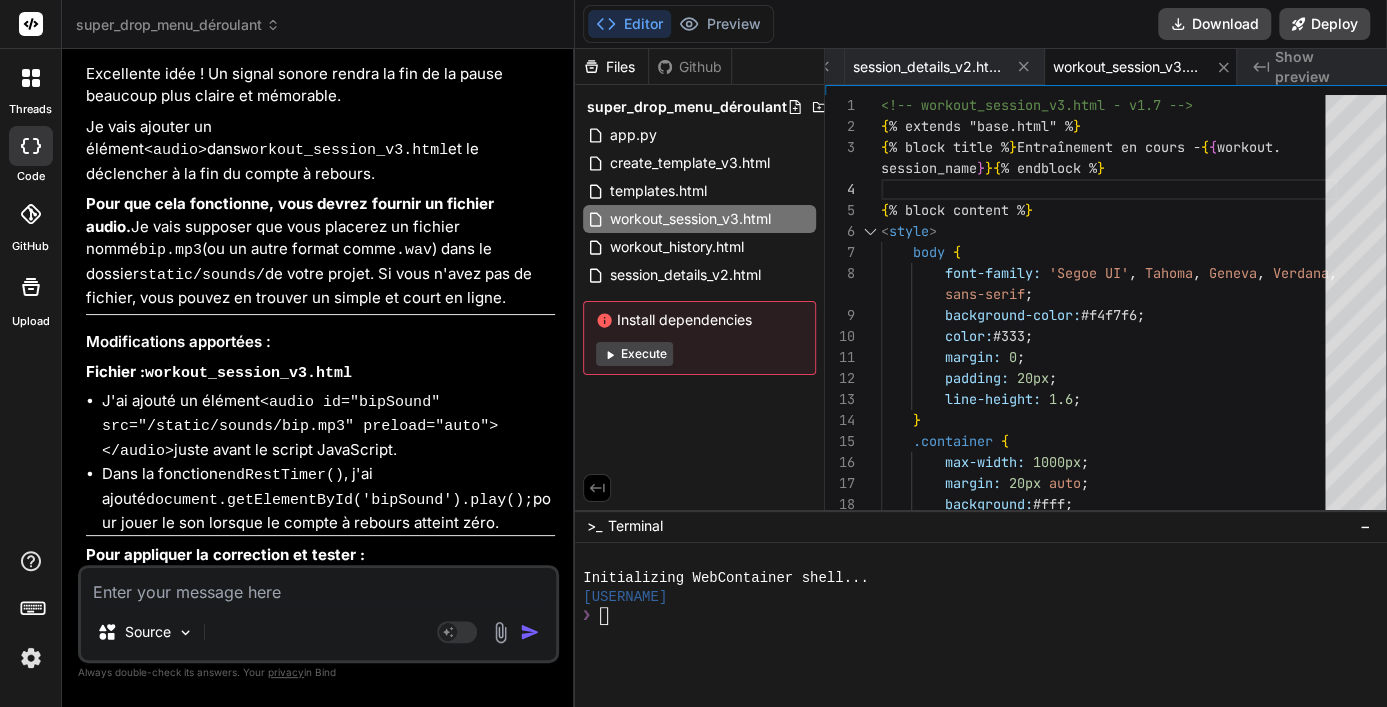 scroll, scrollTop: 20759, scrollLeft: 0, axis: vertical 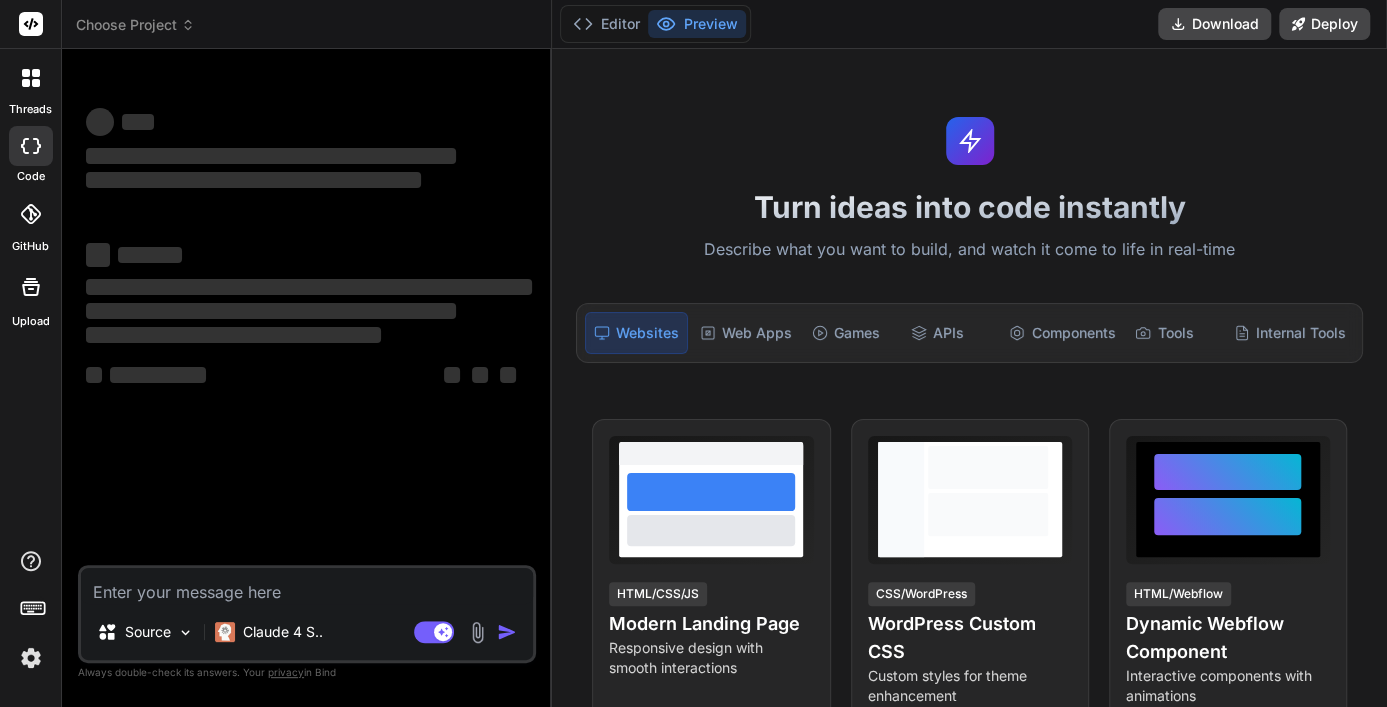 type on "x" 